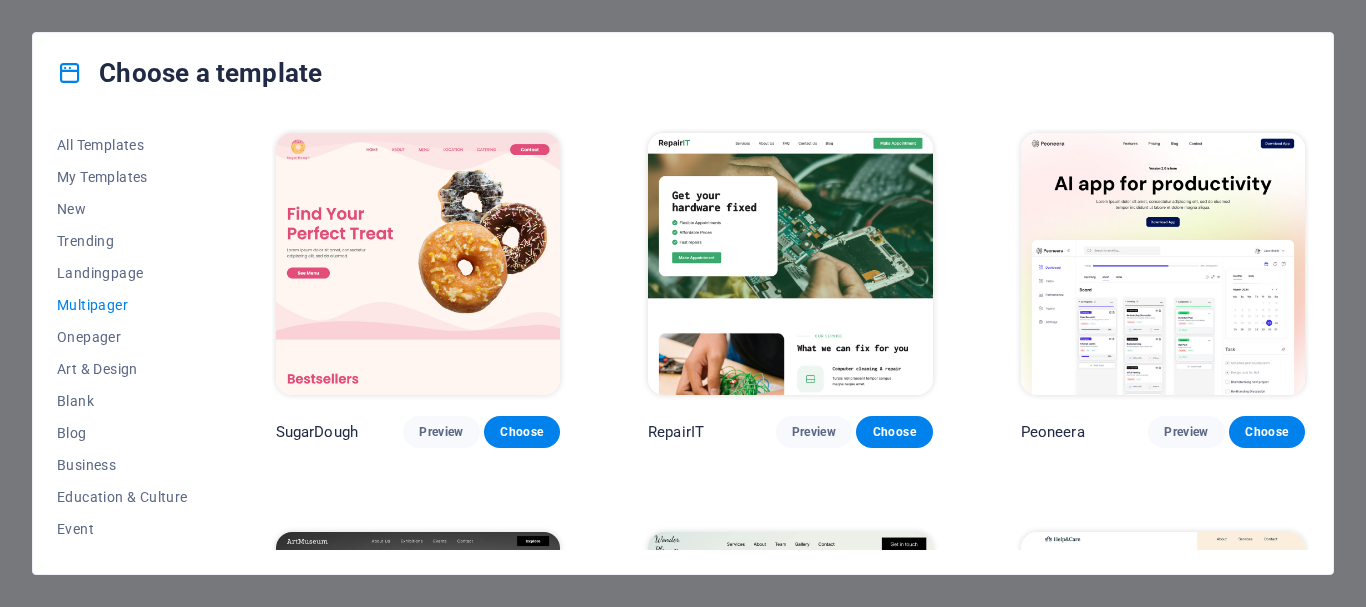 scroll, scrollTop: 0, scrollLeft: 0, axis: both 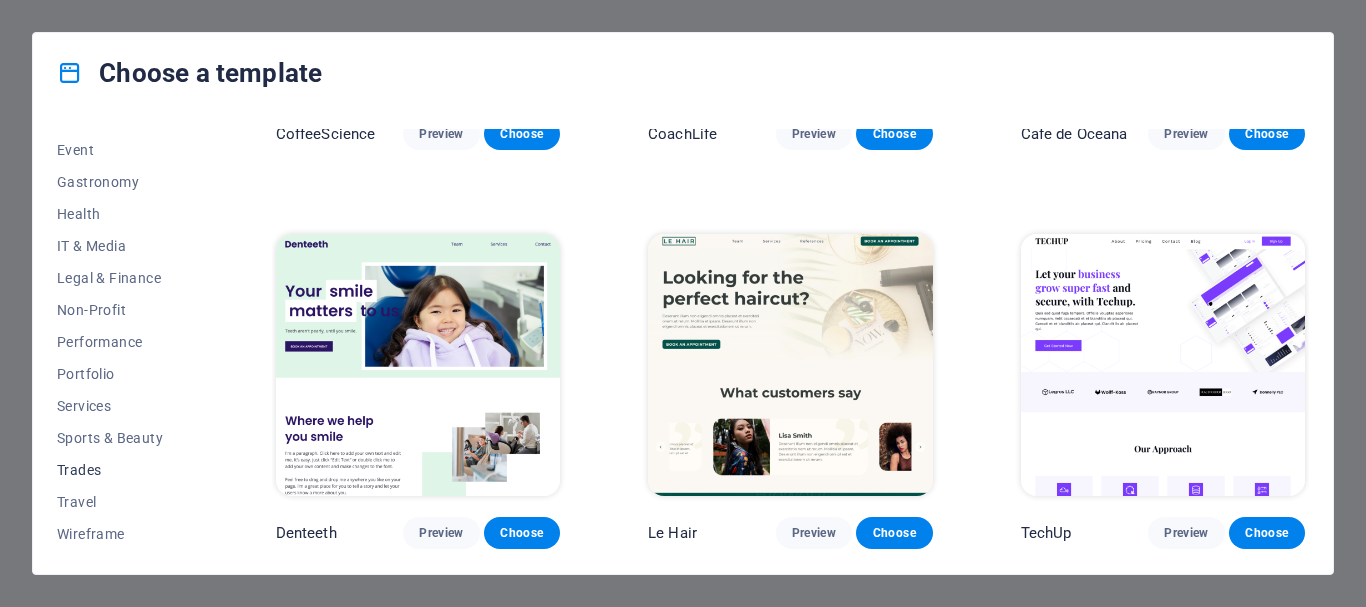 click on "Trades" at bounding box center [122, 470] 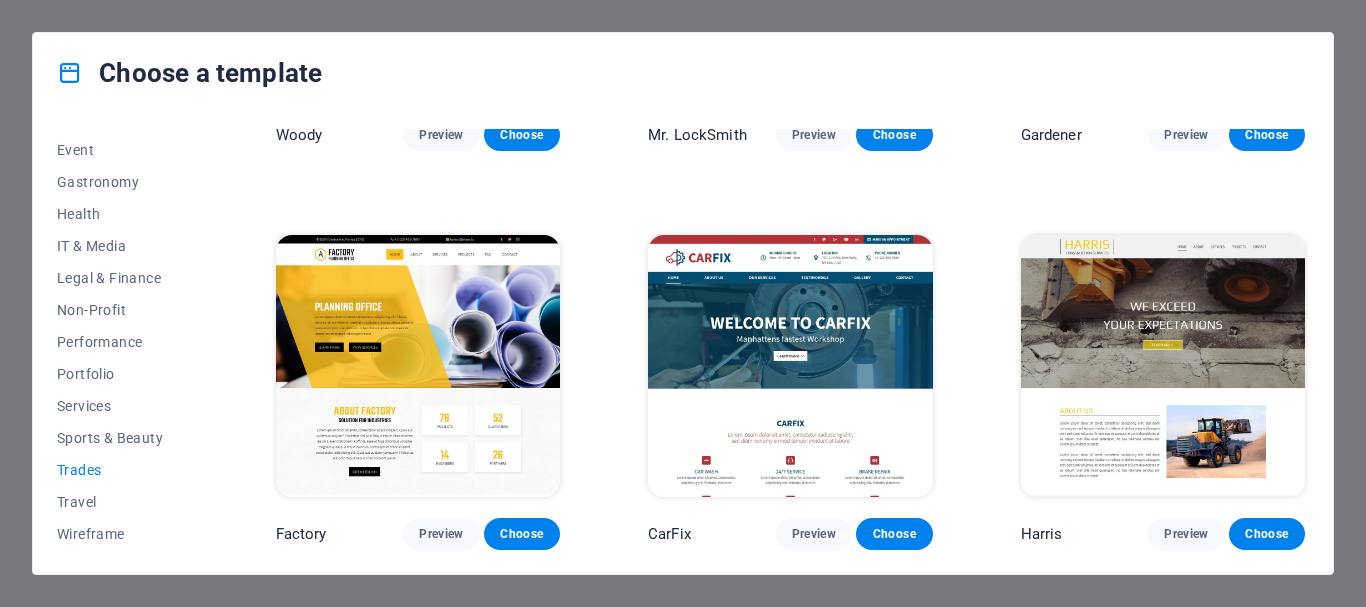 scroll, scrollTop: 689, scrollLeft: 0, axis: vertical 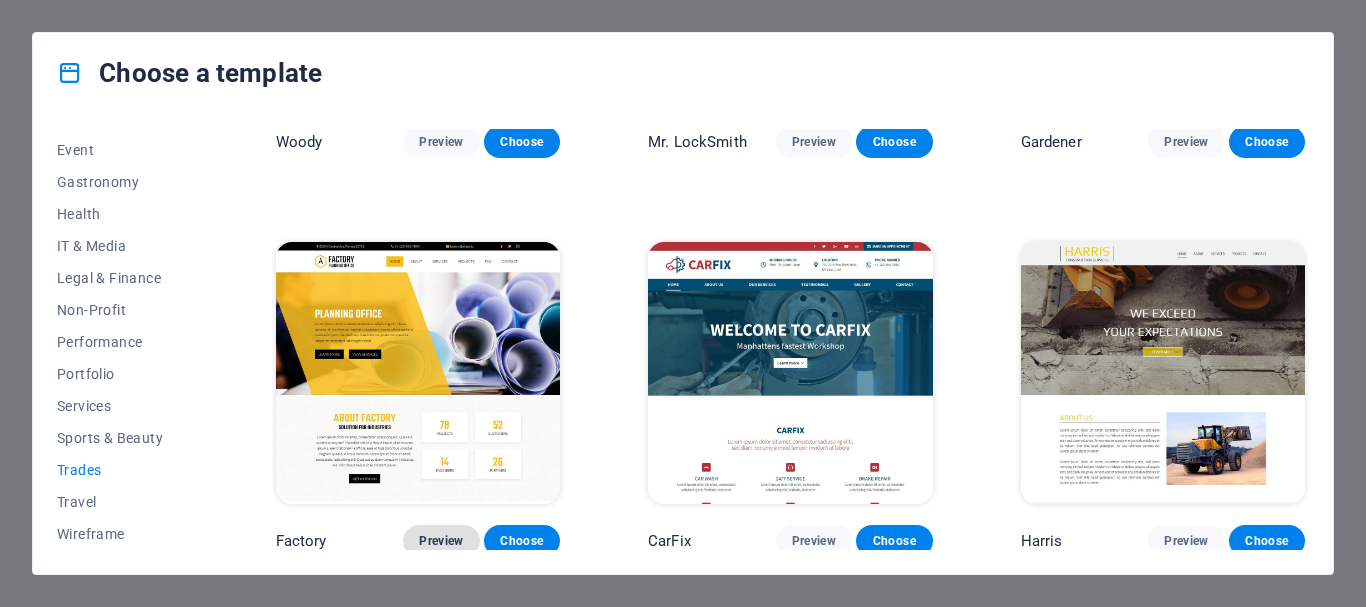 click on "Preview" at bounding box center (441, 541) 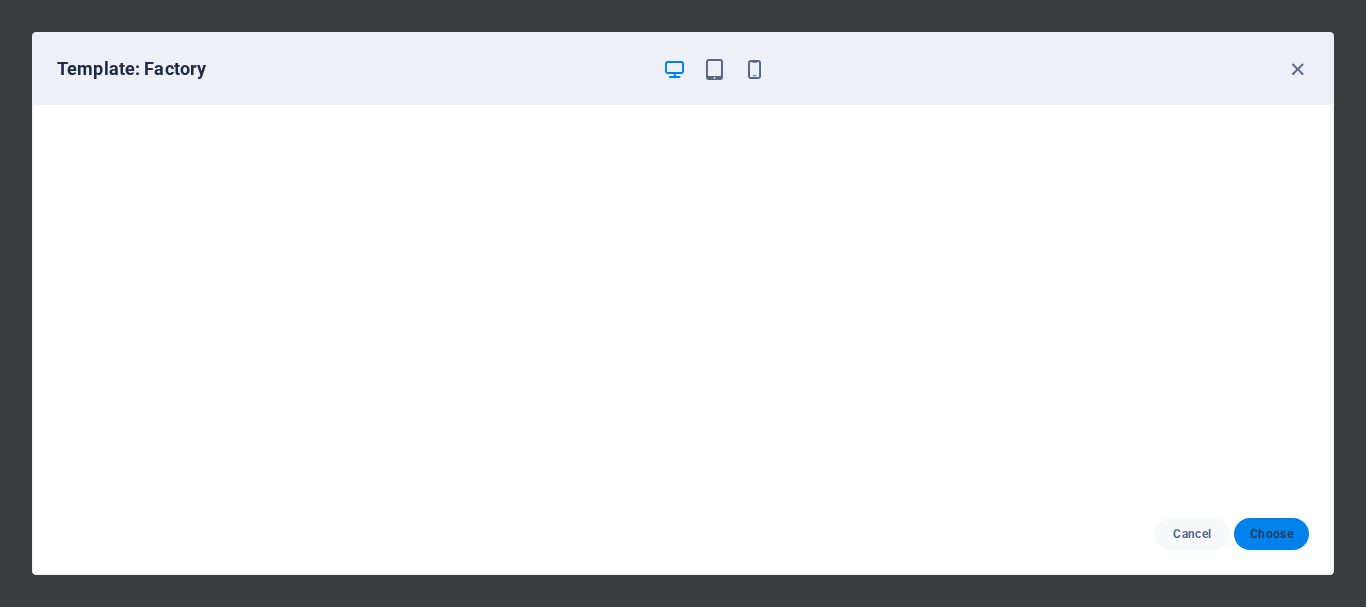 click on "Choose" at bounding box center [1271, 534] 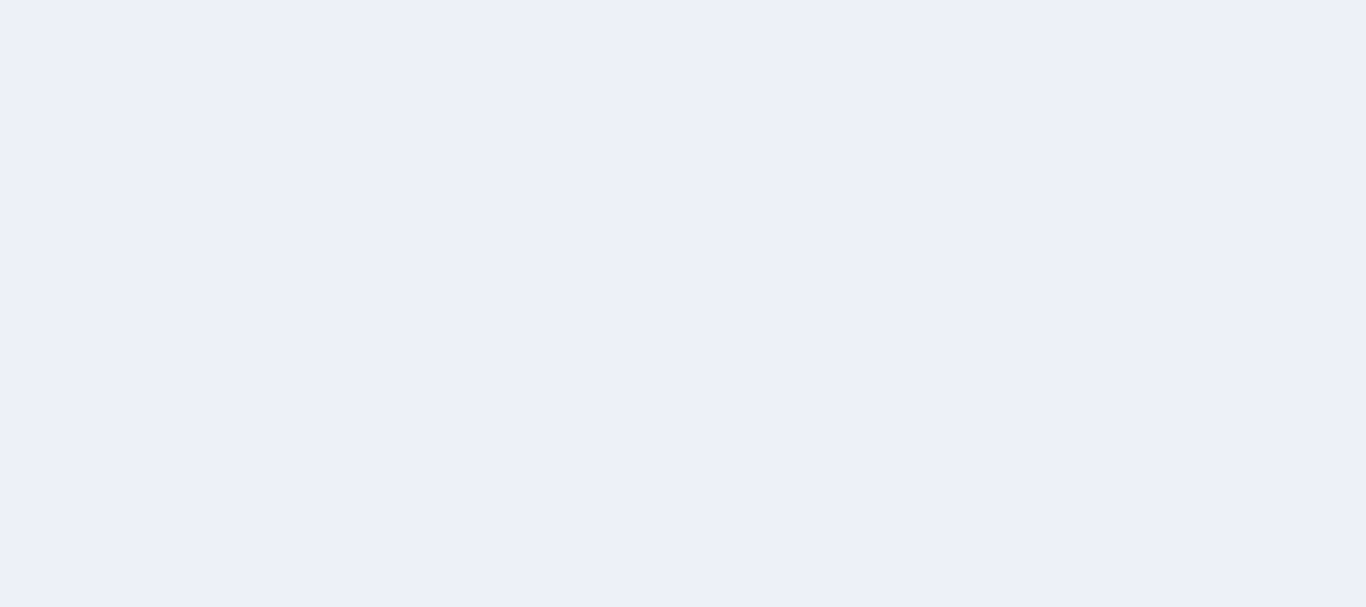 scroll, scrollTop: 0, scrollLeft: 0, axis: both 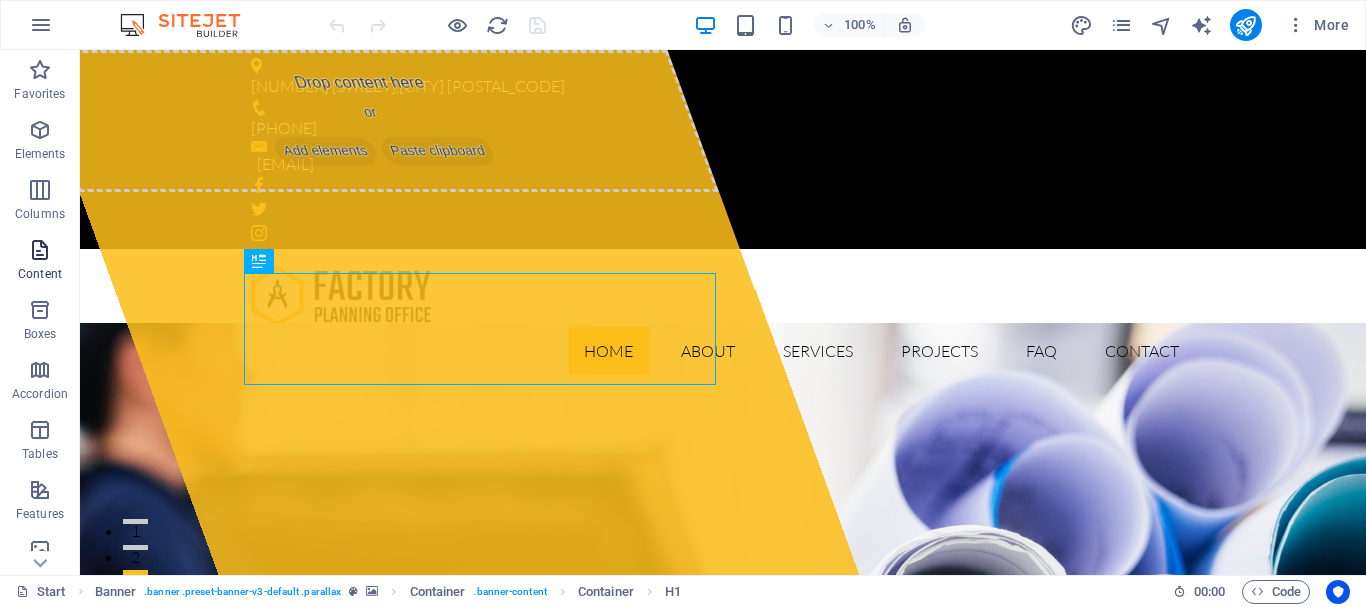 click on "Content" at bounding box center [40, 262] 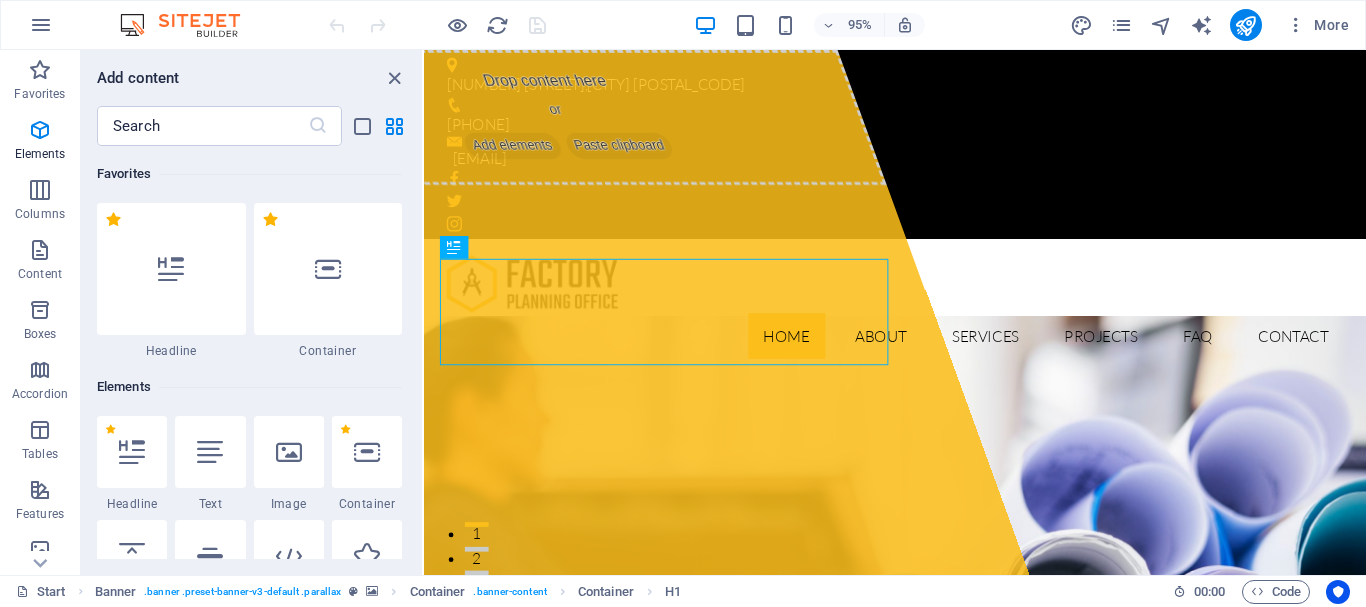 scroll, scrollTop: 3499, scrollLeft: 0, axis: vertical 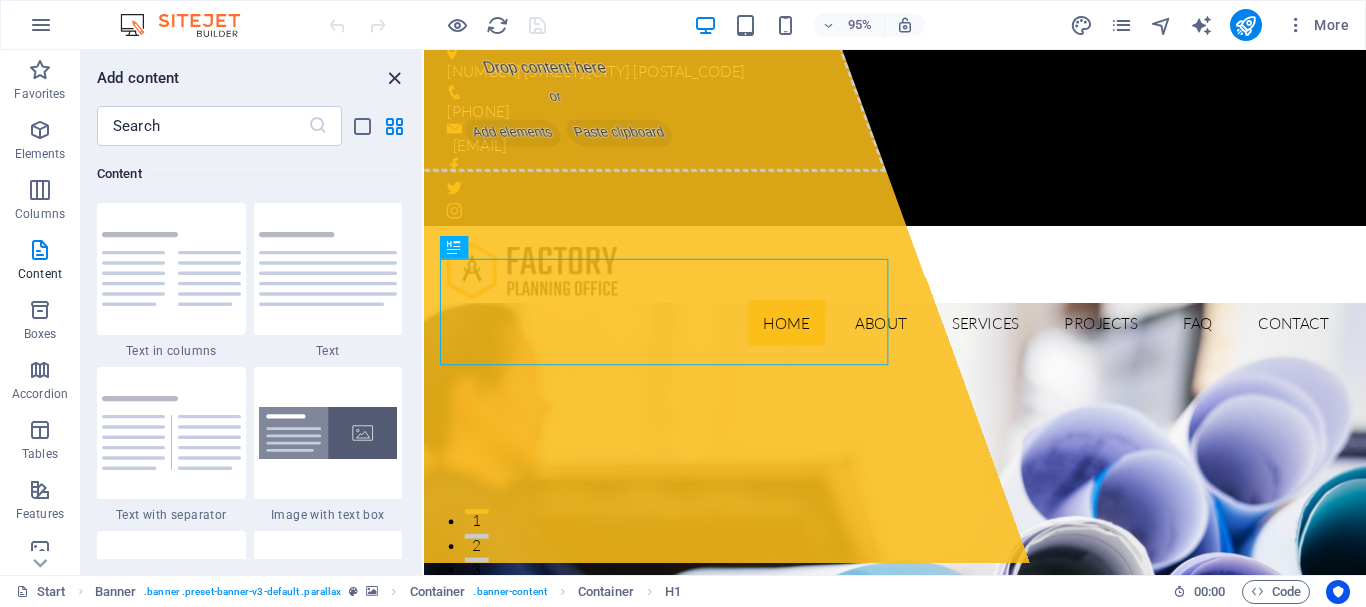 click at bounding box center (394, 78) 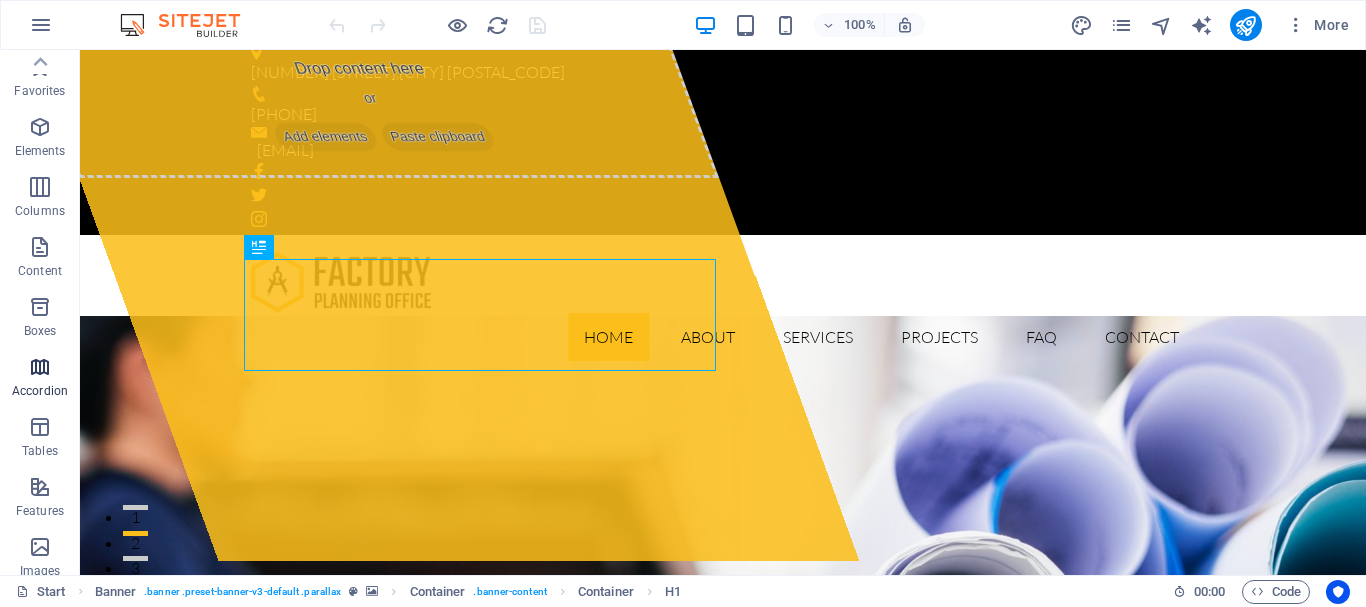 scroll, scrollTop: 0, scrollLeft: 0, axis: both 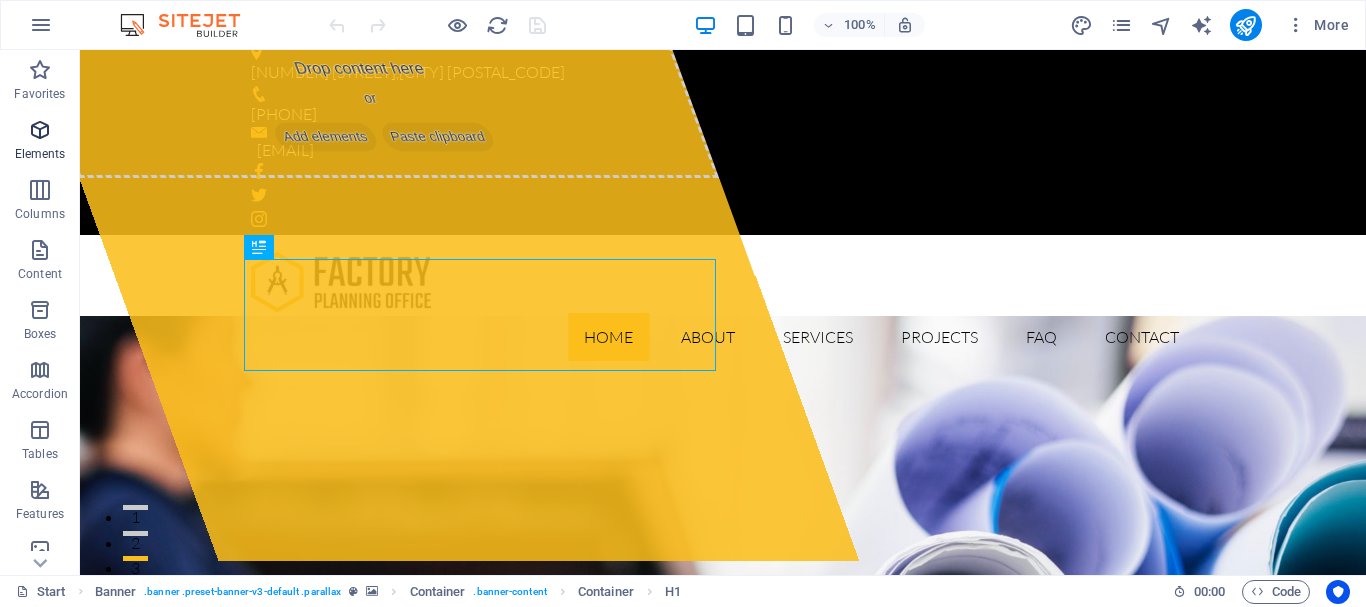 click at bounding box center (40, 130) 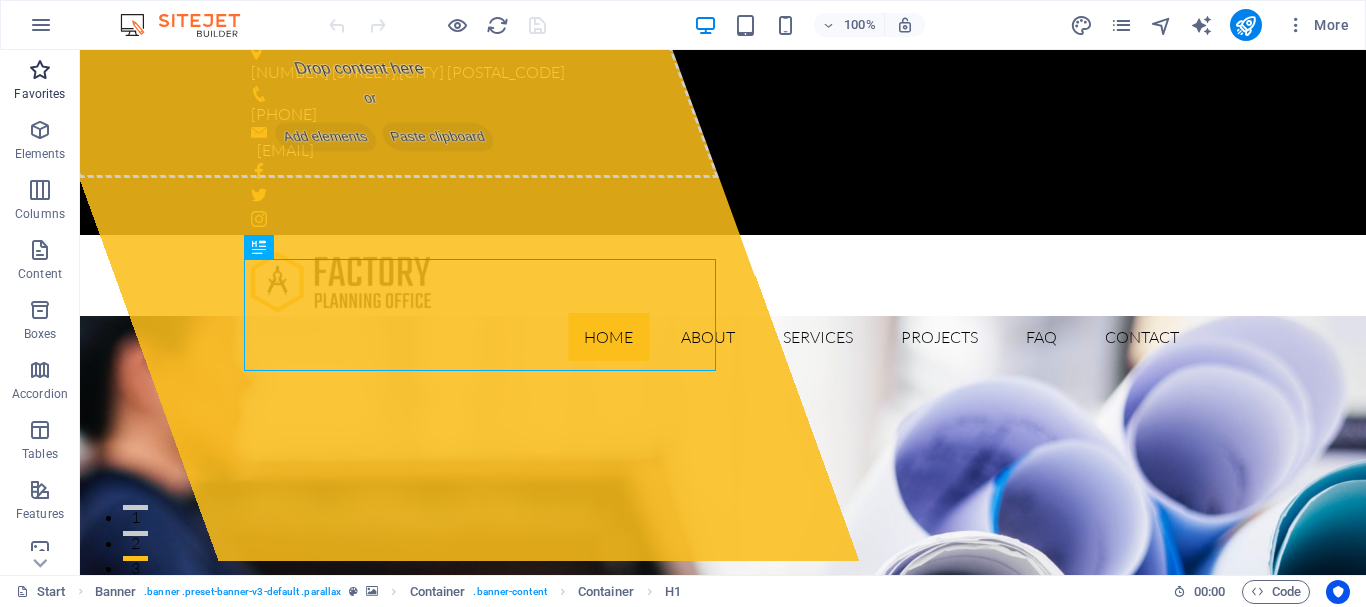 click on "Elements" at bounding box center [40, 142] 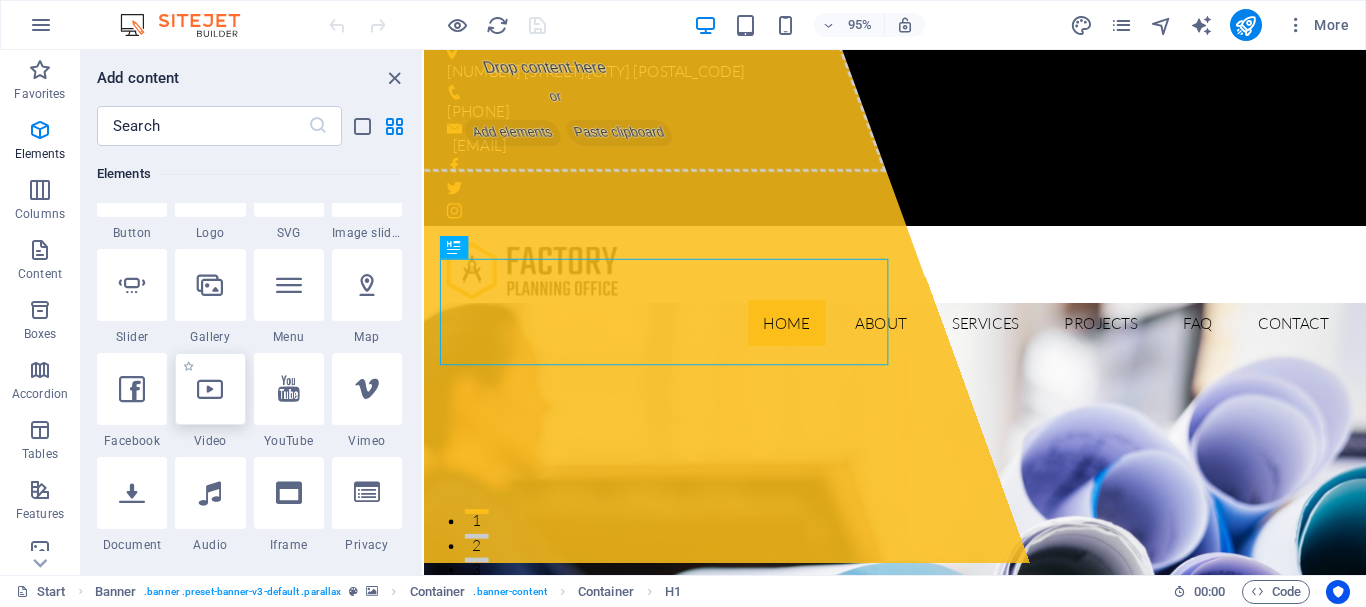 scroll, scrollTop: 513, scrollLeft: 0, axis: vertical 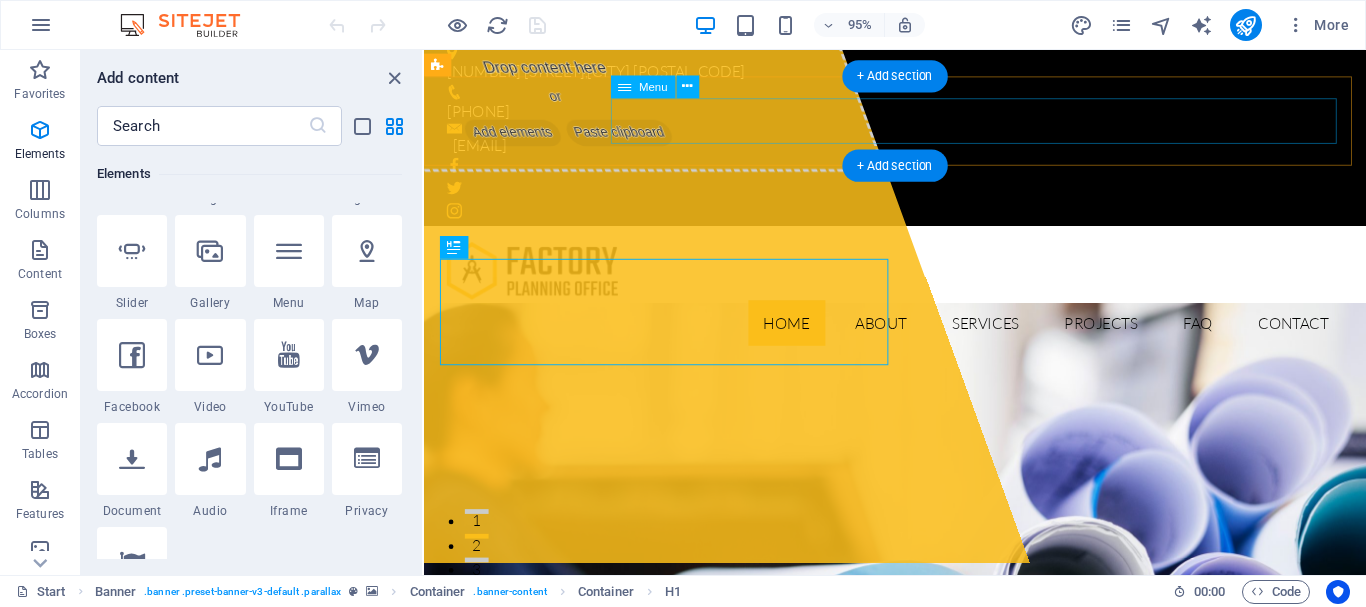 click on "Home About Services Projects FAQ Contact" at bounding box center [920, 337] 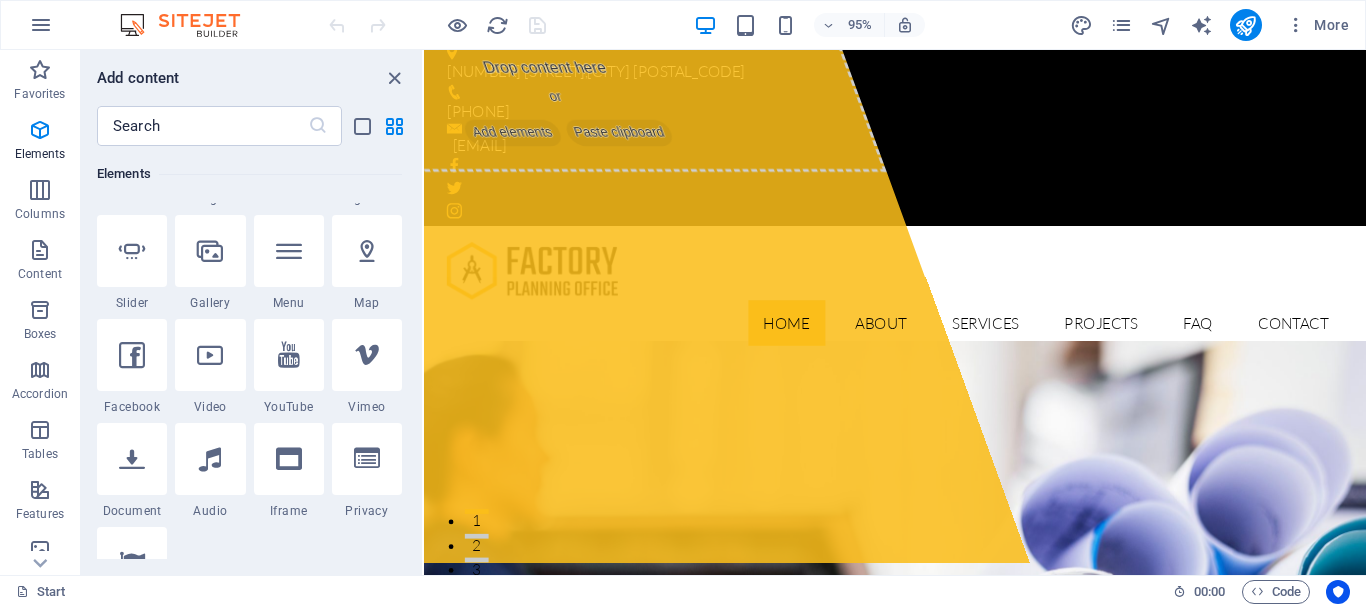 scroll, scrollTop: 0, scrollLeft: 0, axis: both 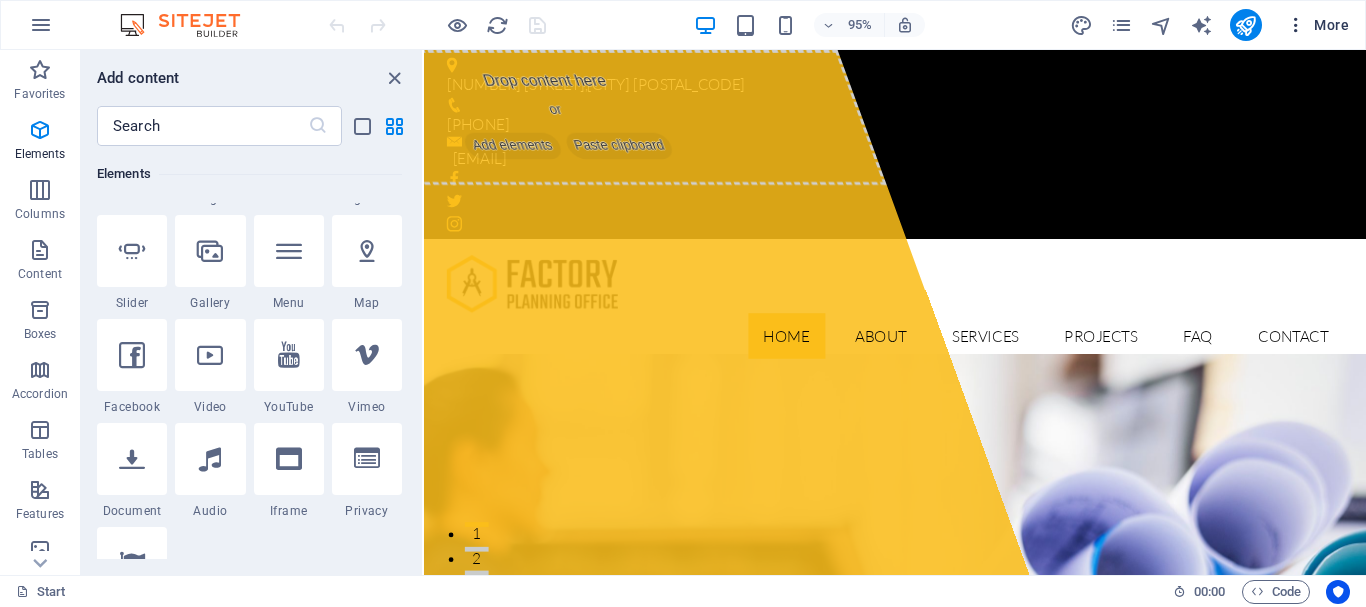 click at bounding box center (1296, 25) 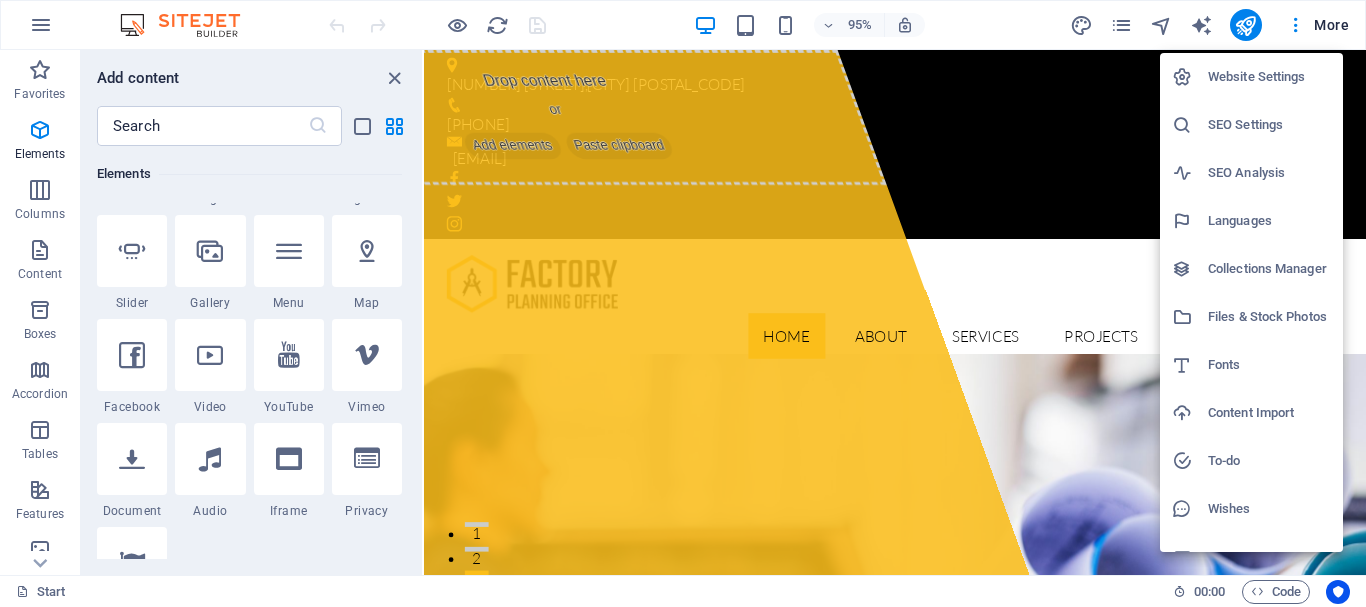 click at bounding box center [683, 303] 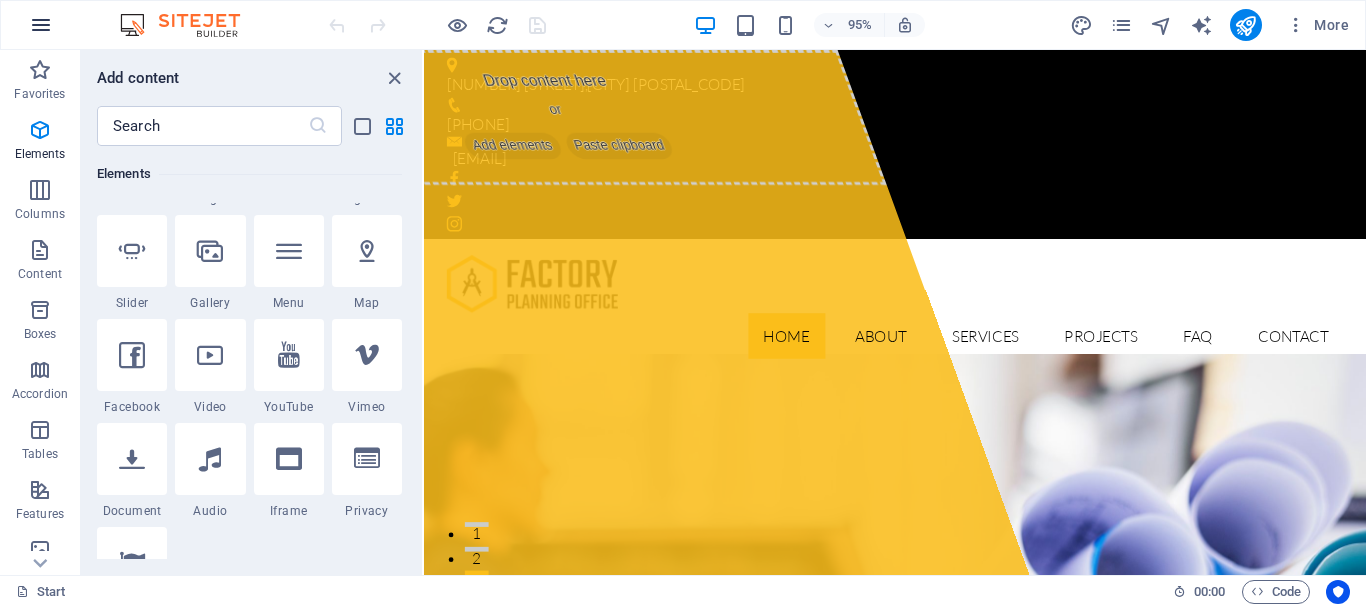 click at bounding box center (41, 25) 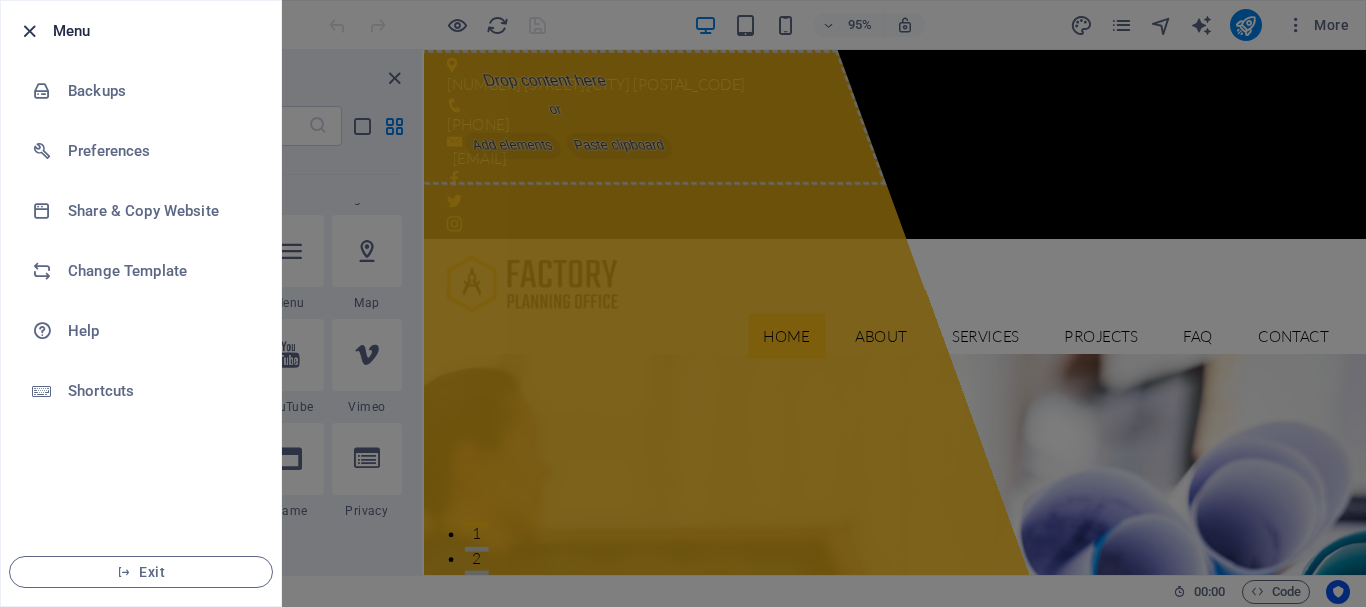 click at bounding box center [29, 31] 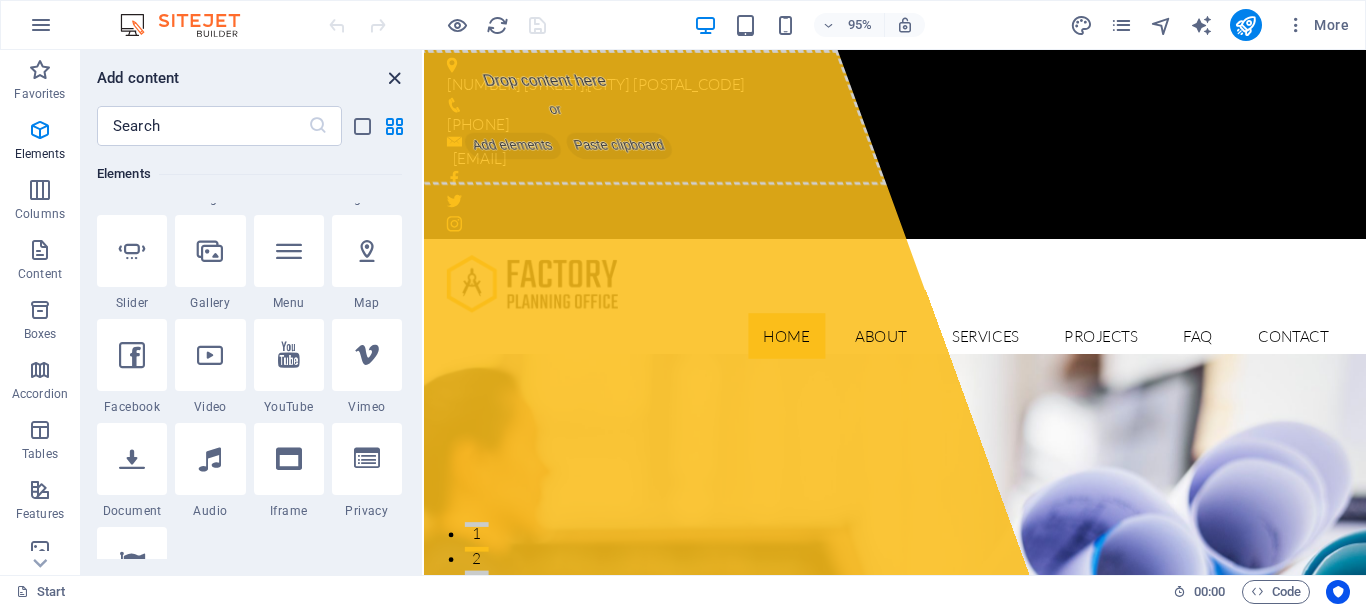 click at bounding box center (394, 78) 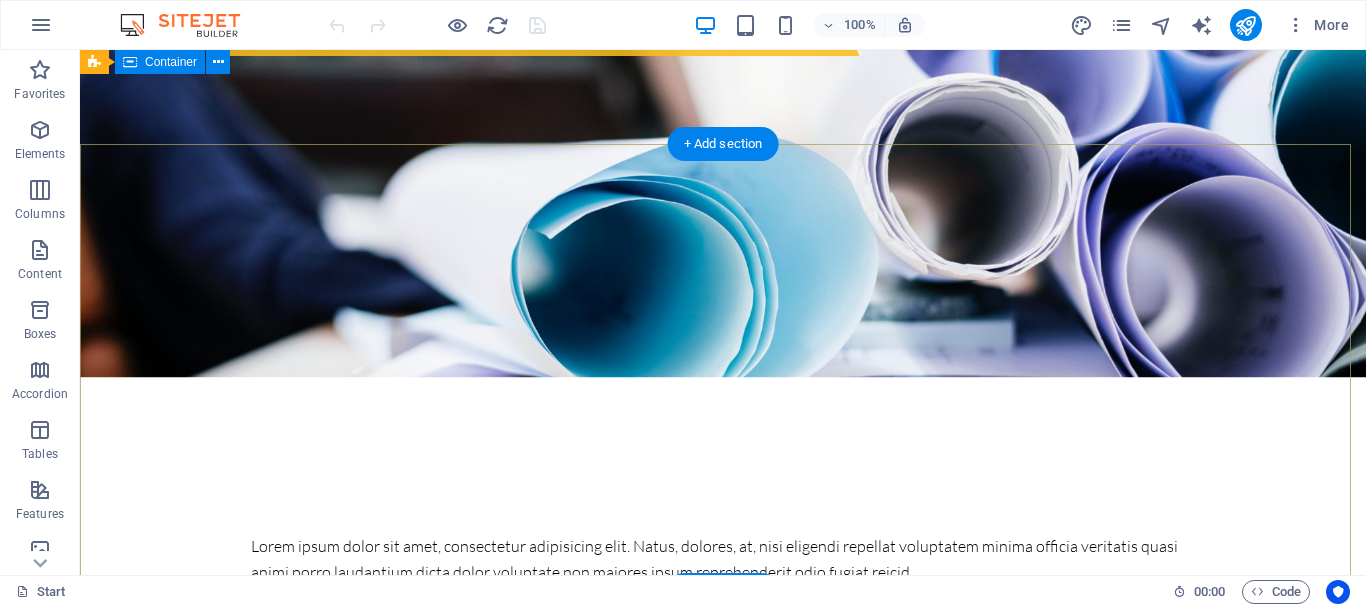 scroll, scrollTop: 0, scrollLeft: 0, axis: both 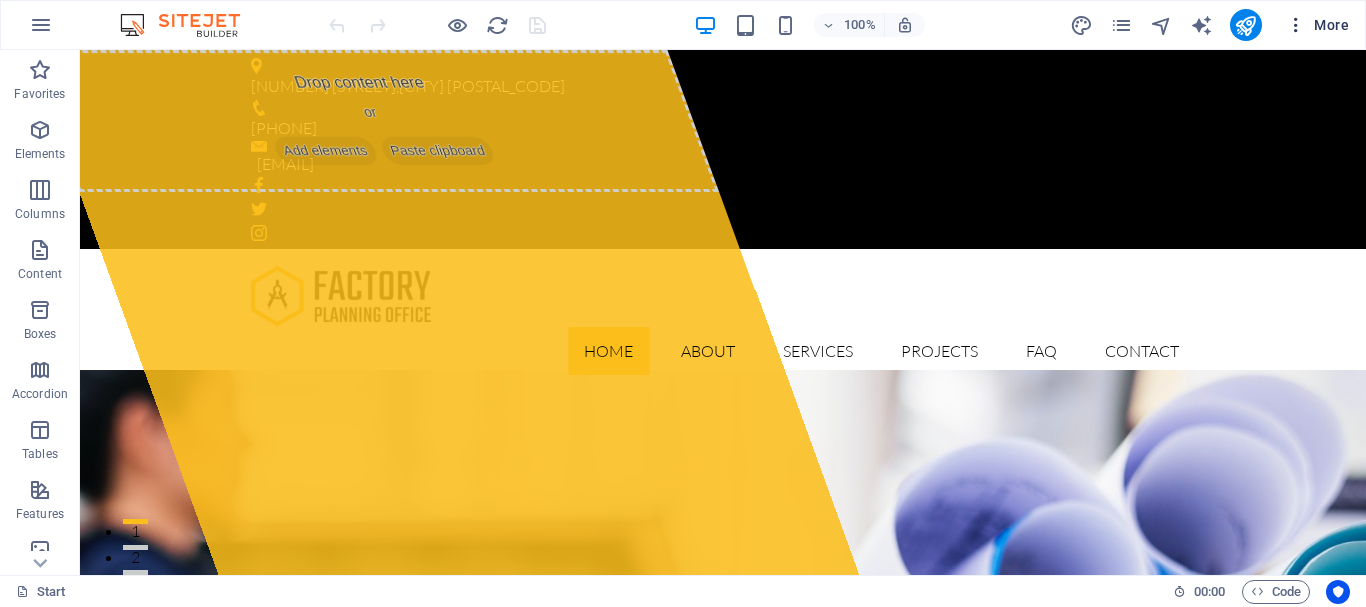 click at bounding box center (1296, 25) 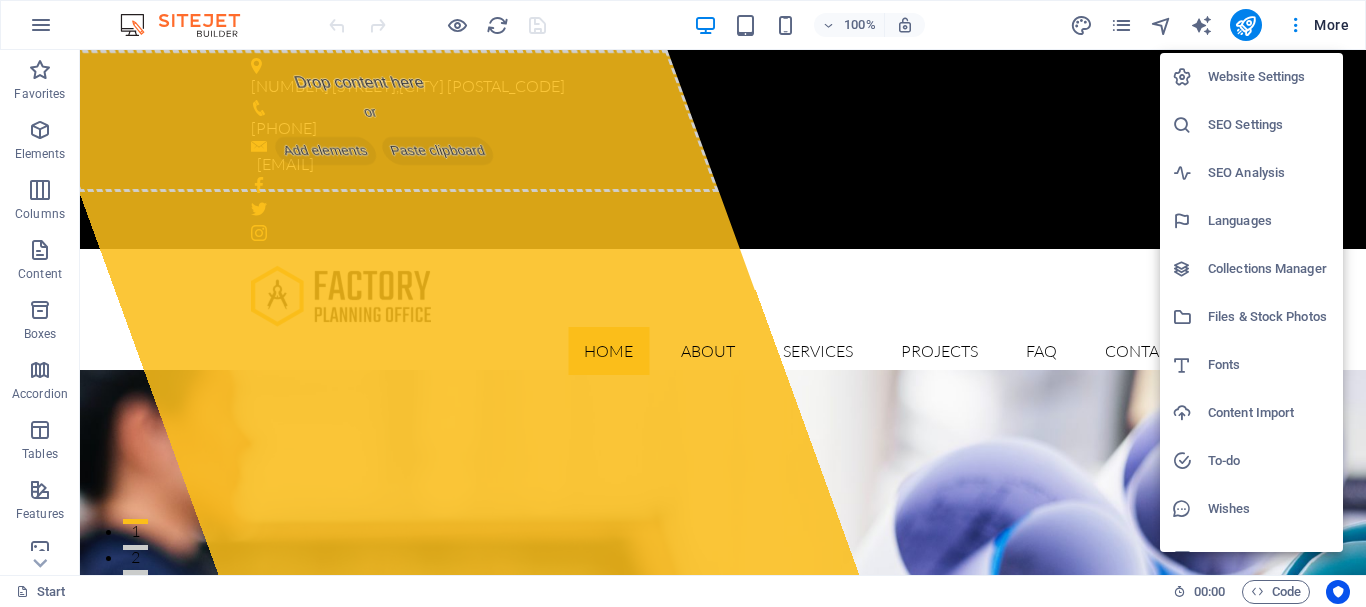 scroll, scrollTop: 29, scrollLeft: 0, axis: vertical 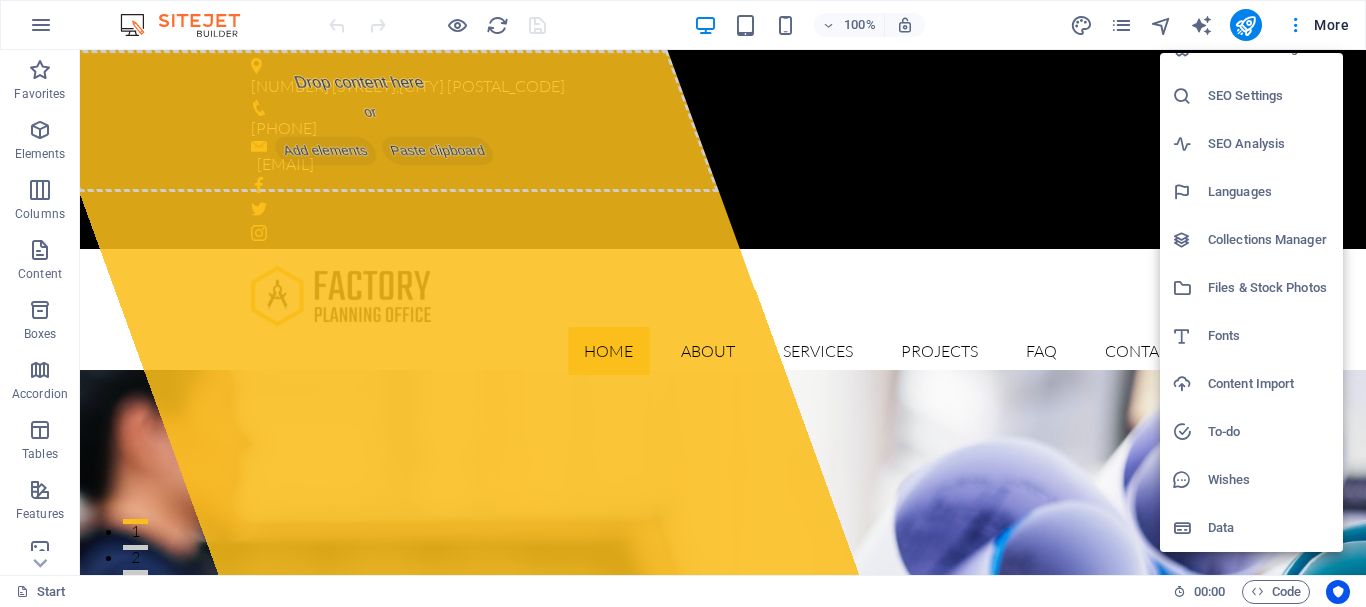 click on "Data" at bounding box center (1269, 528) 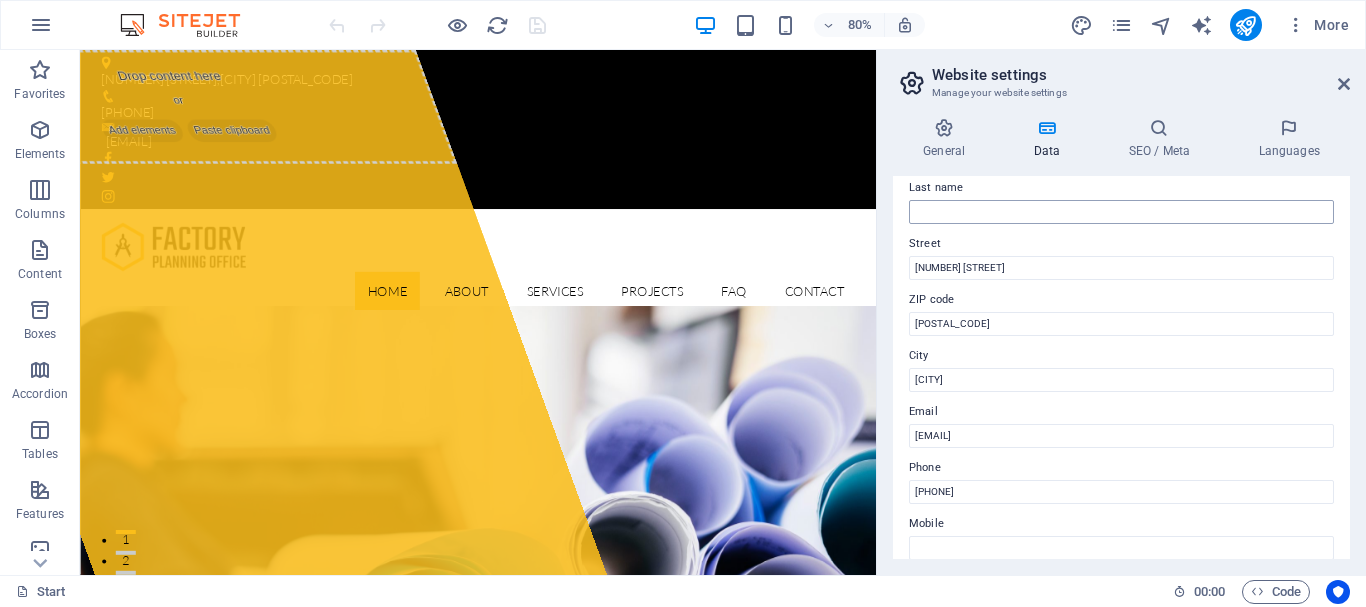 scroll, scrollTop: 200, scrollLeft: 0, axis: vertical 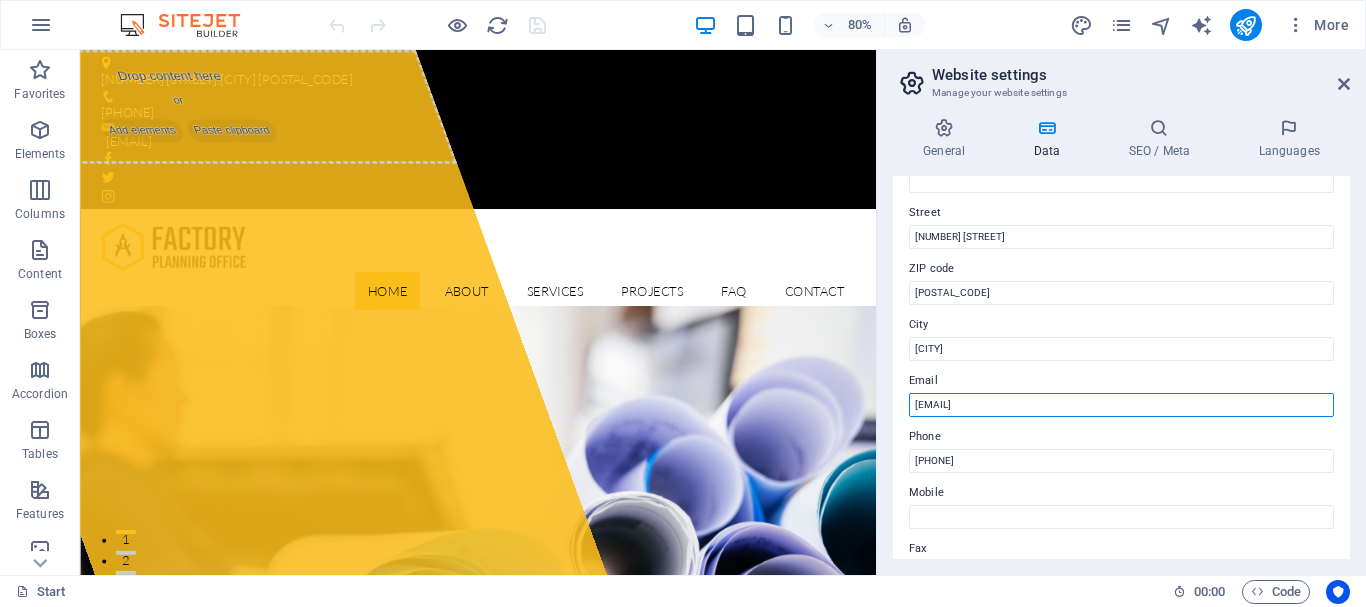 drag, startPoint x: 940, startPoint y: 404, endPoint x: 1086, endPoint y: 403, distance: 146.00342 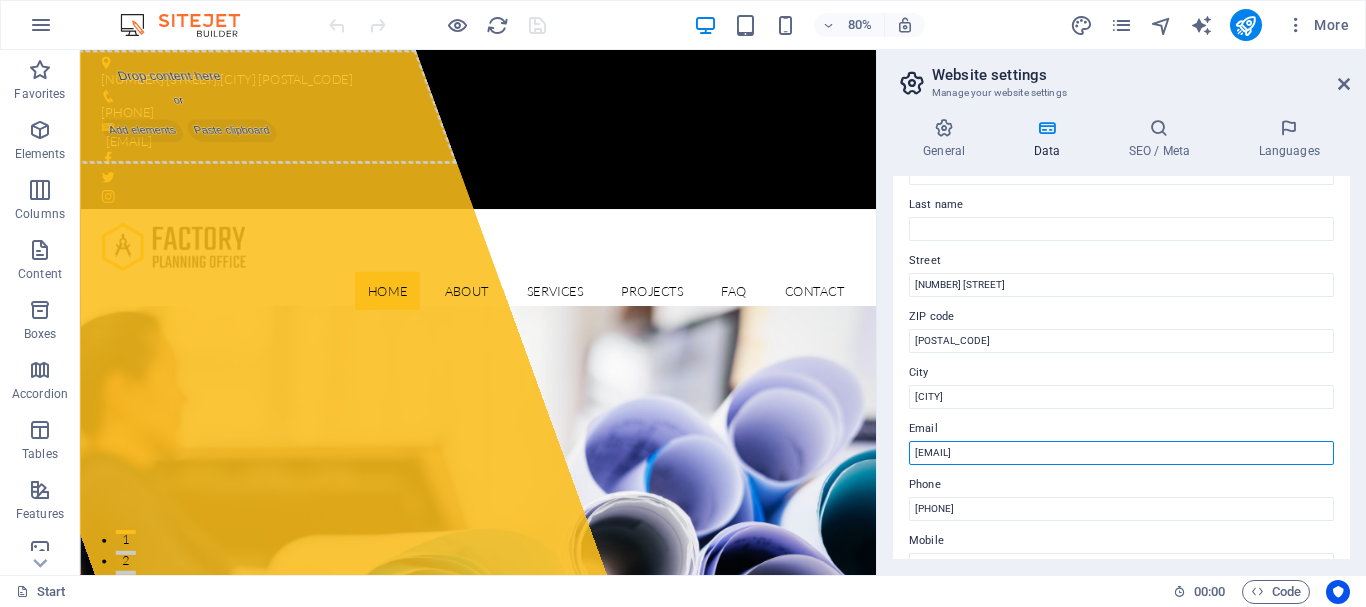 scroll, scrollTop: 0, scrollLeft: 0, axis: both 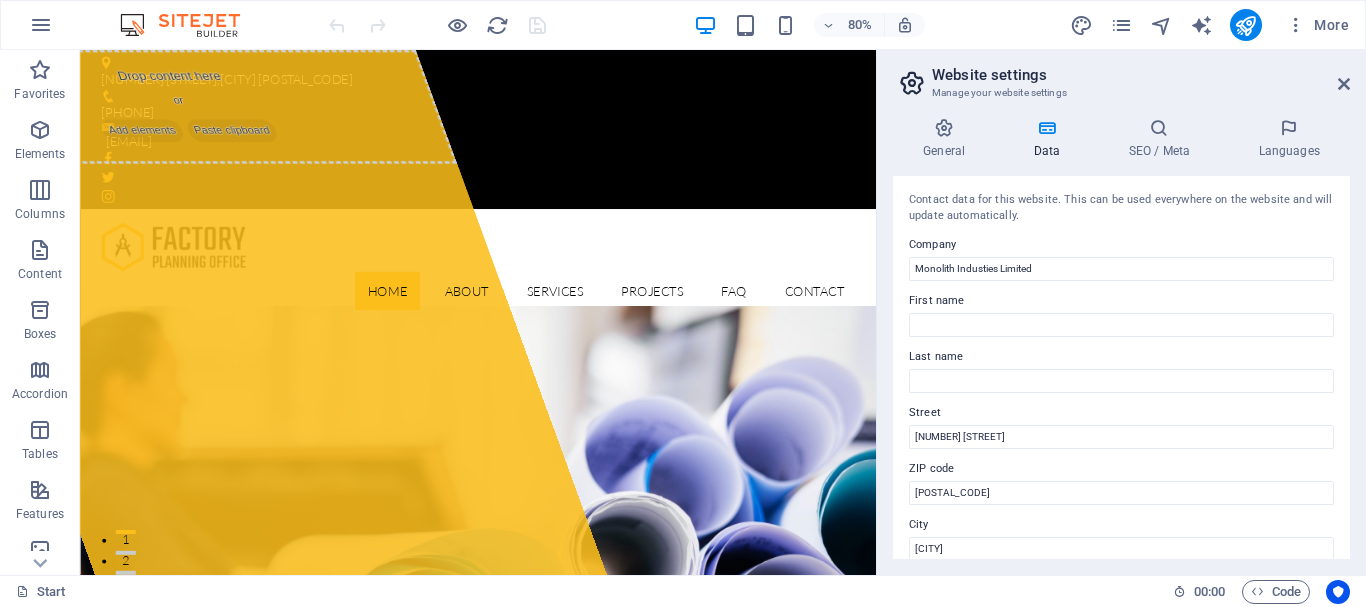 click on "80% More" at bounding box center [841, 25] 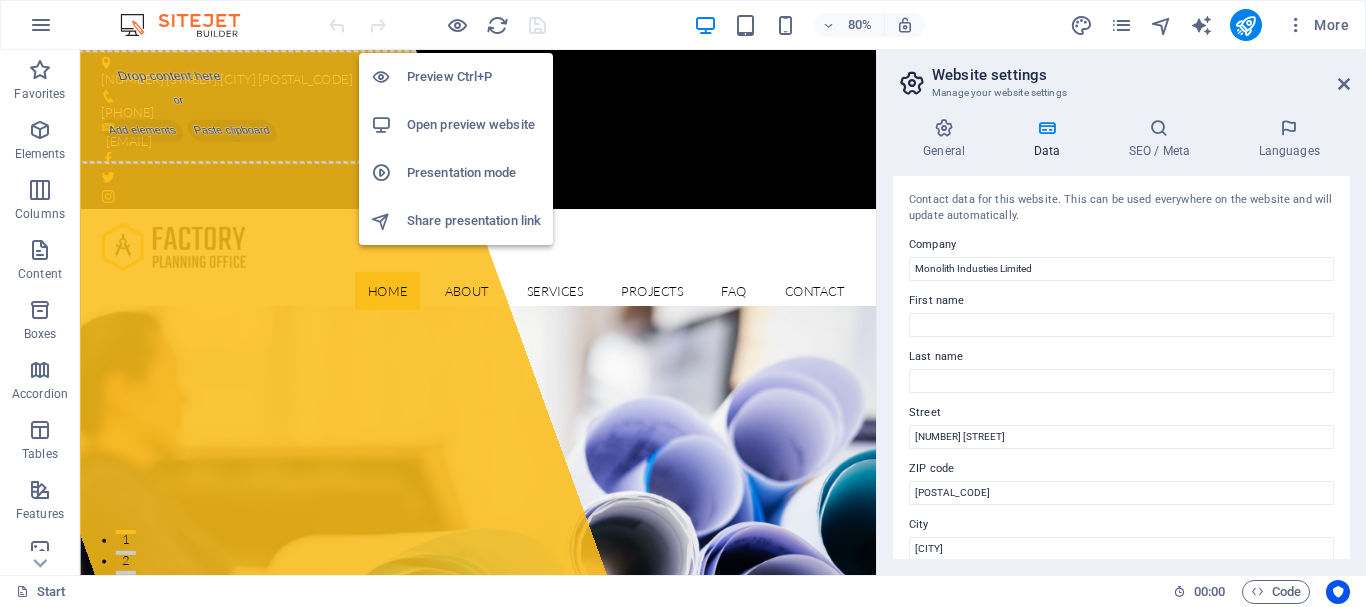 click on "Open preview website" at bounding box center [474, 125] 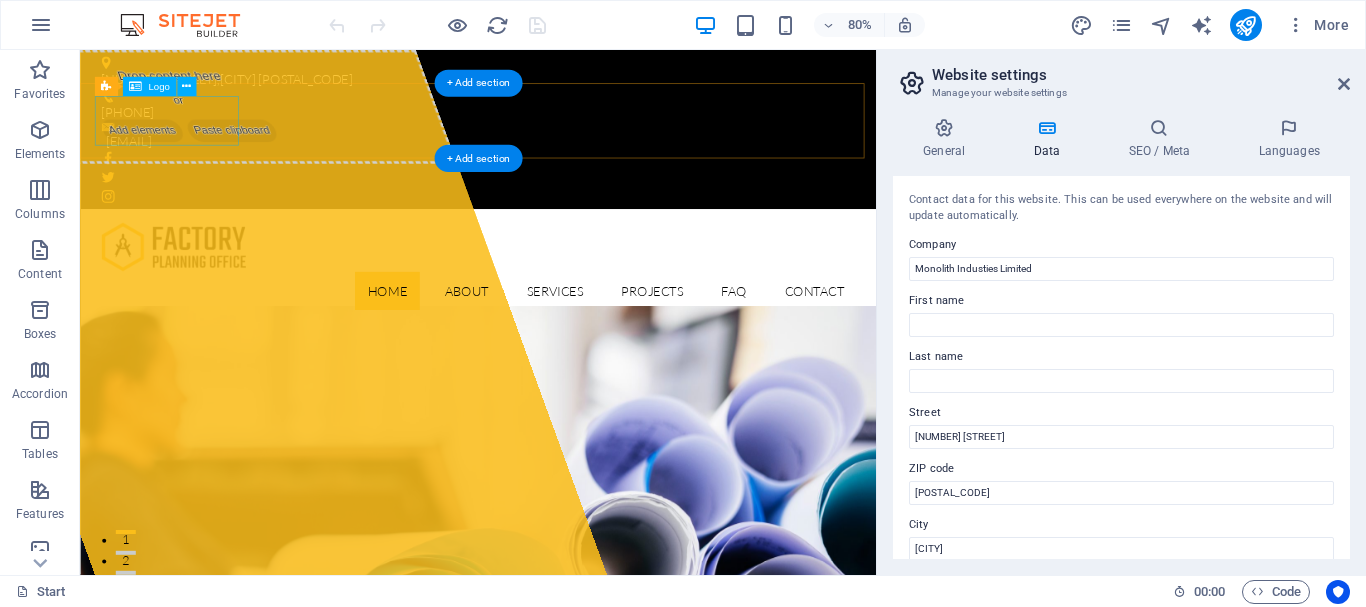 click at bounding box center (578, 296) 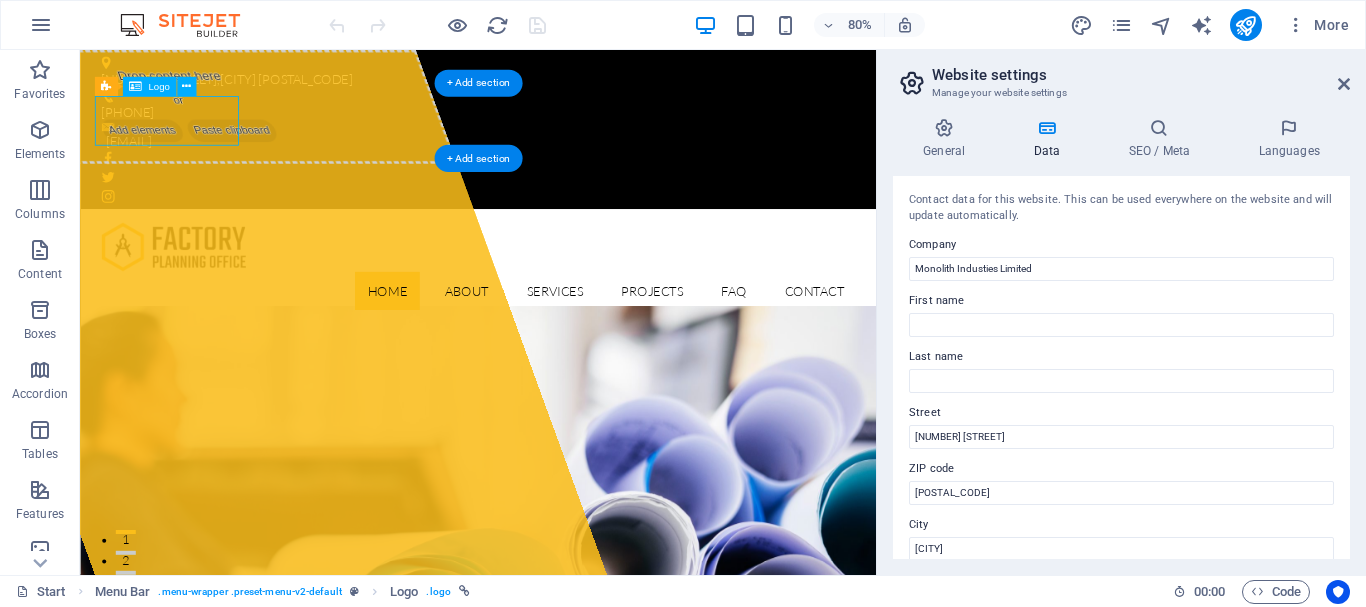click at bounding box center [578, 296] 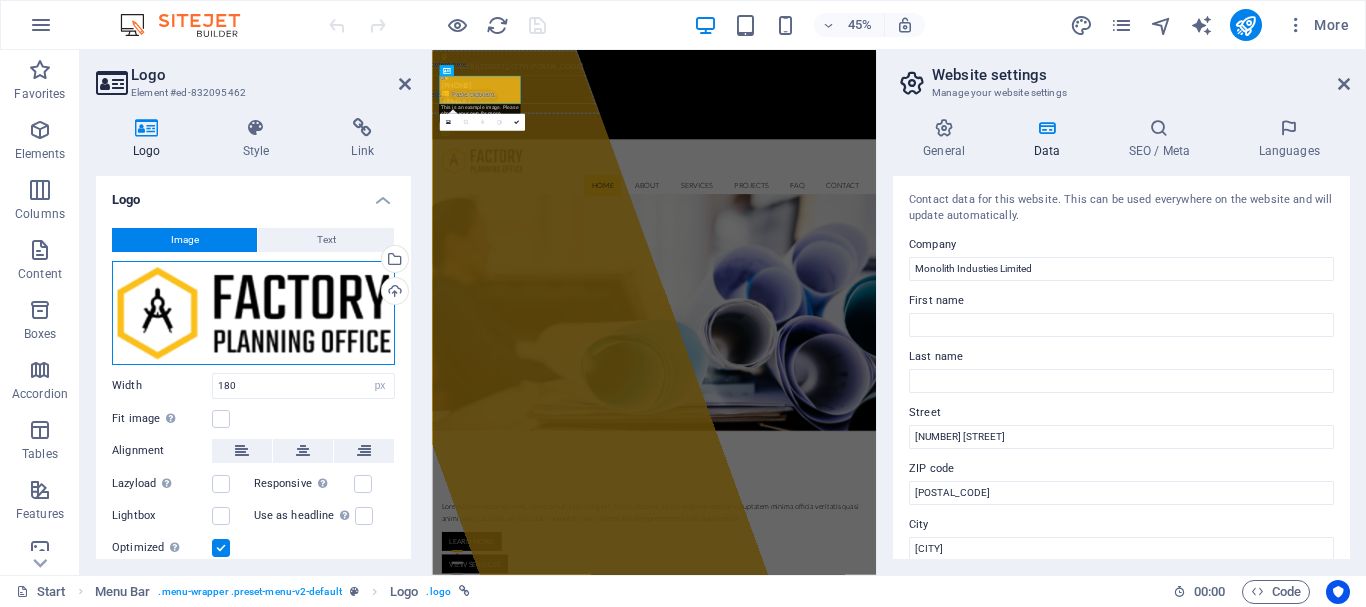 click on "Drag files here, click to choose files or select files from Files or our free stock photos & videos" at bounding box center (253, 313) 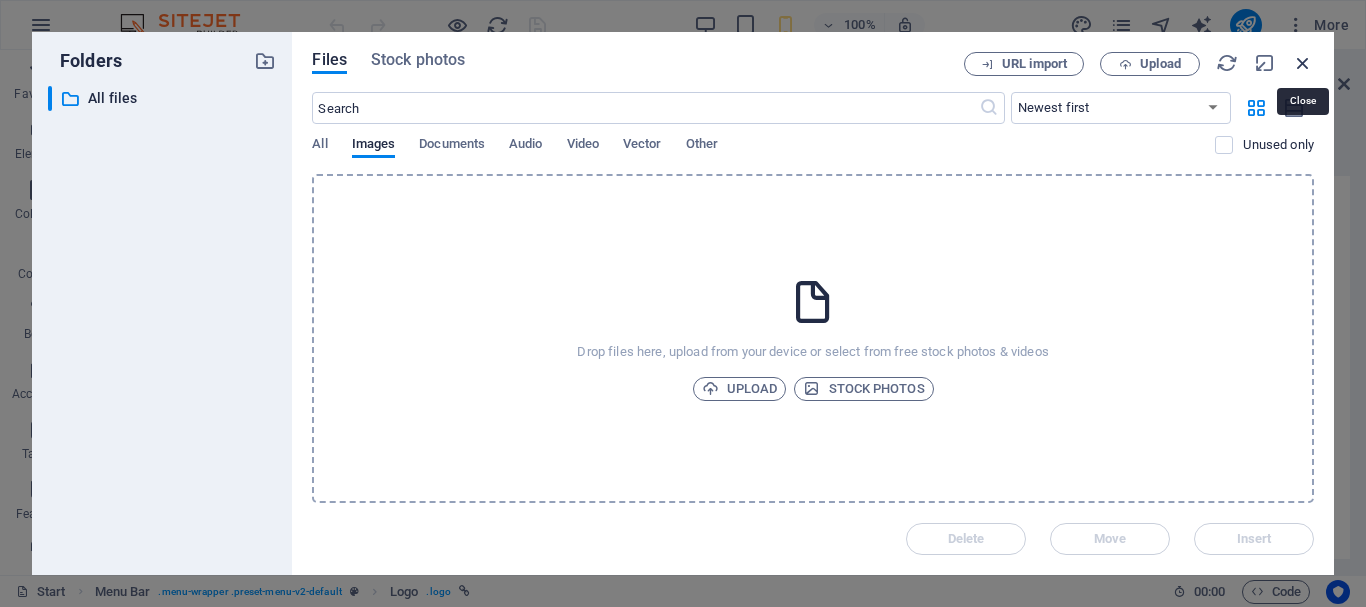 click at bounding box center [1303, 63] 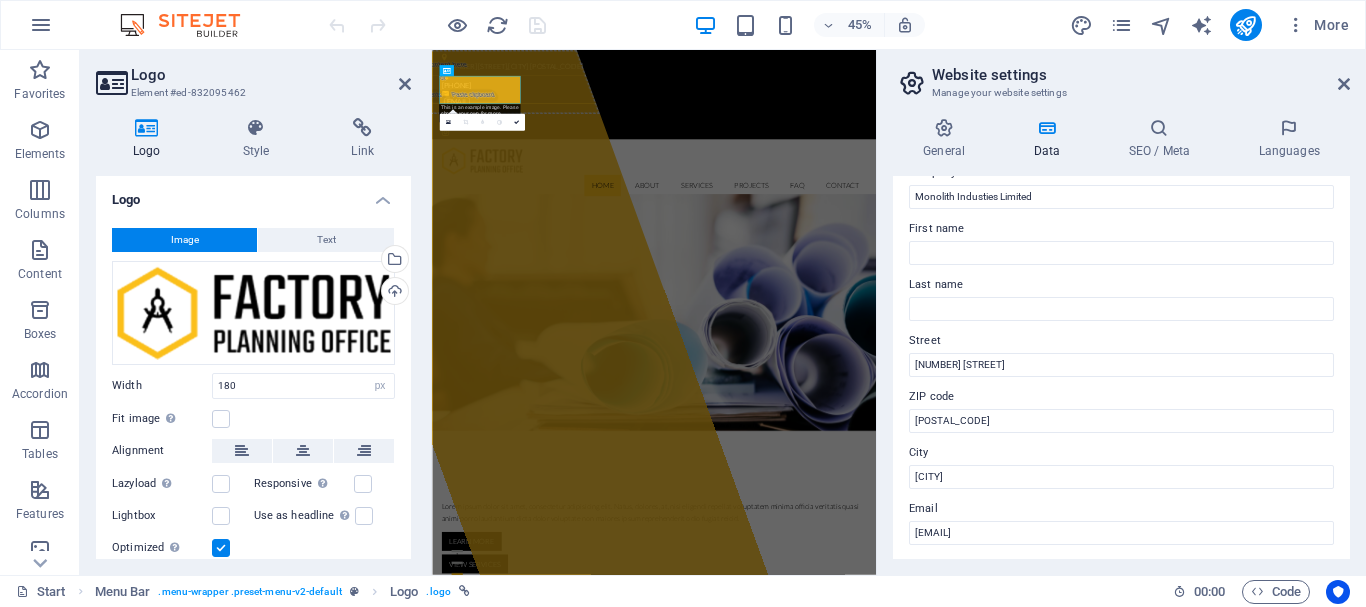 scroll, scrollTop: 0, scrollLeft: 0, axis: both 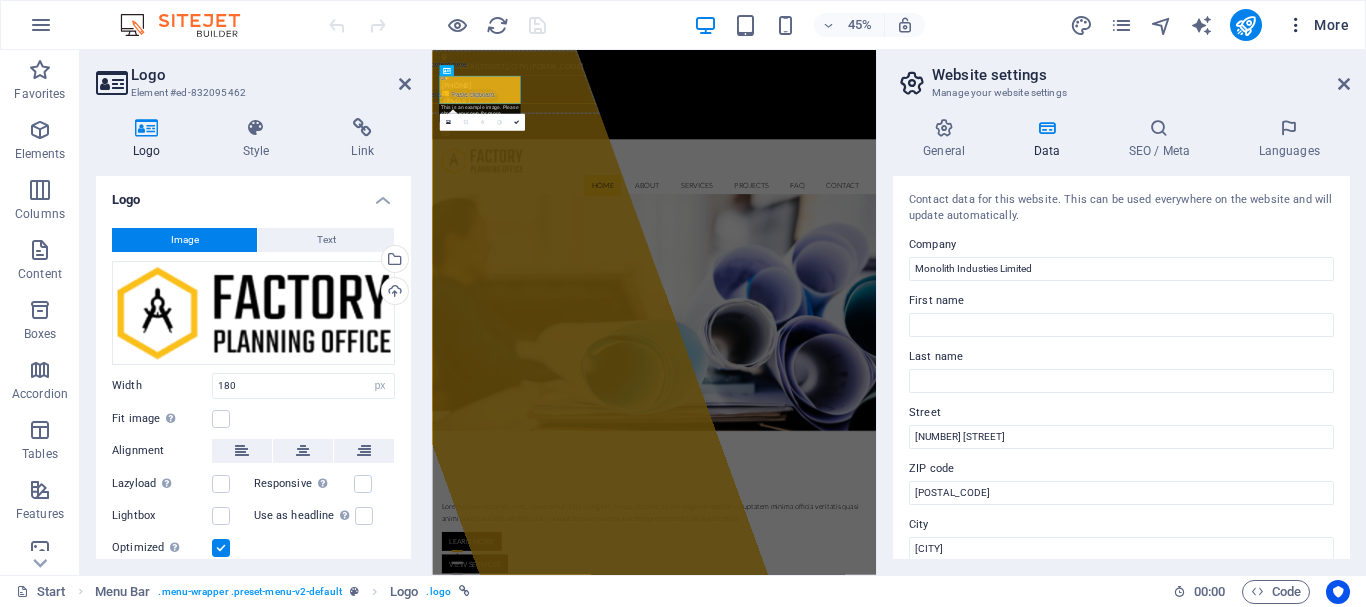 click at bounding box center (1296, 25) 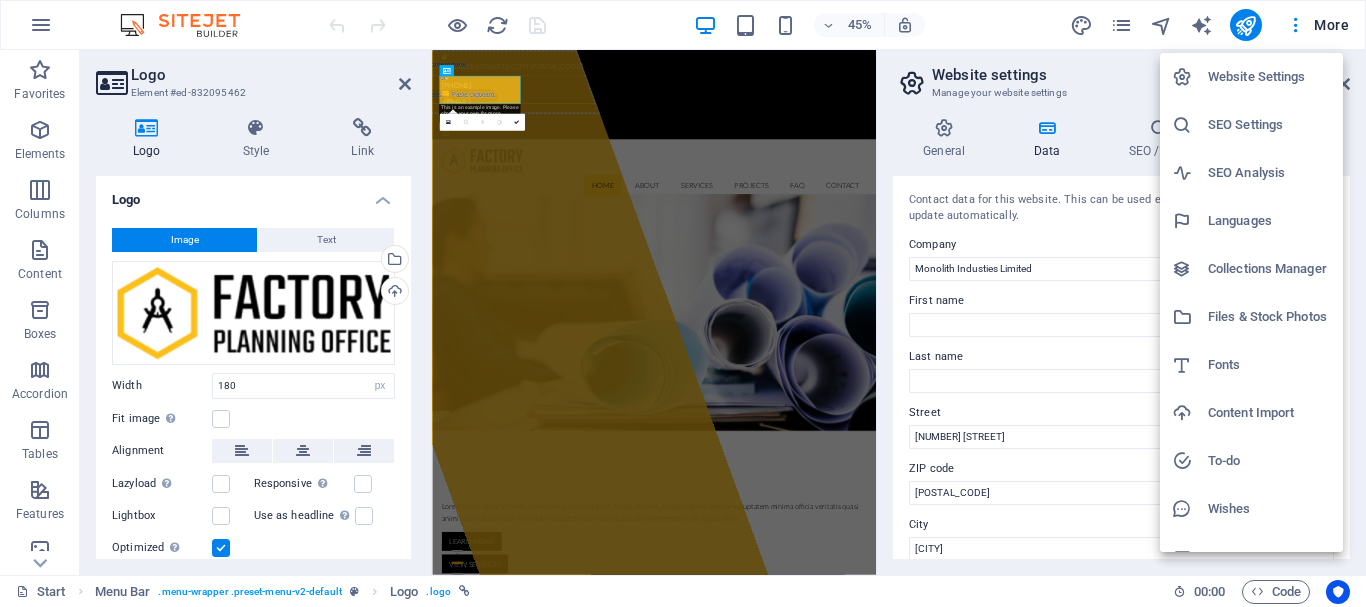 click at bounding box center (683, 303) 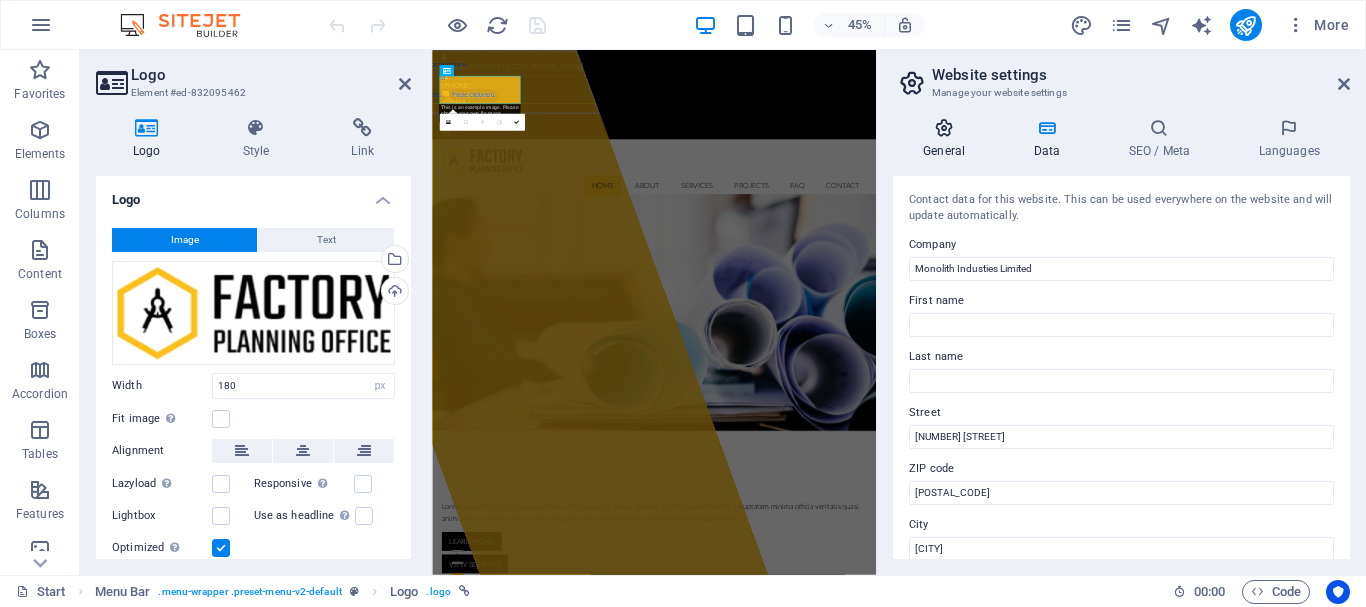 click at bounding box center (944, 128) 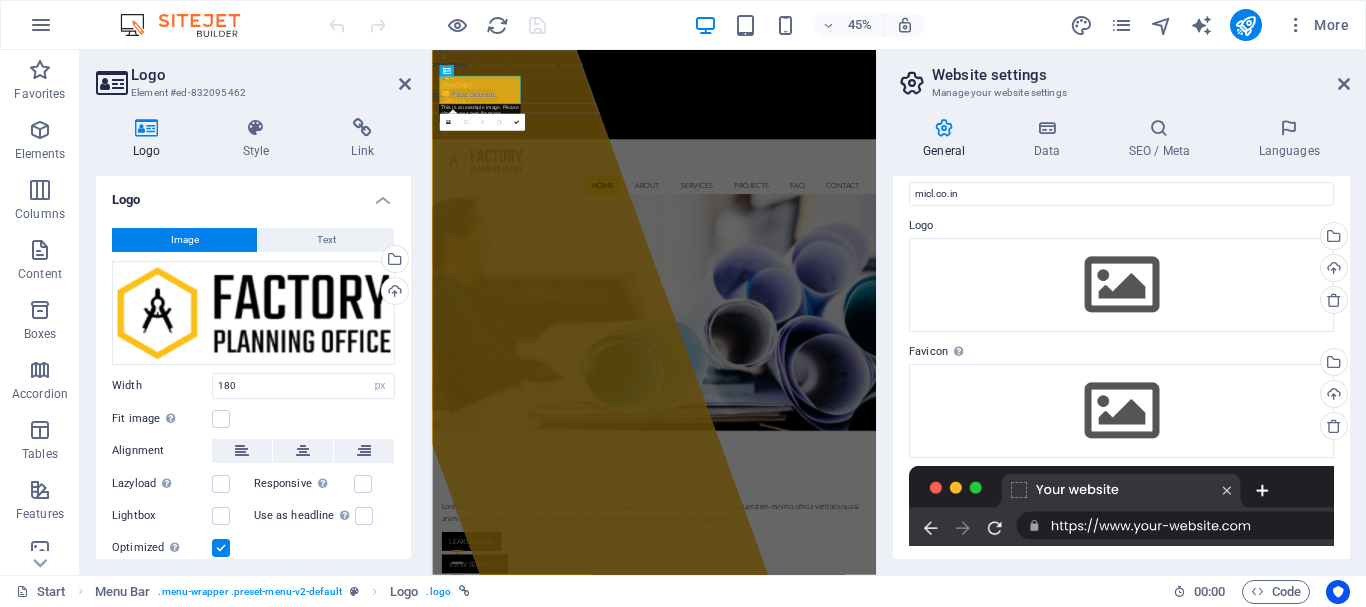 scroll, scrollTop: 0, scrollLeft: 0, axis: both 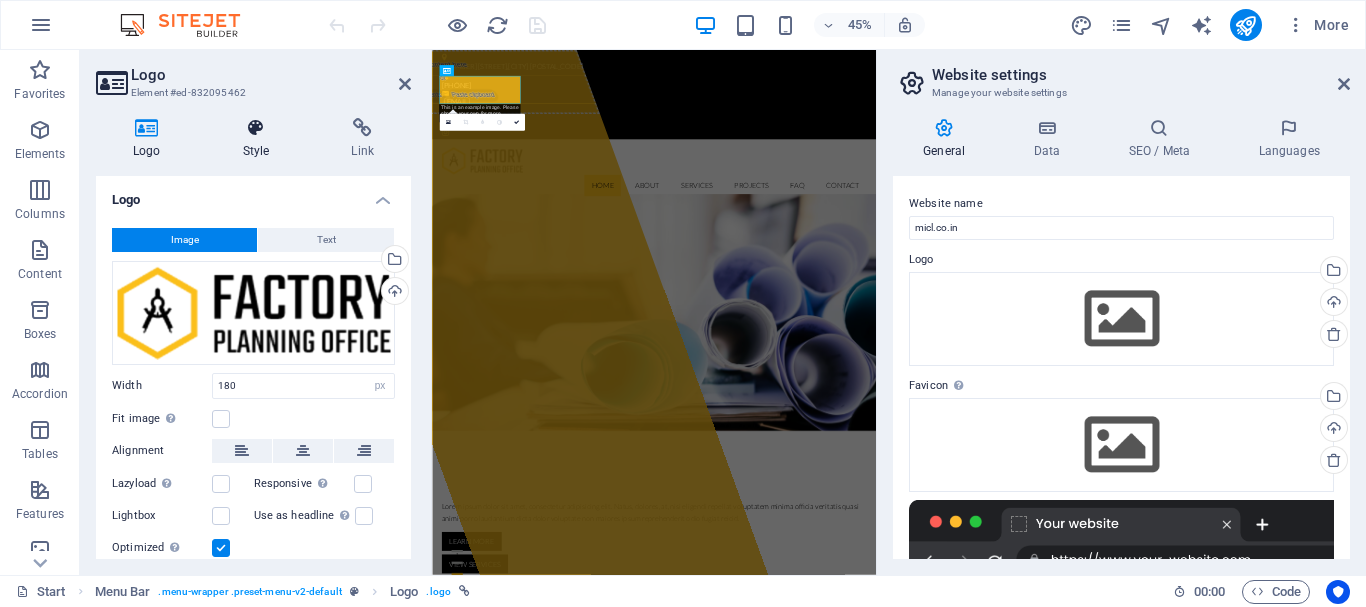 click at bounding box center (256, 128) 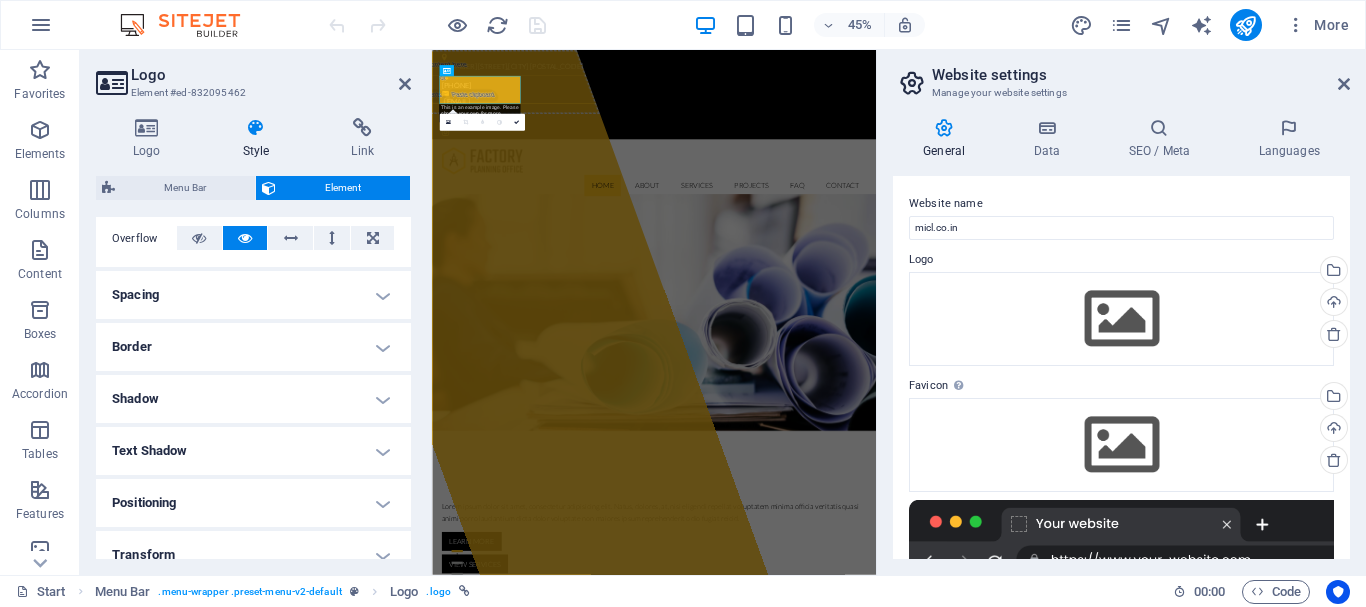 scroll, scrollTop: 500, scrollLeft: 0, axis: vertical 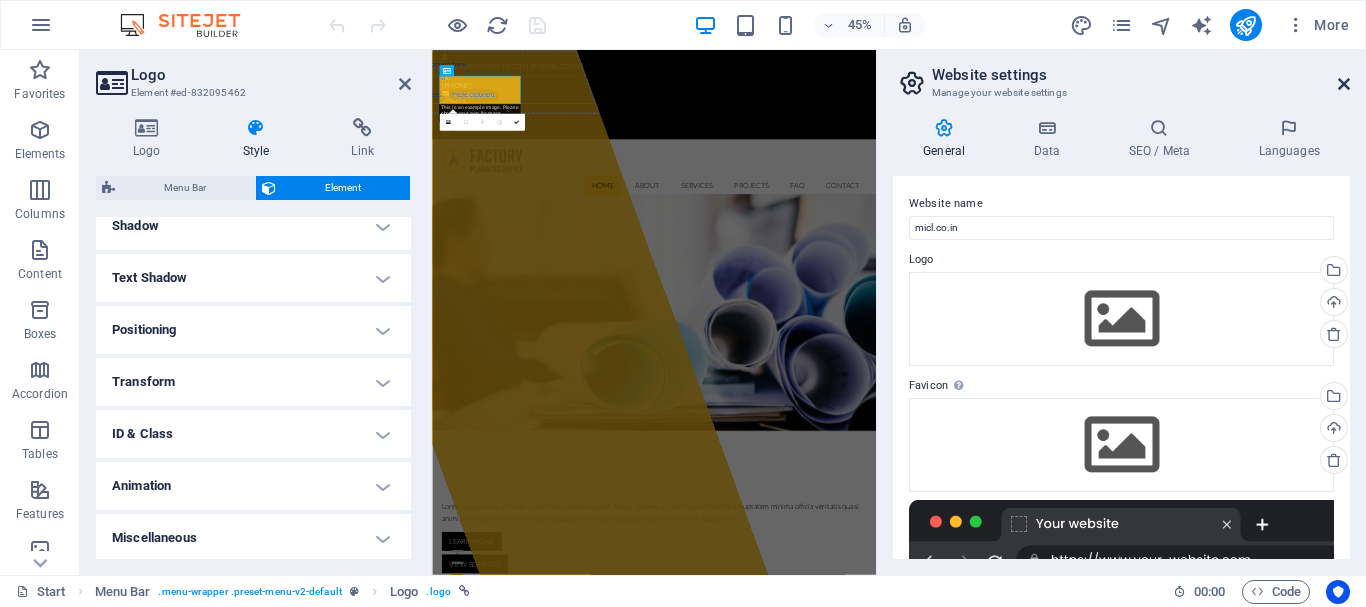 click at bounding box center [1344, 84] 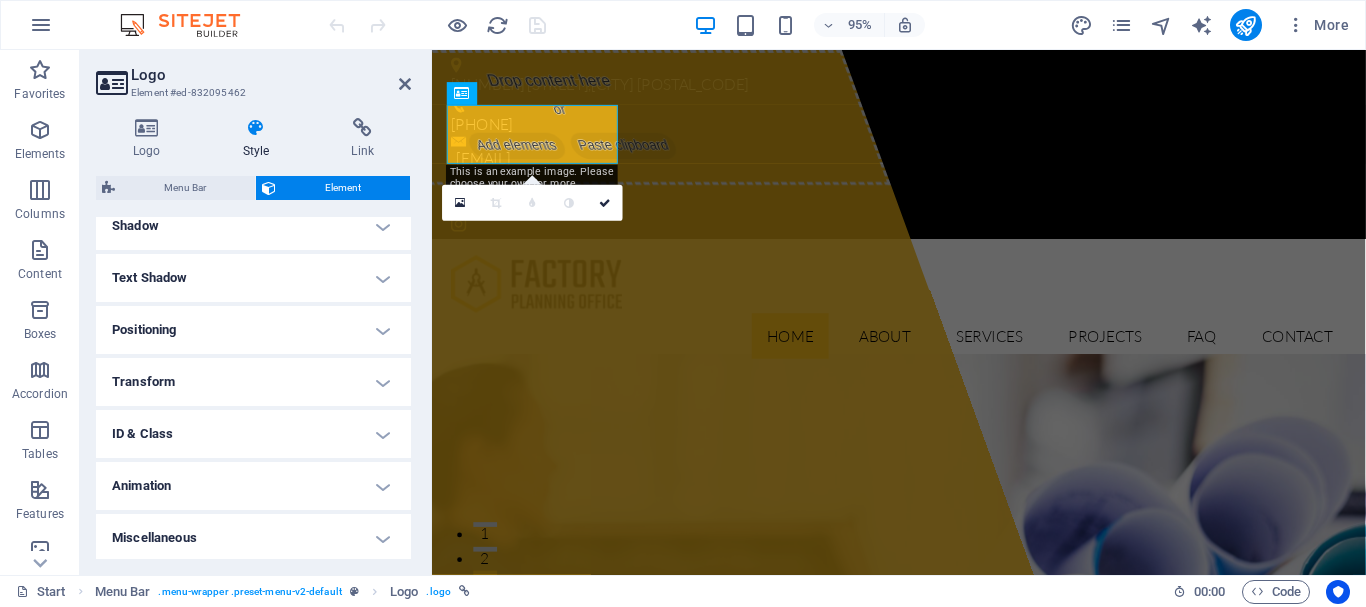 scroll, scrollTop: 503, scrollLeft: 0, axis: vertical 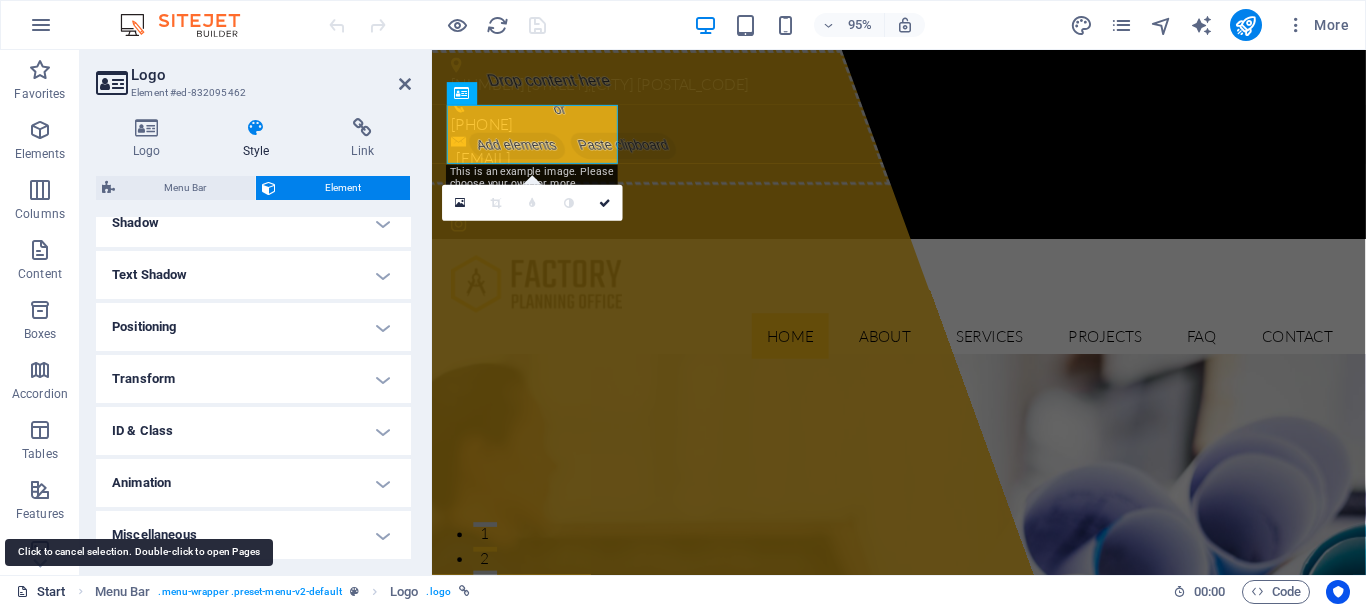 click on "Start" at bounding box center [41, 592] 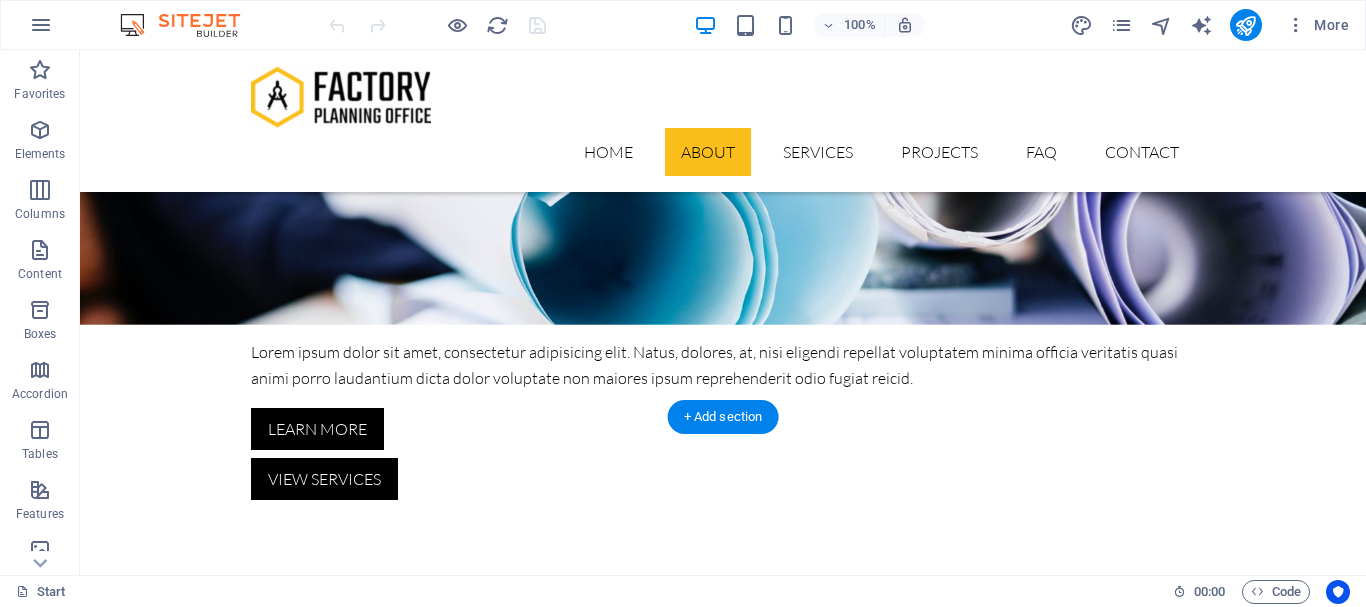 scroll, scrollTop: 800, scrollLeft: 0, axis: vertical 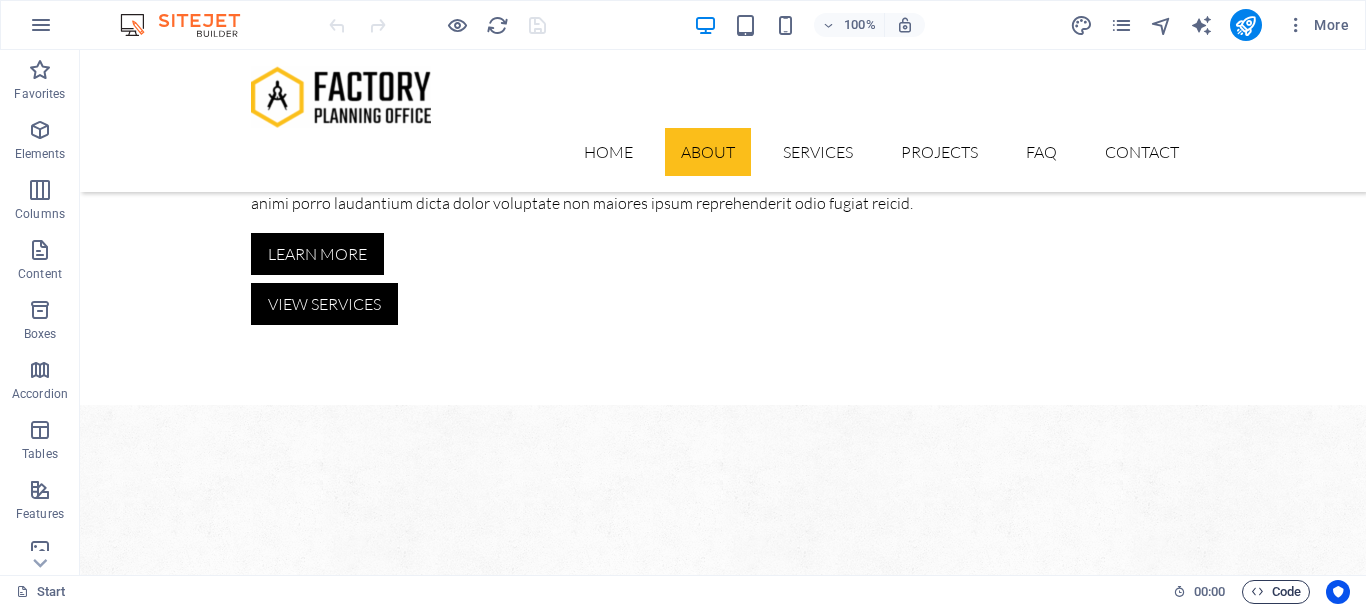 click on "Code" at bounding box center [1276, 592] 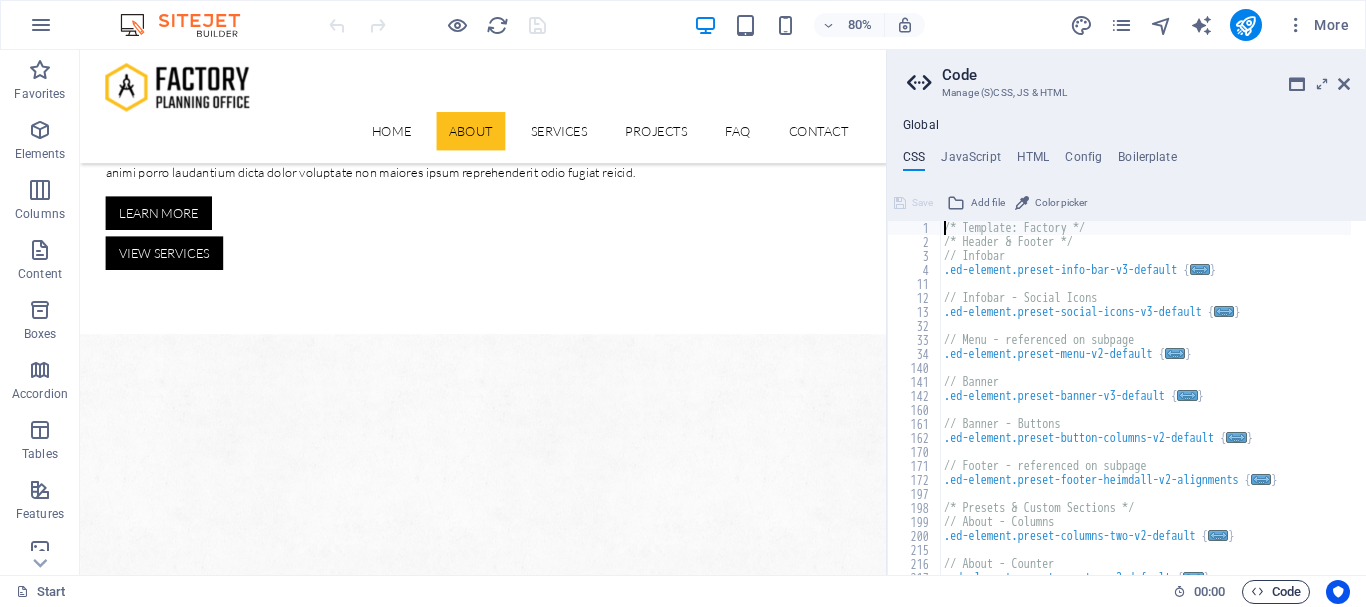 click on "Code" at bounding box center (1276, 592) 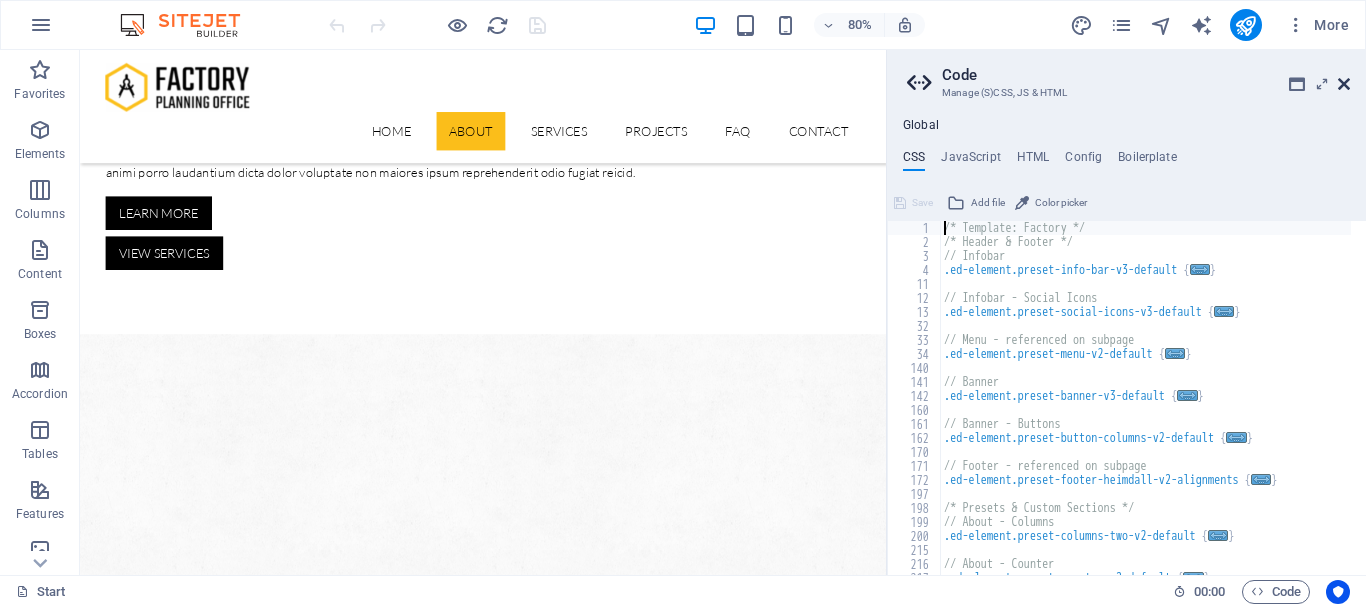 click at bounding box center (1344, 84) 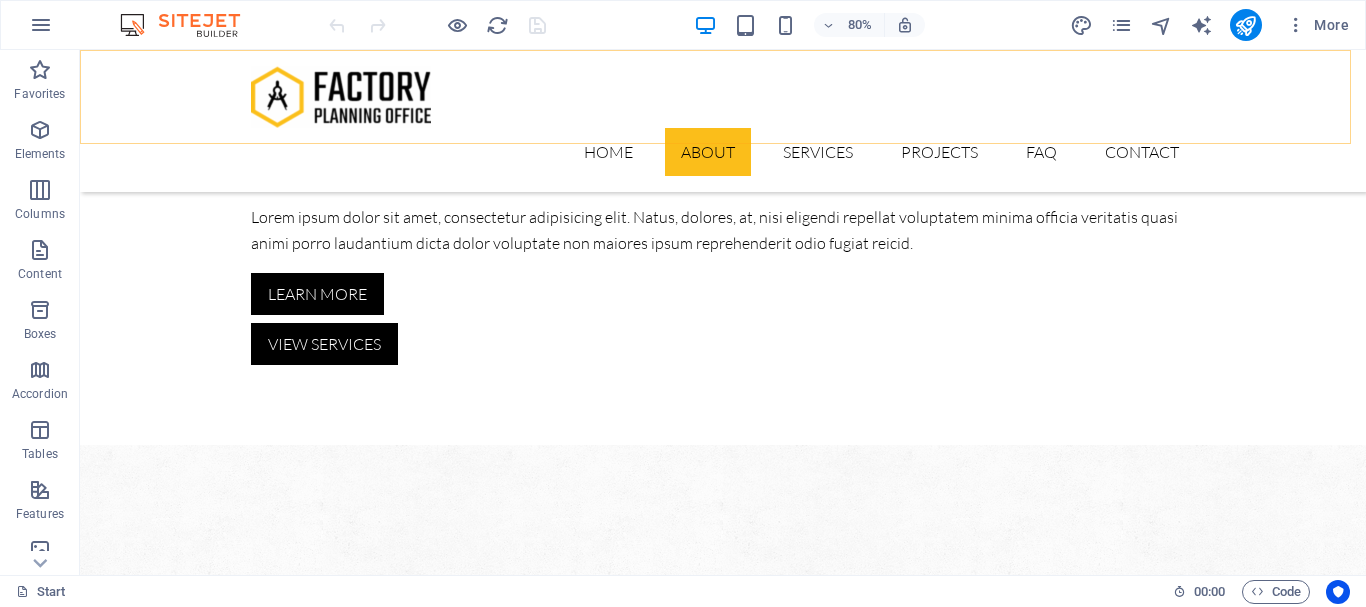 scroll, scrollTop: 769, scrollLeft: 0, axis: vertical 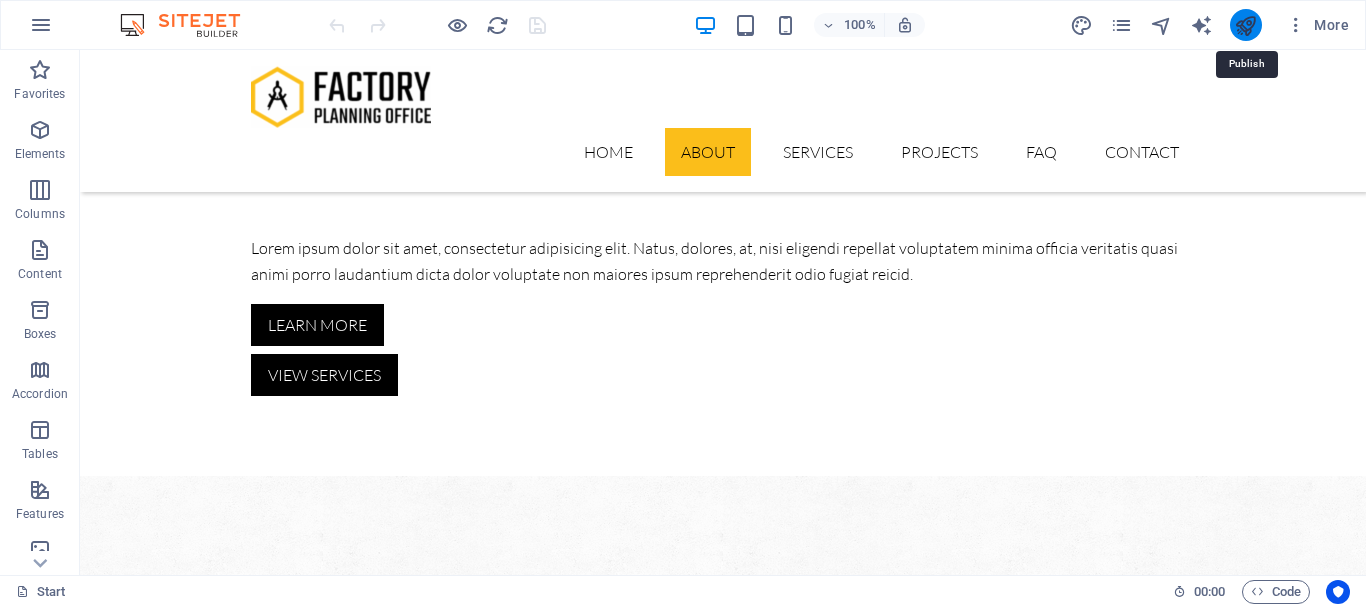 click at bounding box center (1245, 25) 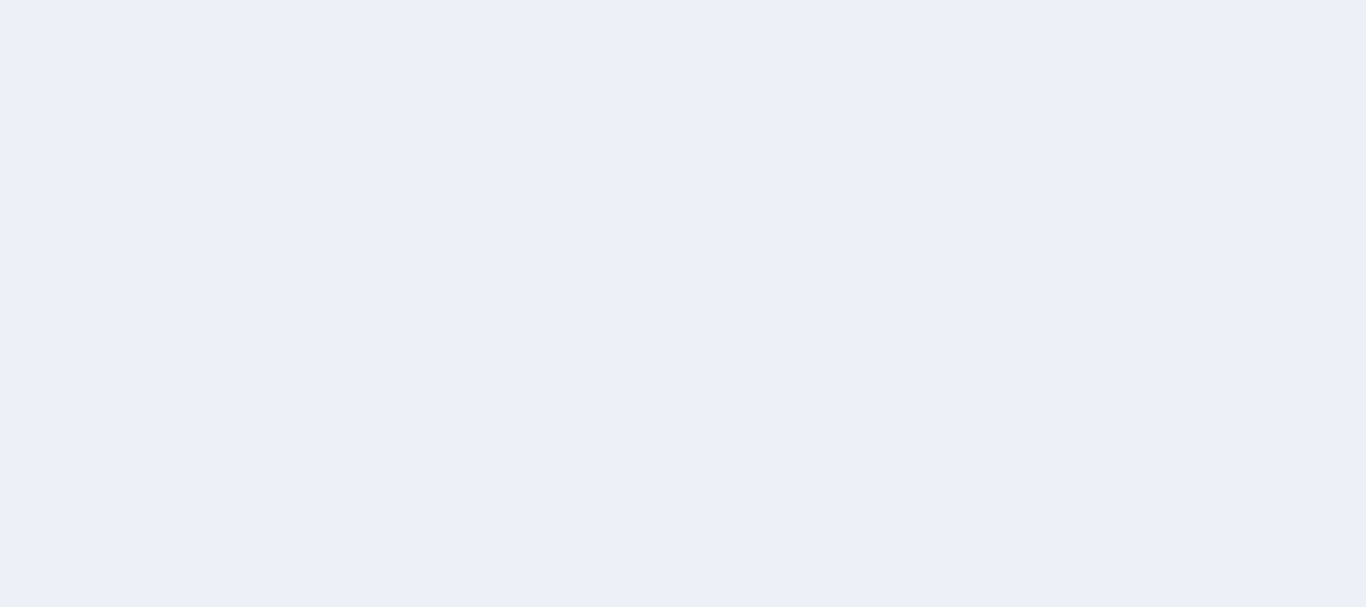 scroll, scrollTop: 0, scrollLeft: 0, axis: both 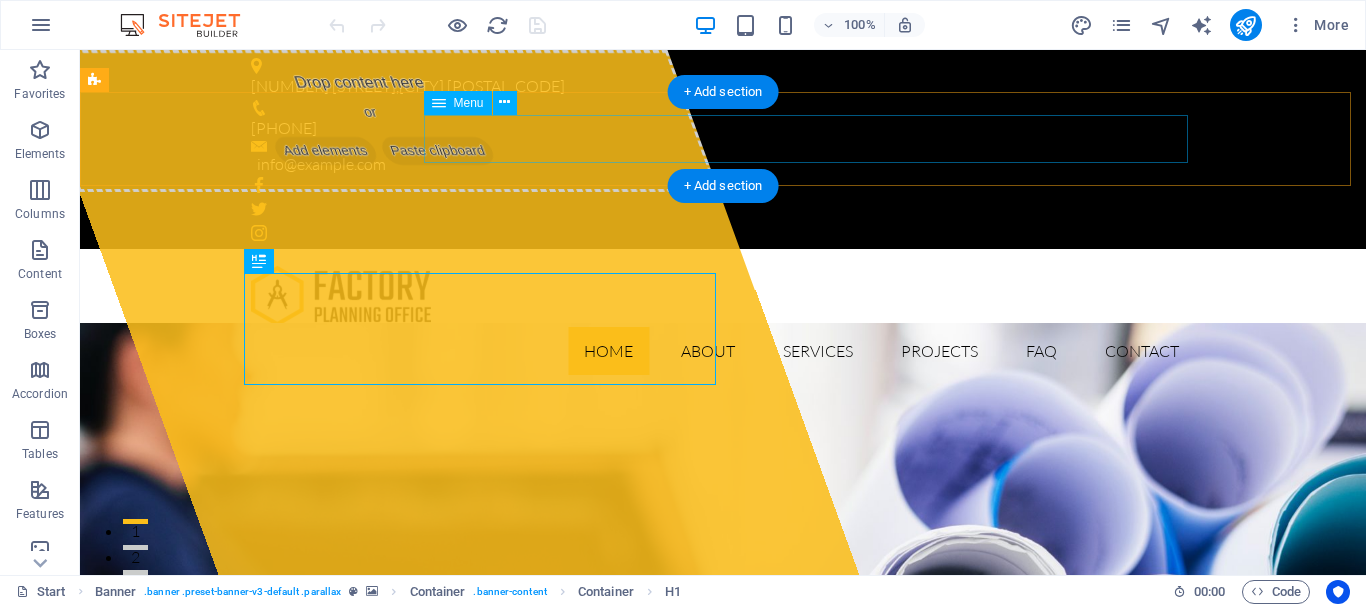 click on "Home About Services Projects FAQ Contact" at bounding box center (723, 351) 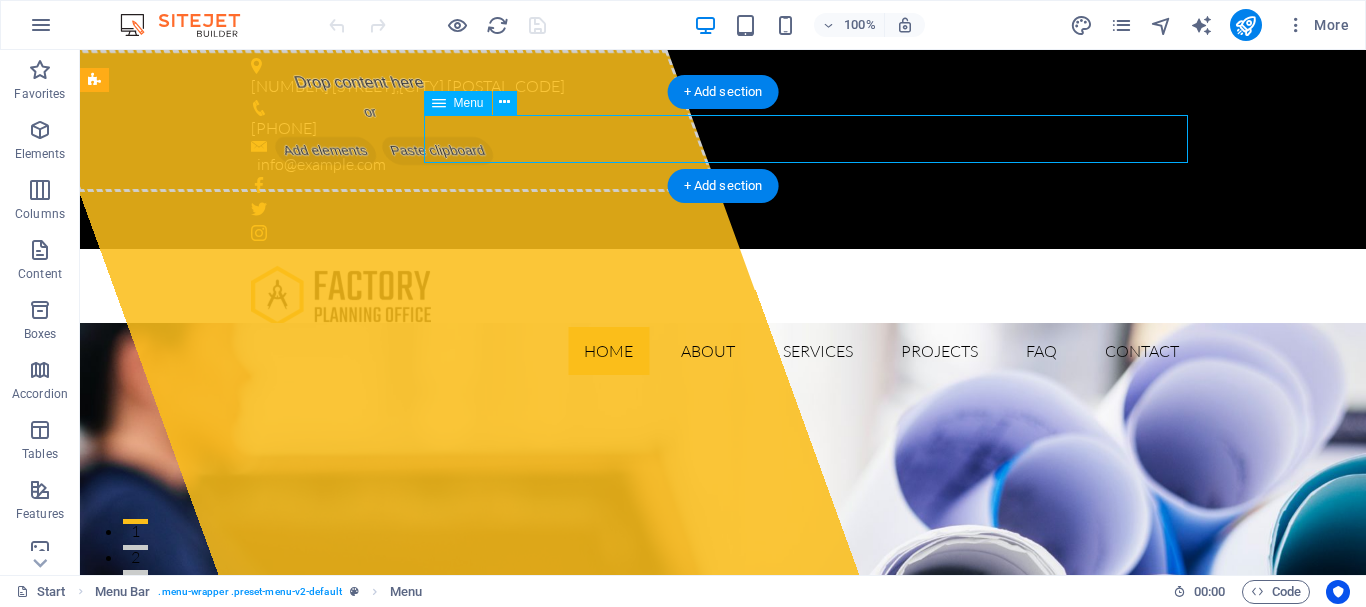 click on "Home About Services Projects FAQ Contact" at bounding box center (723, 351) 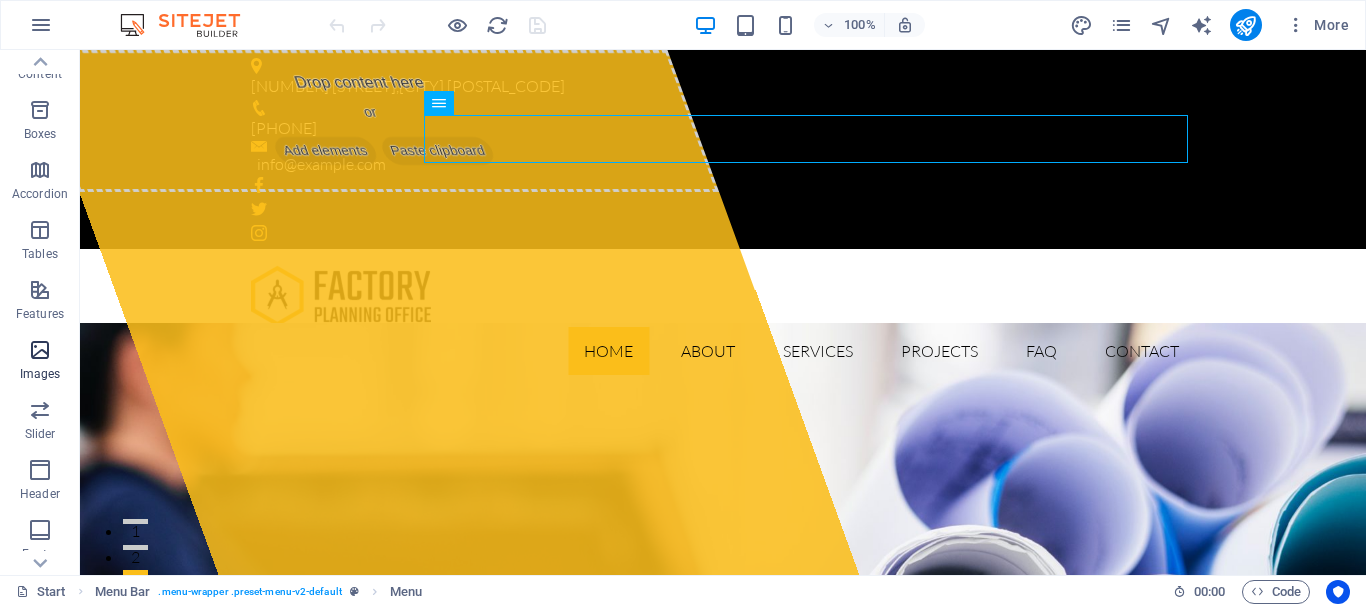 scroll, scrollTop: 300, scrollLeft: 0, axis: vertical 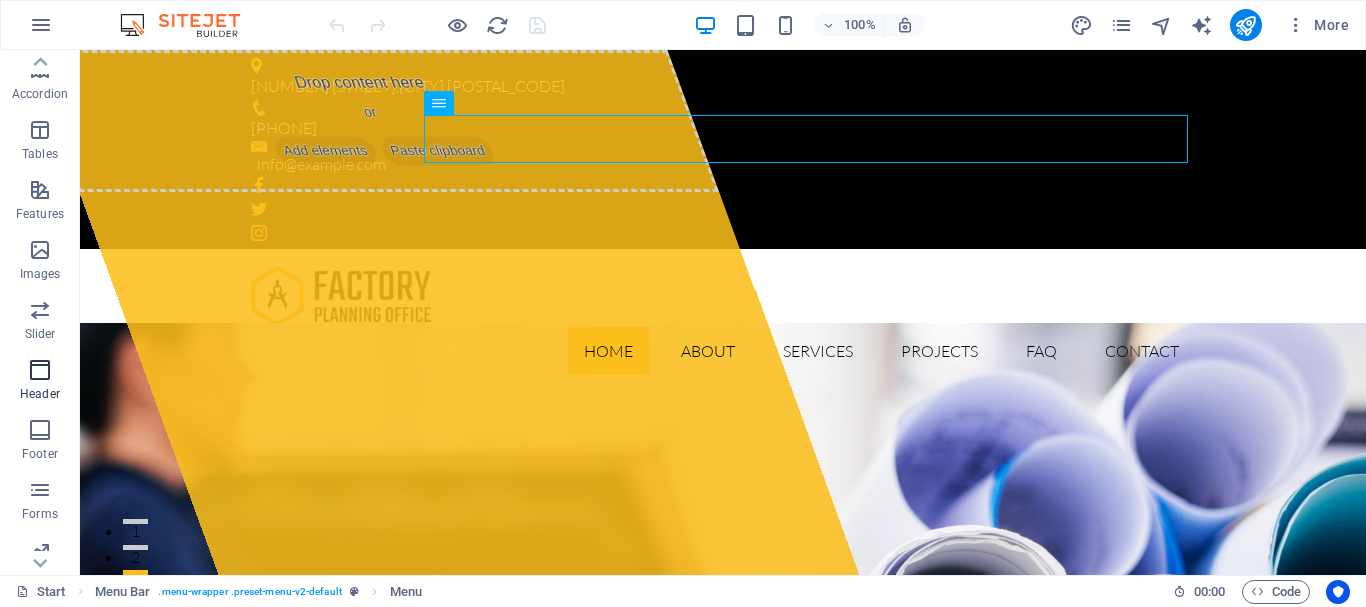 click at bounding box center (40, 370) 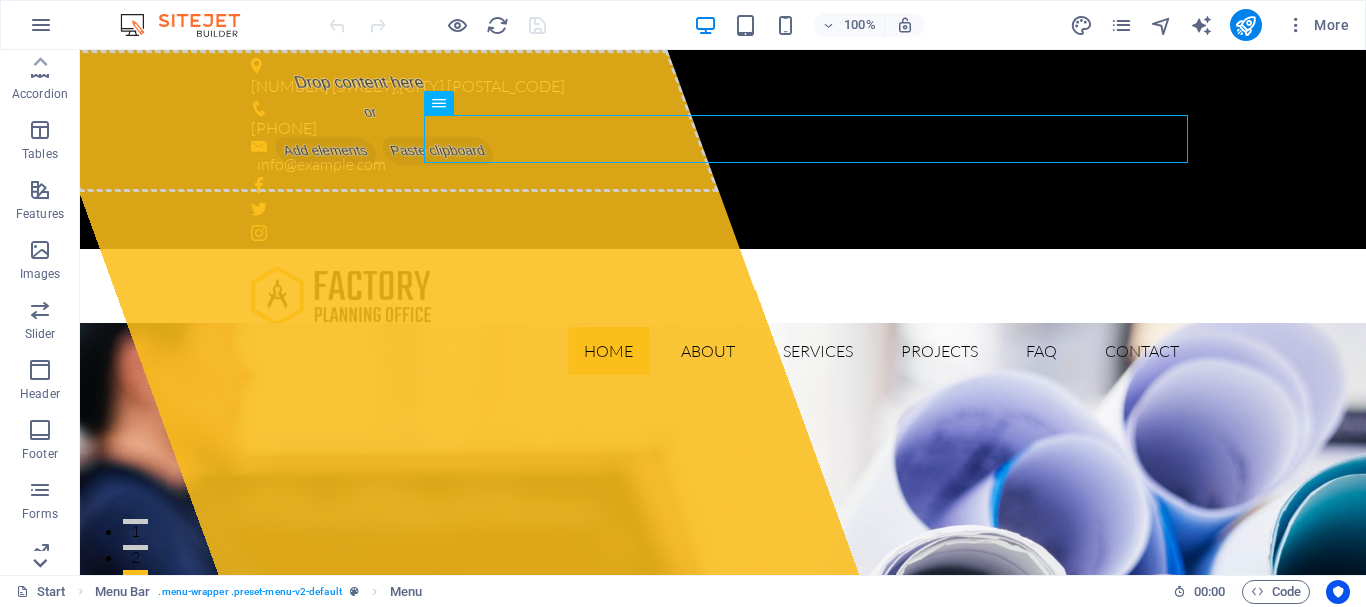 click at bounding box center [40, 370] 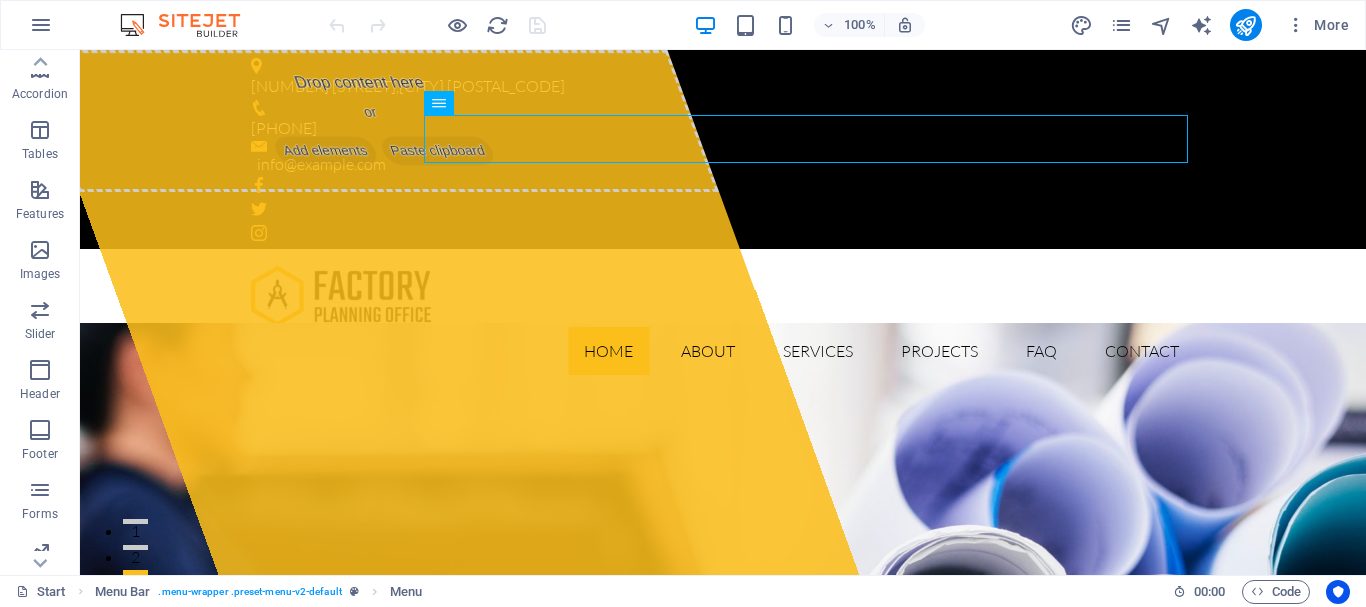 click at bounding box center (80, 50) 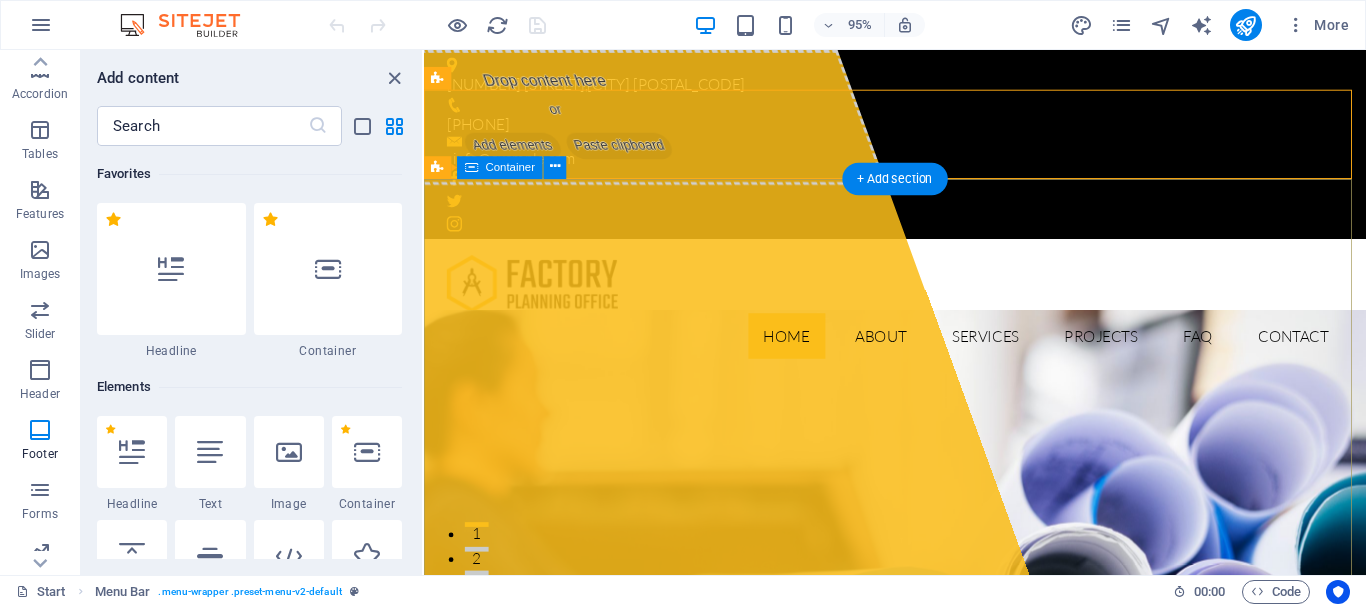 scroll, scrollTop: 50, scrollLeft: 0, axis: vertical 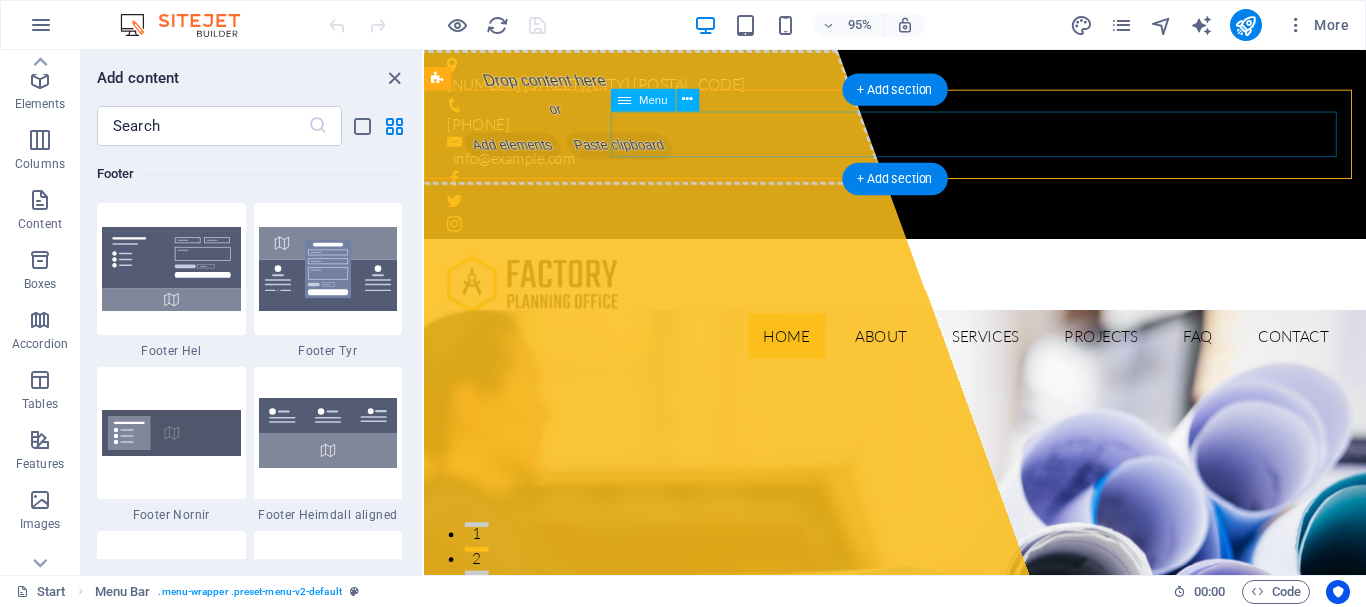click on "Home About Services Projects FAQ Contact" at bounding box center [920, 351] 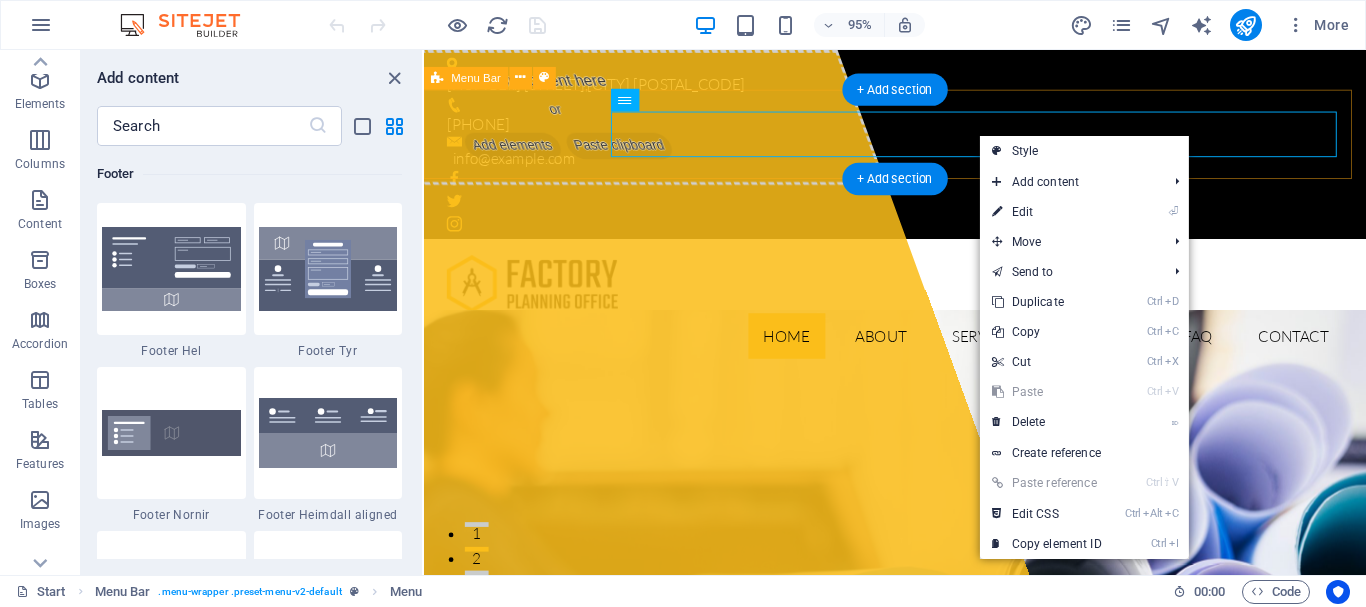 click on "Home About Services Projects FAQ Contact" at bounding box center (920, 320) 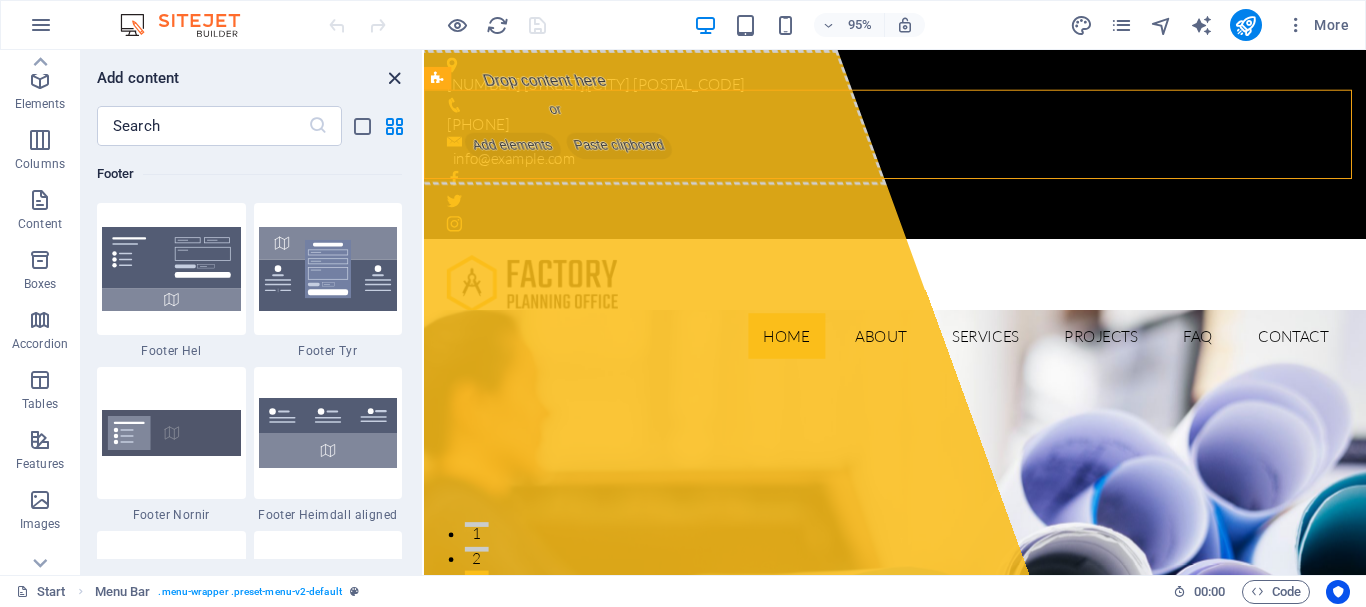 click at bounding box center (394, 78) 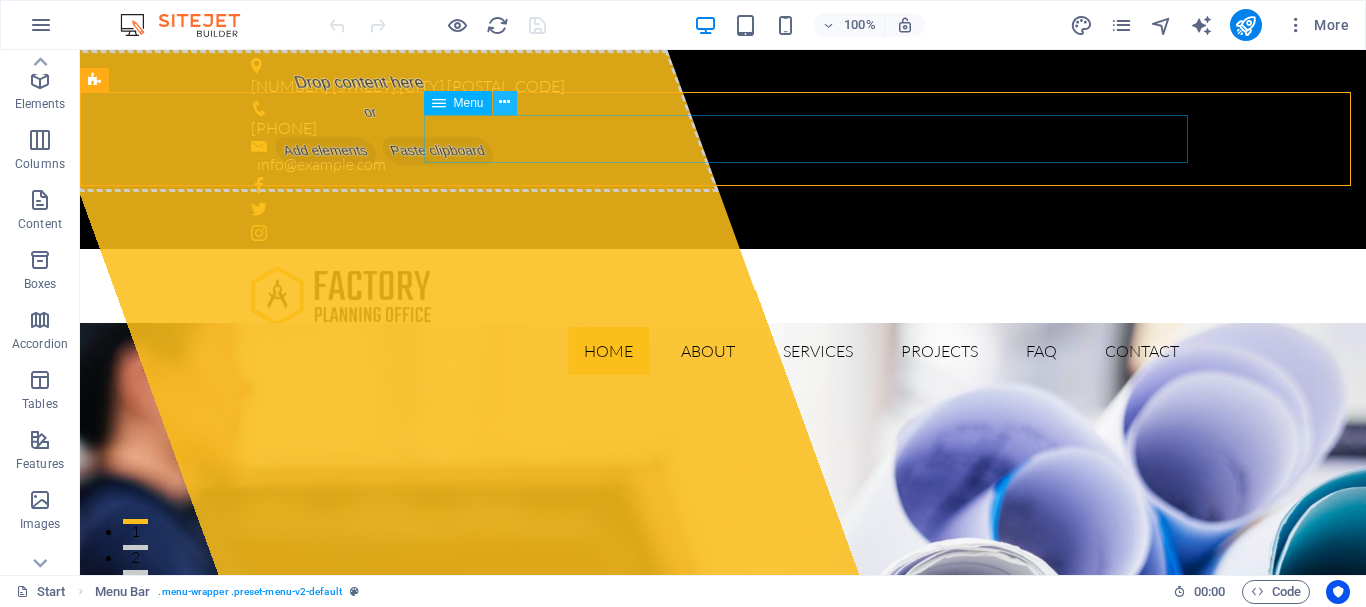 click at bounding box center [504, 102] 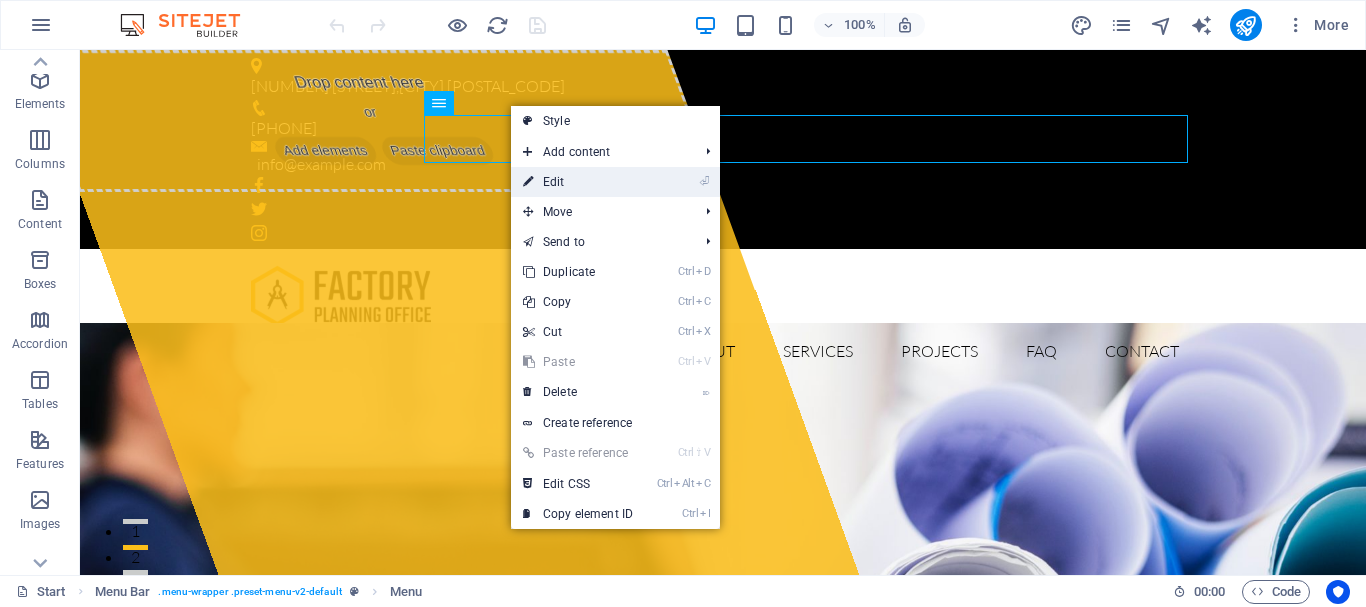 click on "⏎  Edit" at bounding box center [578, 182] 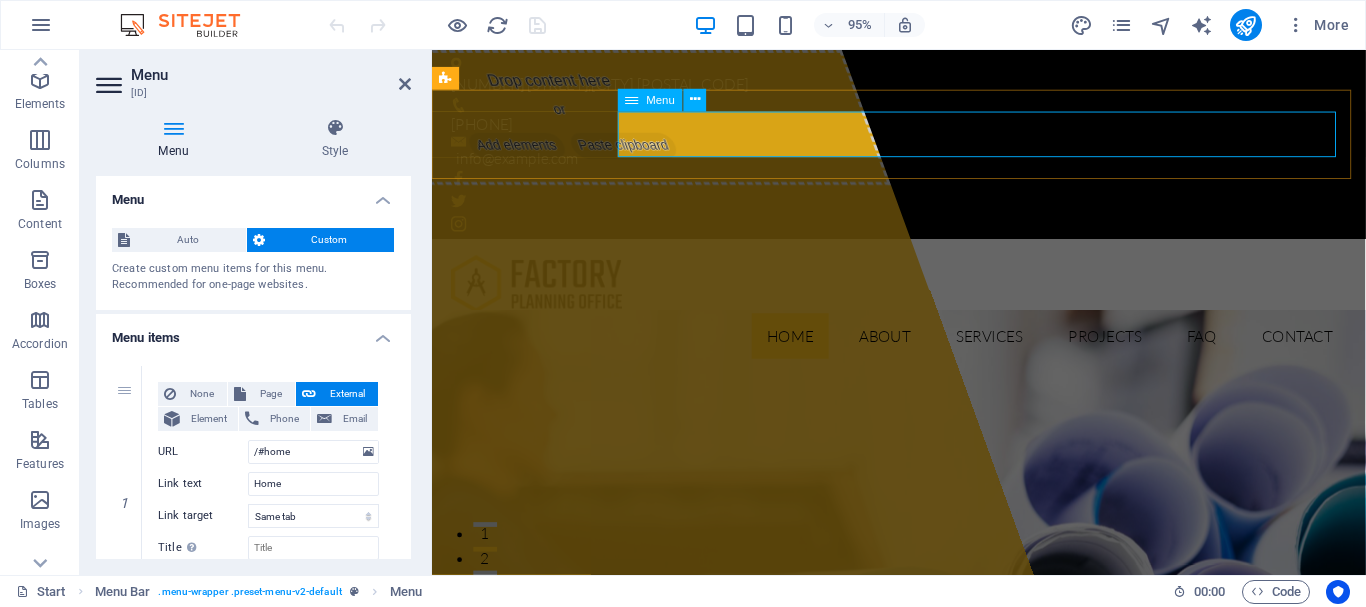 click on "Home About Services Projects FAQ Contact" at bounding box center (924, 351) 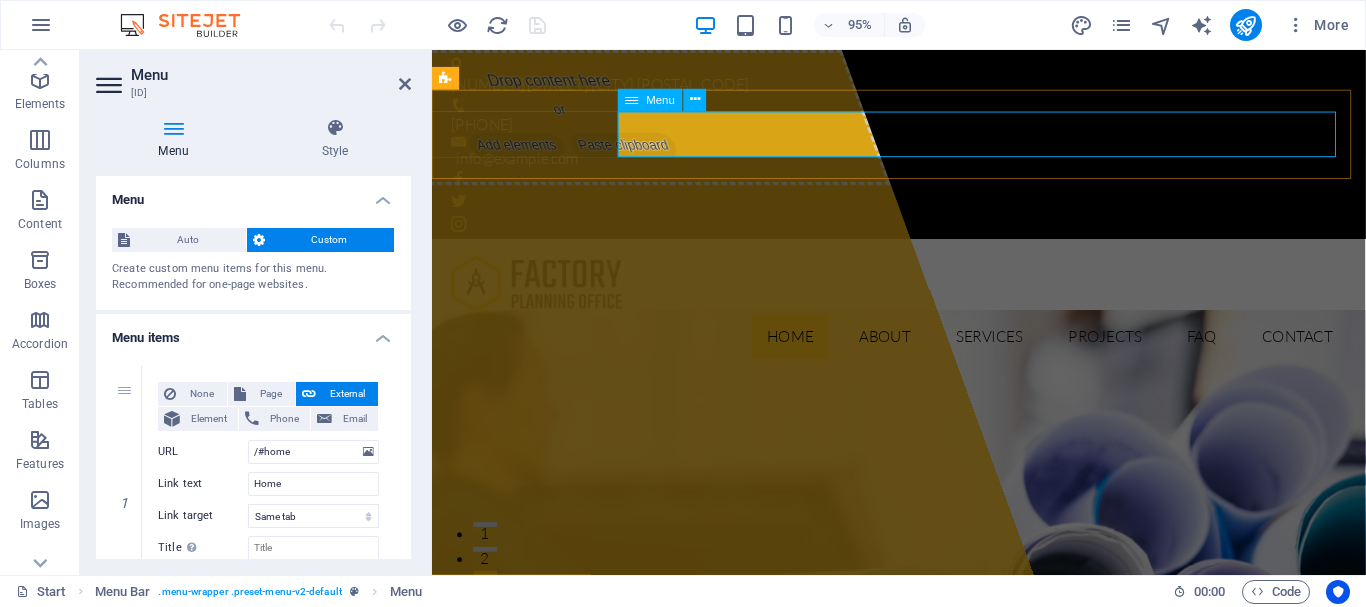 click on "Home About Services Projects FAQ Contact" at bounding box center [924, 351] 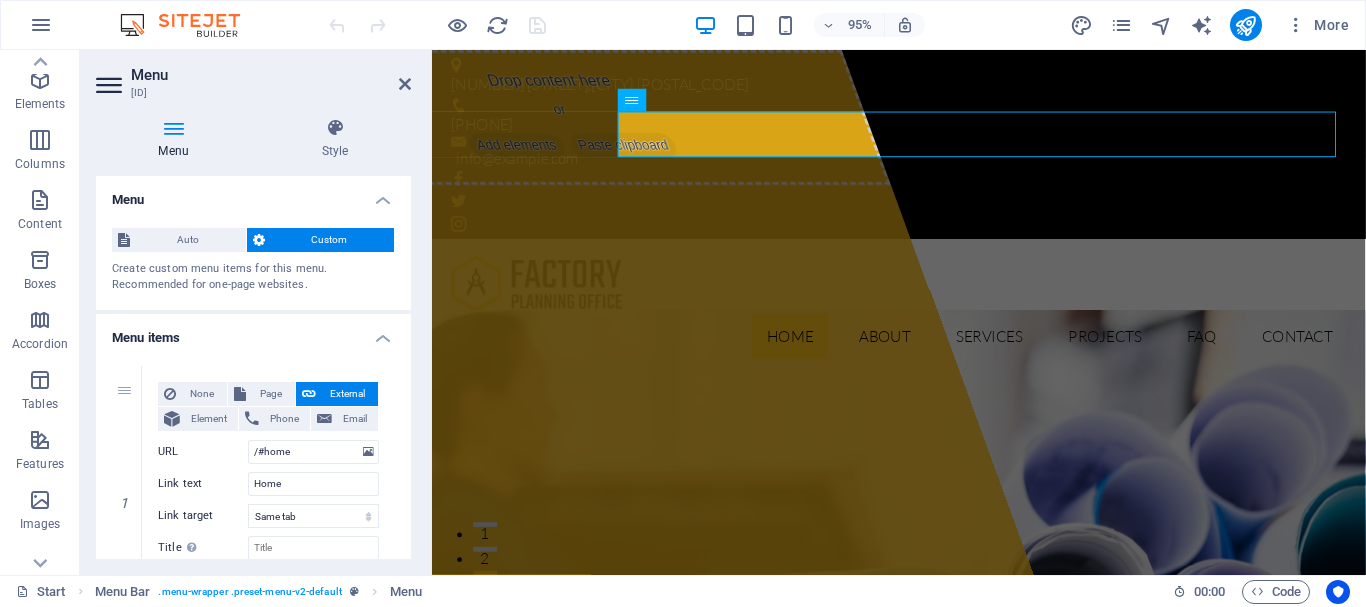 click on "Menu" at bounding box center (177, 139) 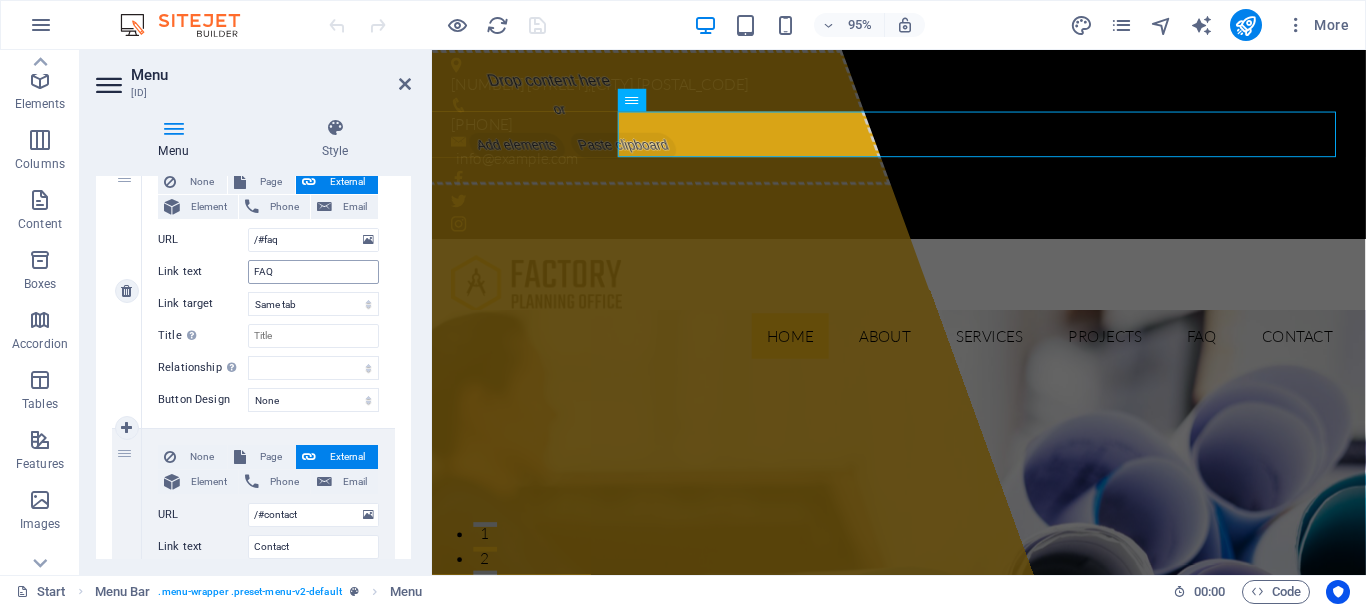 scroll, scrollTop: 1212, scrollLeft: 0, axis: vertical 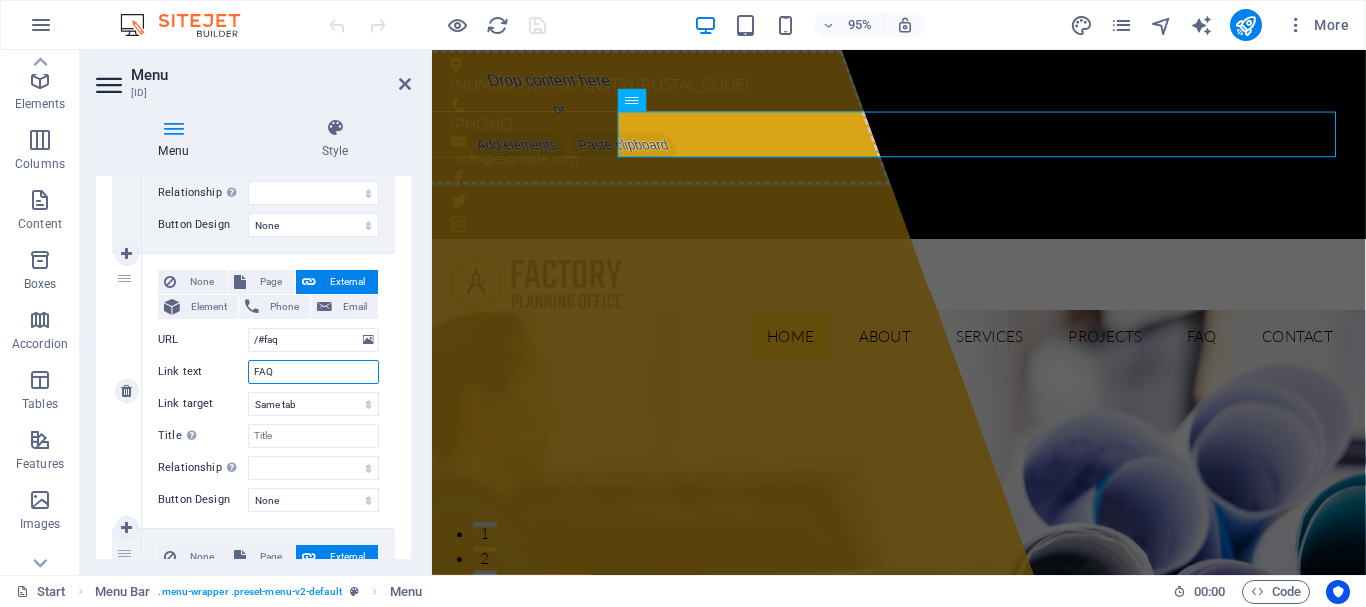 click on "FAQ" at bounding box center [313, 372] 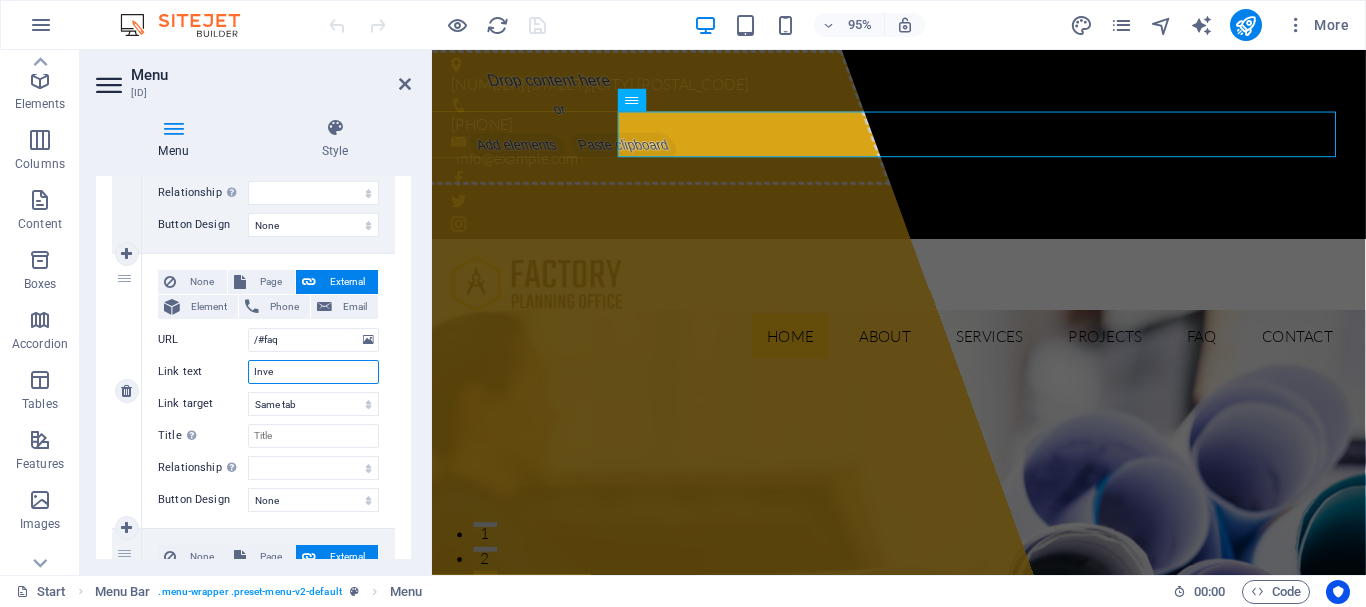type on "Inves" 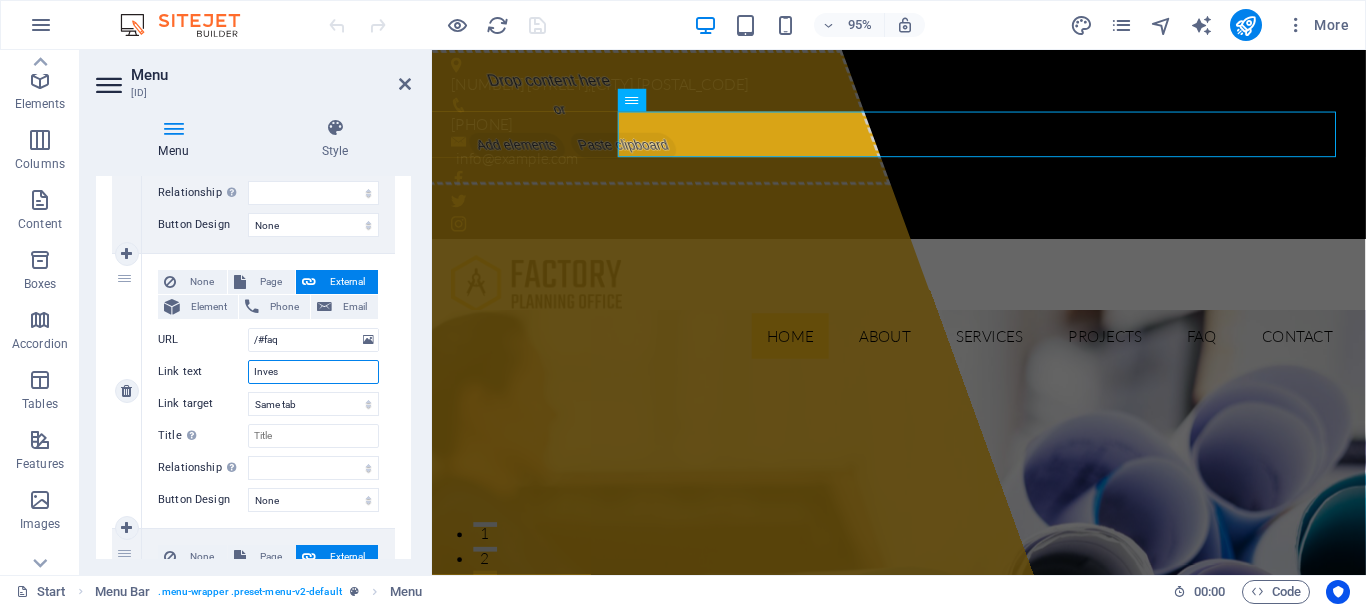 select 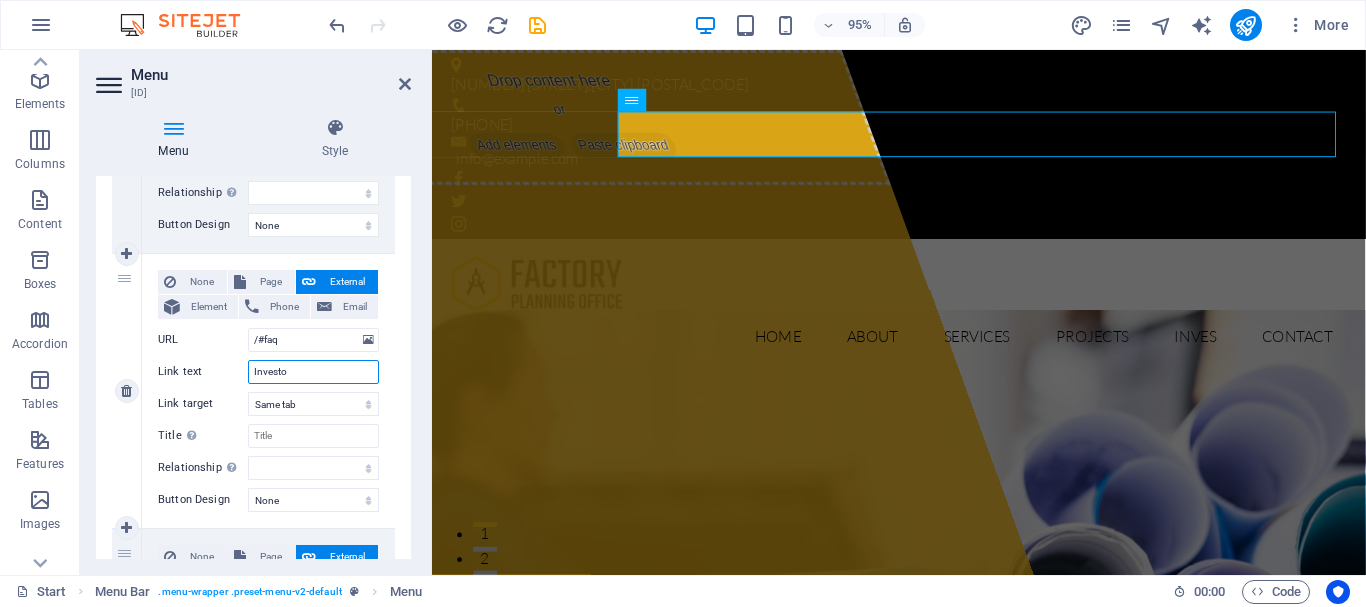 type on "Investor" 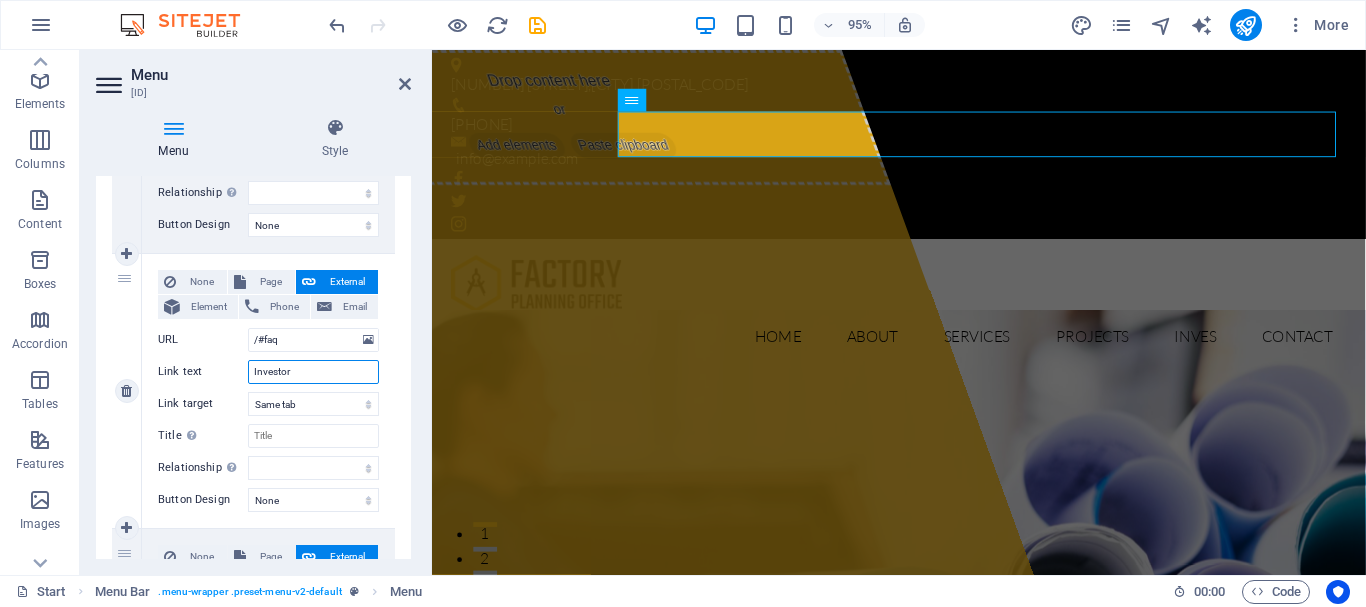 select 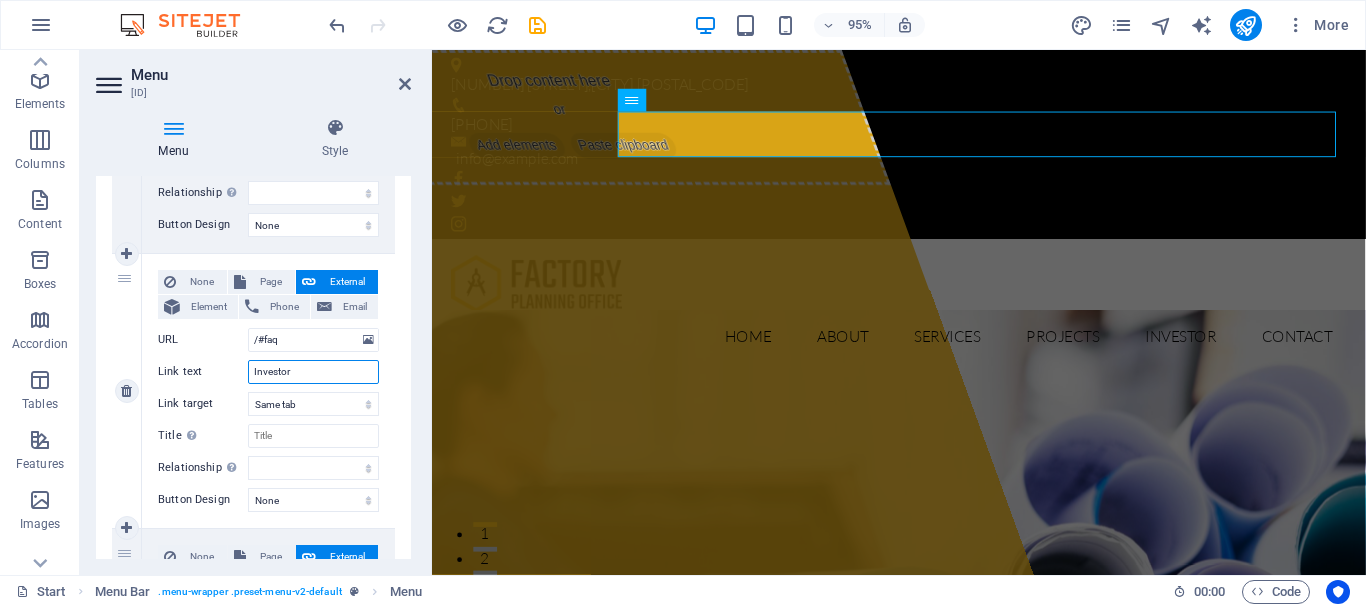 type on "Investor" 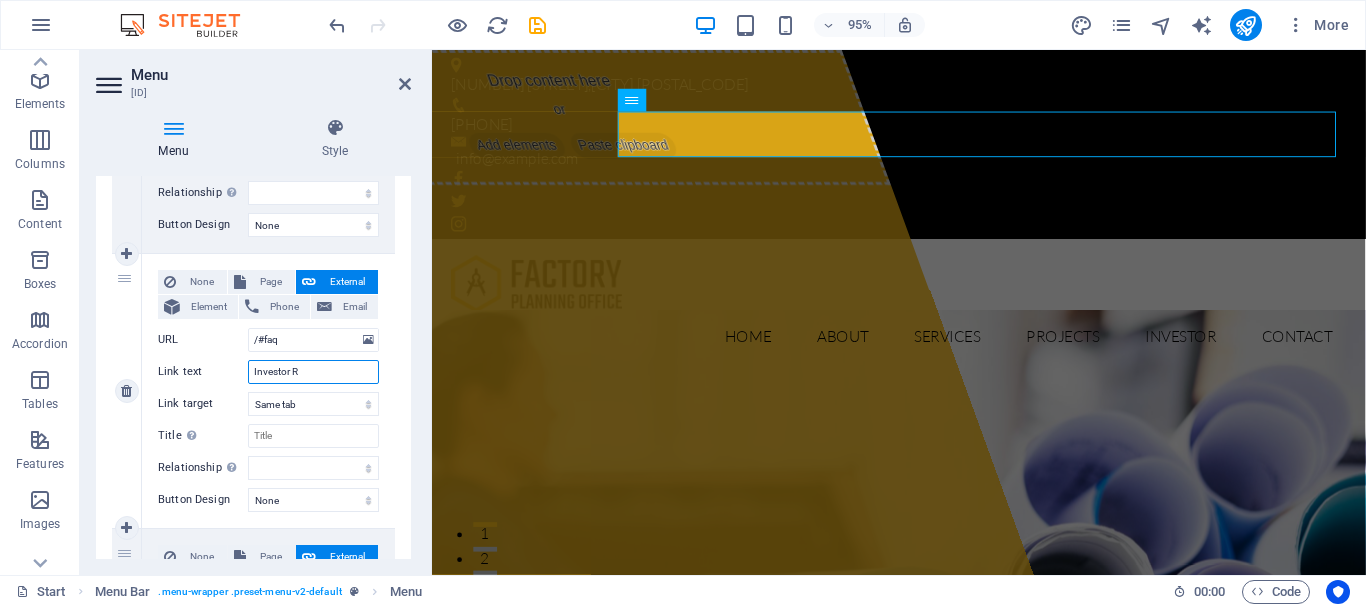 type on "Investor Re" 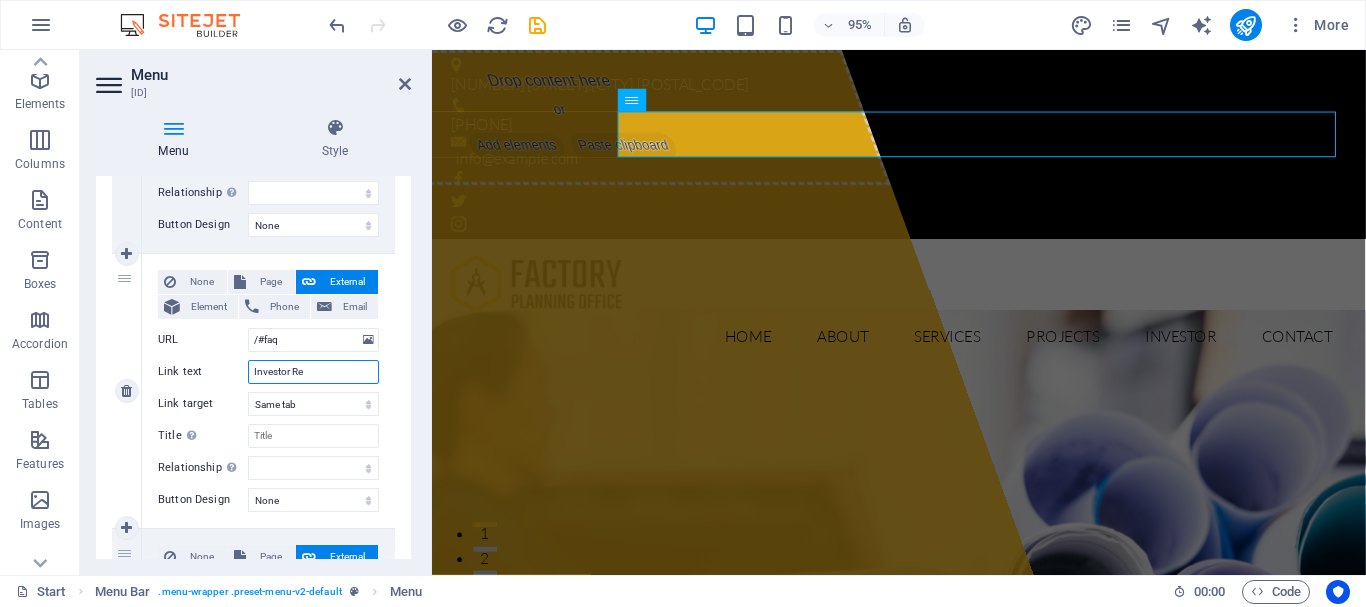 select 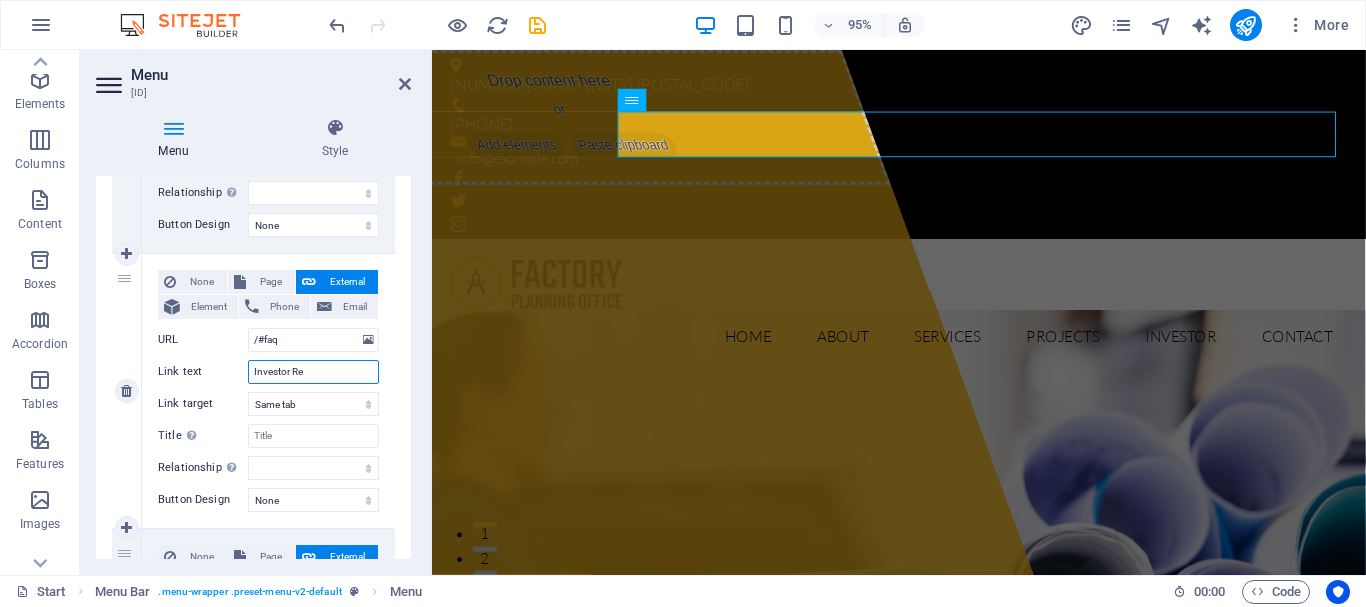 select 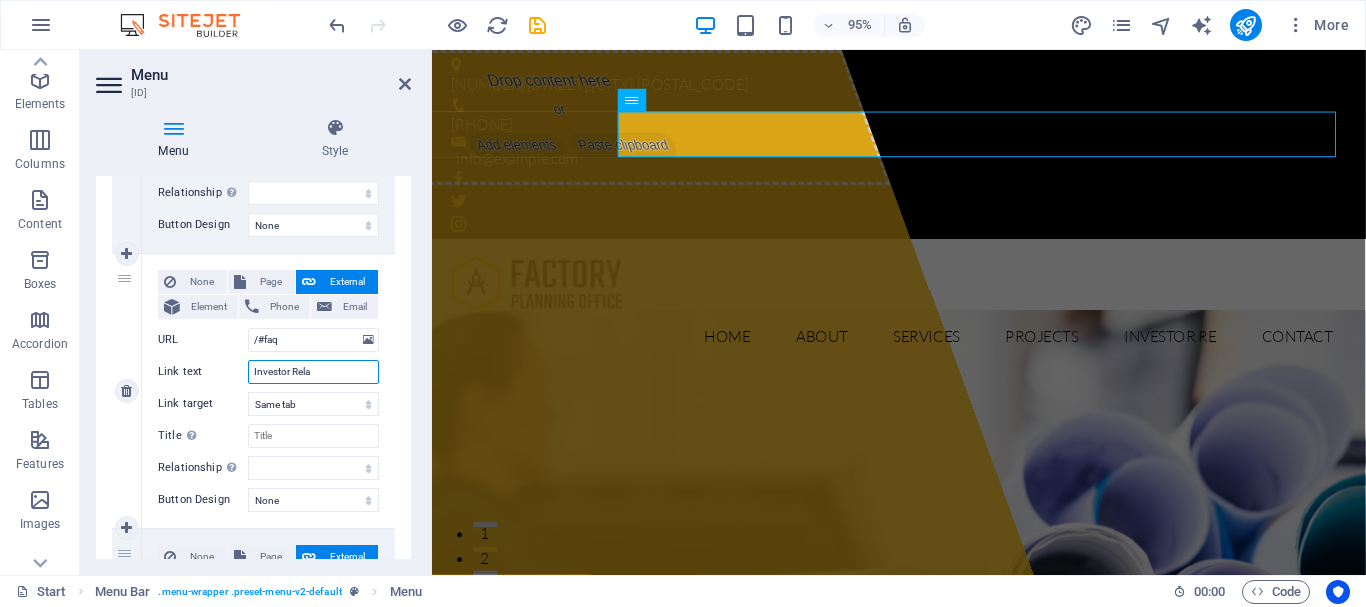 type on "Investor Relat" 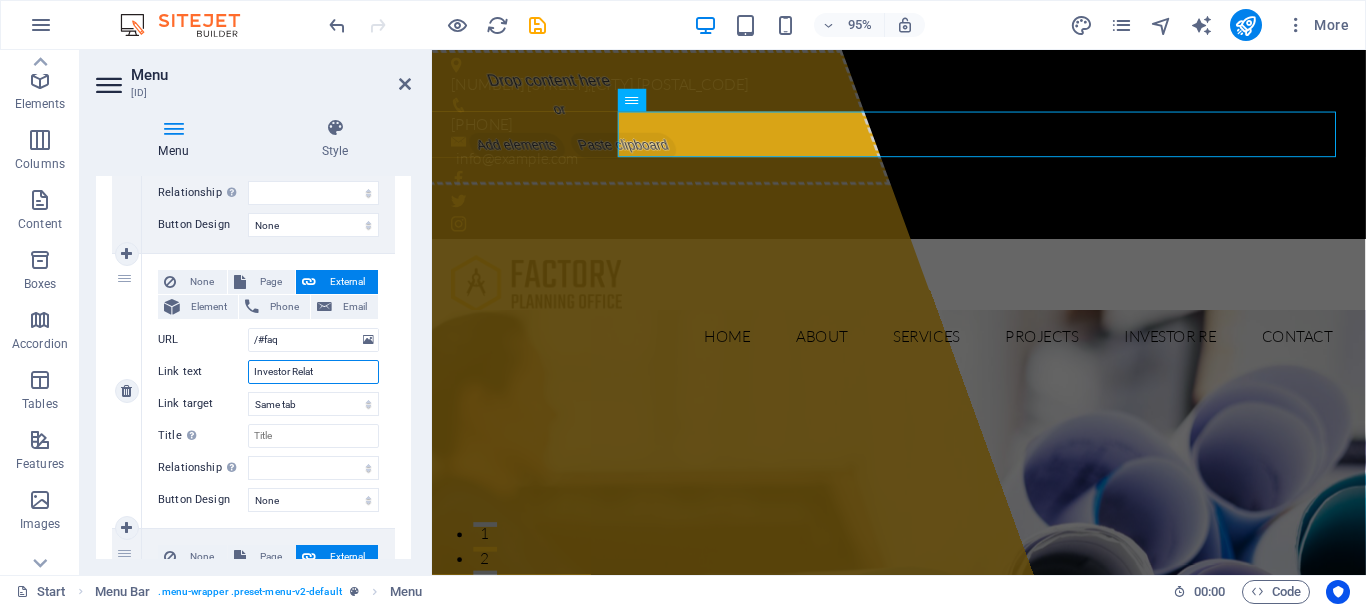 select 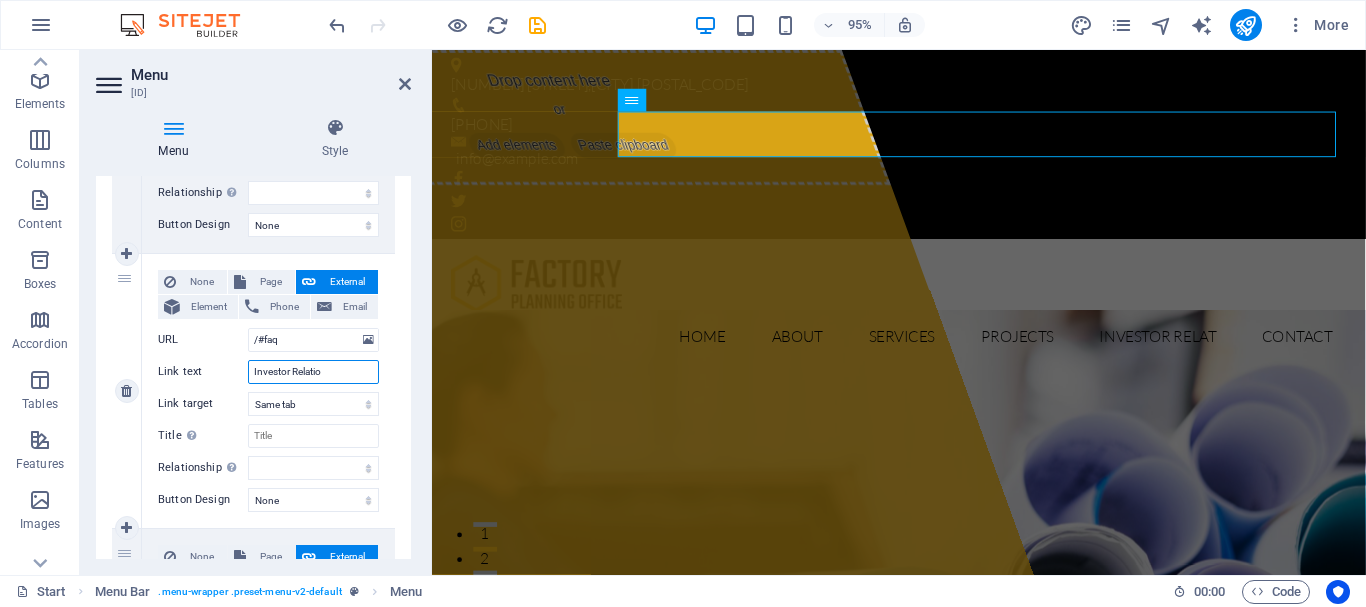 type on "Investor Relation" 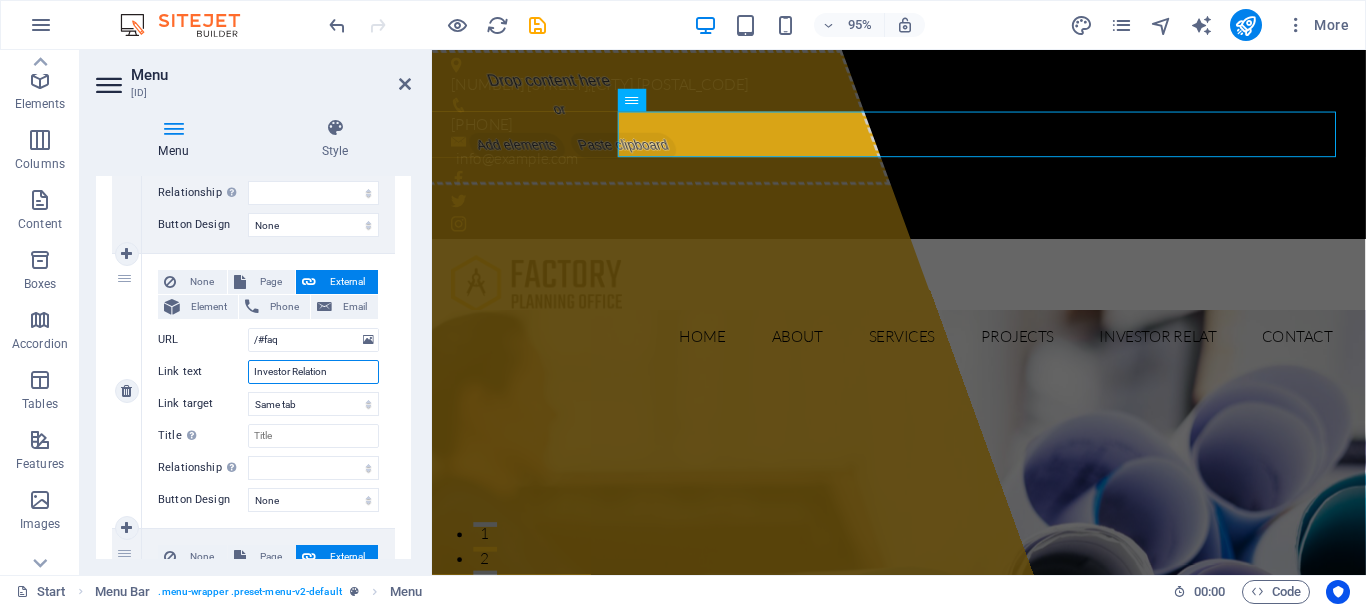 select 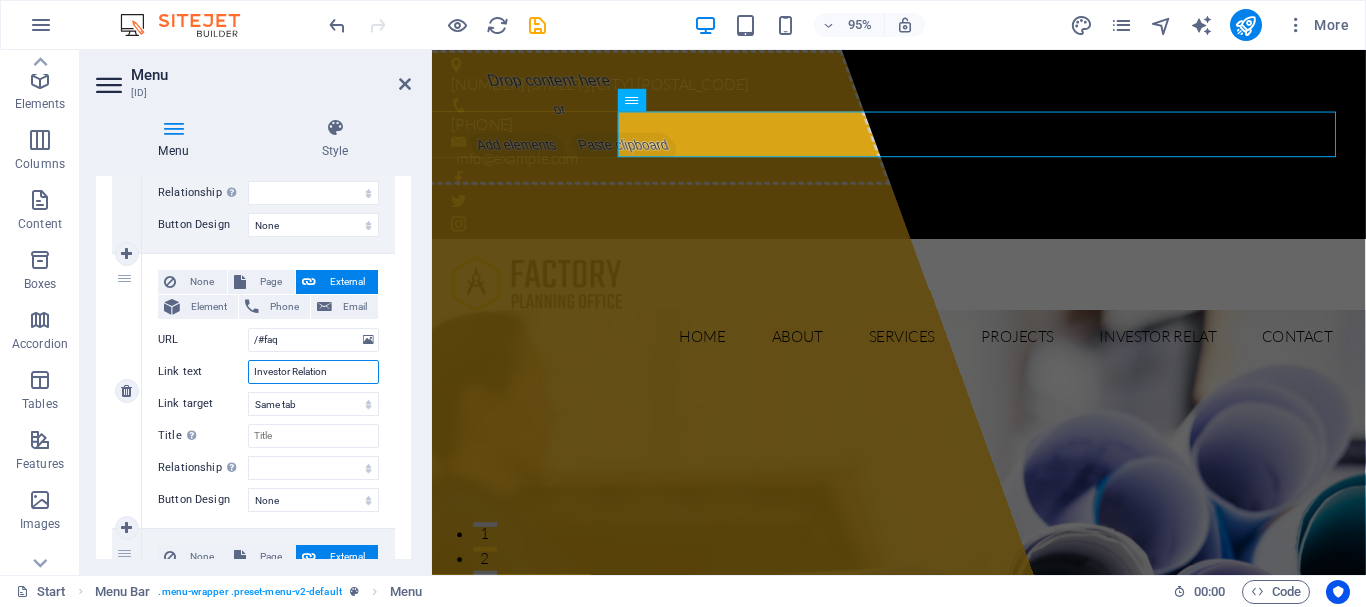 select 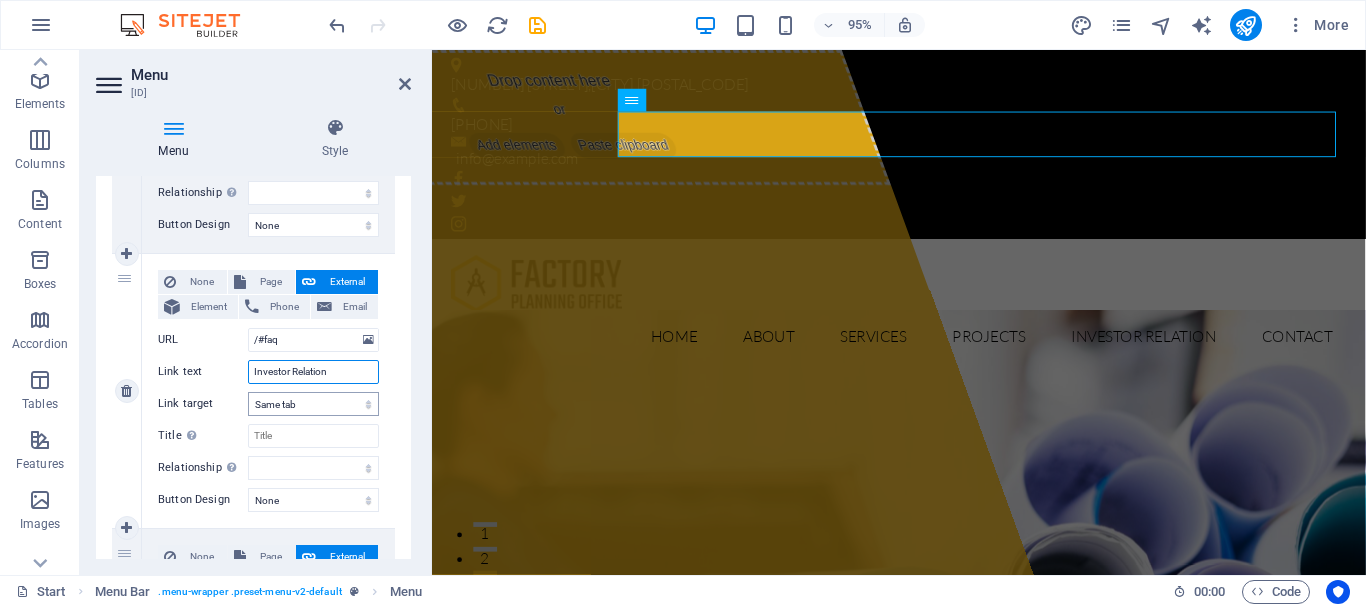 type on "Investor Relation" 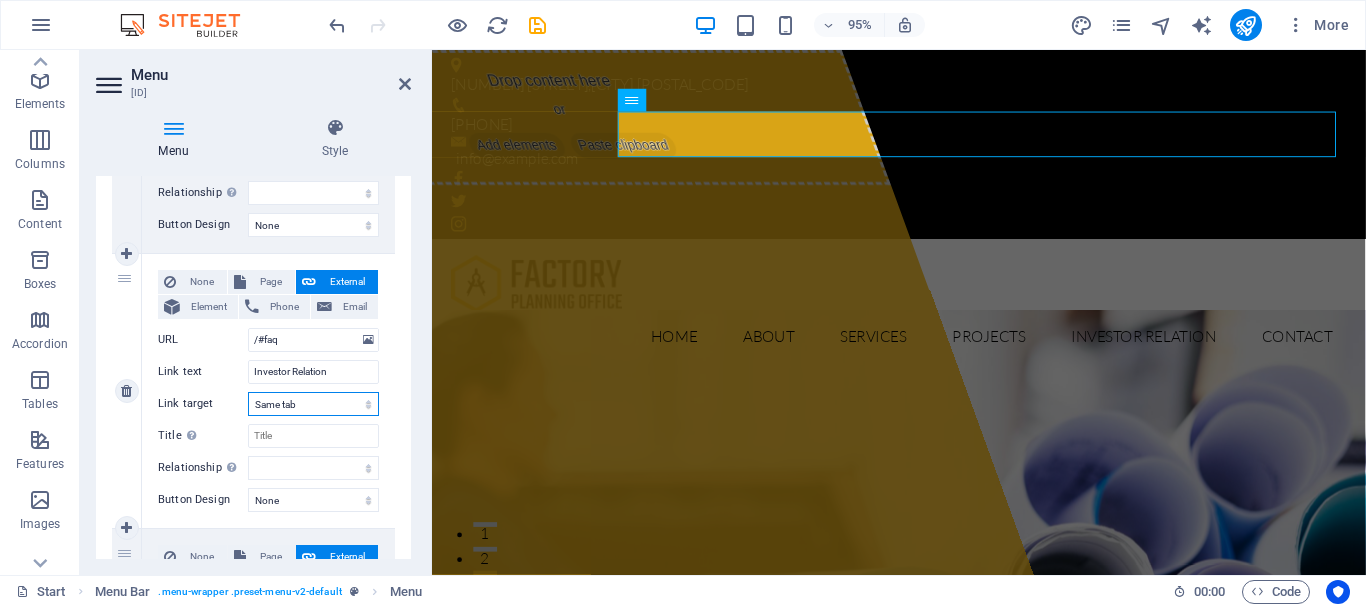 click on "New tab Same tab Overlay" at bounding box center [313, 404] 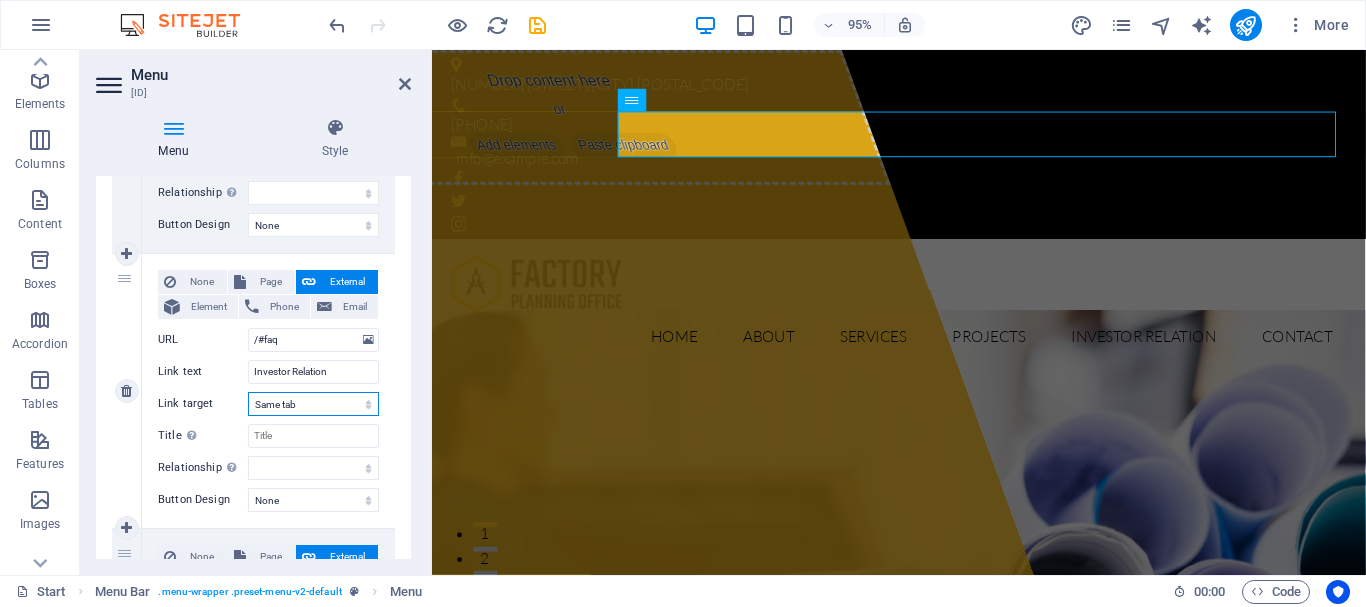 click on "New tab Same tab Overlay" at bounding box center [313, 404] 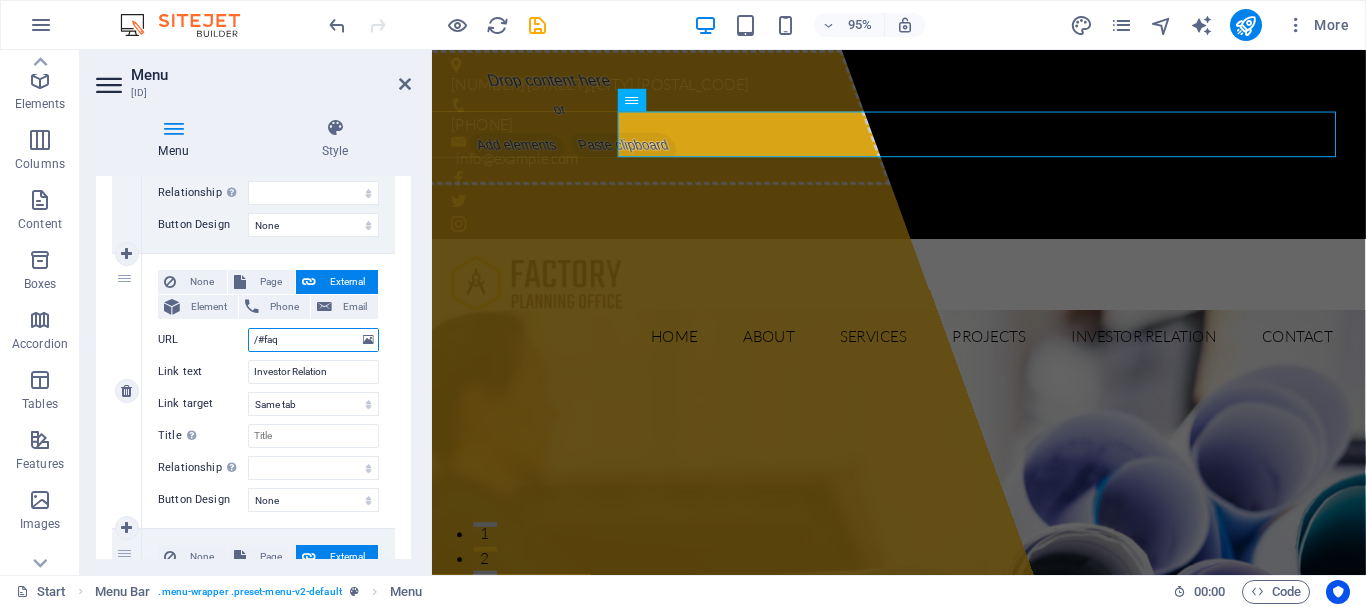 click on "/#faq" at bounding box center (313, 340) 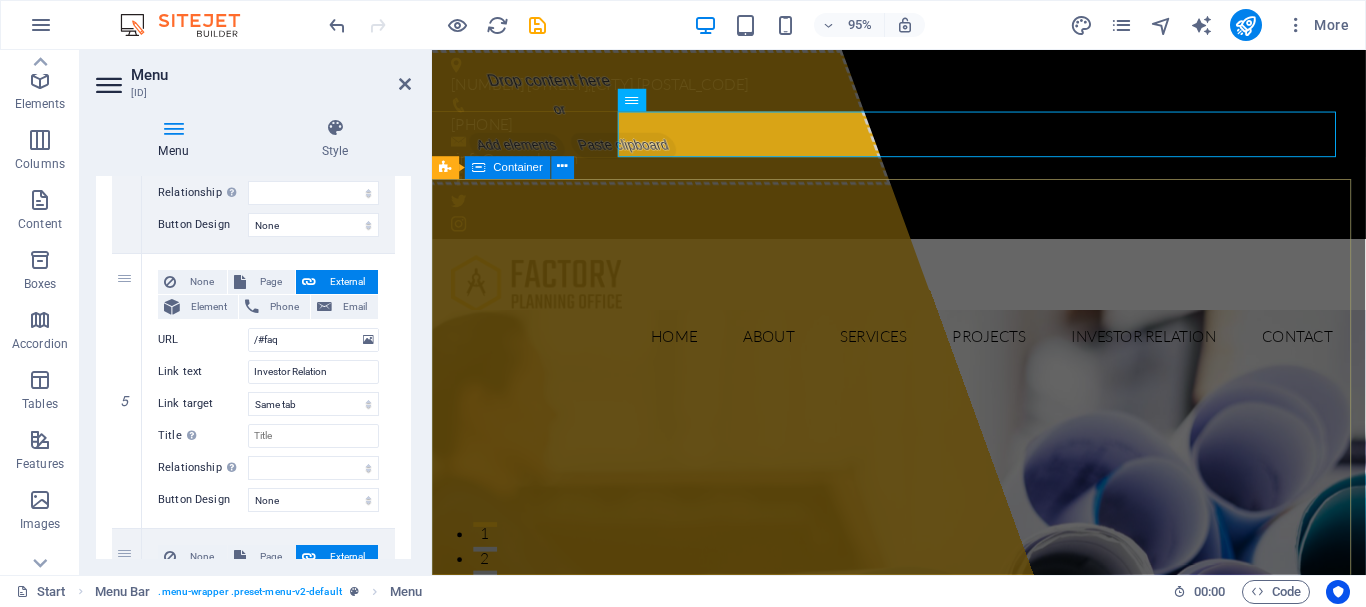 click on "Drop content here or  Add elements  Paste clipboard Monolith Industies Limited Lorem ipsum dolor sit amet, consectetur adipisicing elit. Natus, dolores, at, nisi eligendi repellat voluptatem minima officia veritatis quasi animi porro laudantium dicta dolor voluptate non maiores ipsum reprehenderit odio fugiat reicid. Learn more View Services" at bounding box center [923, 1090] 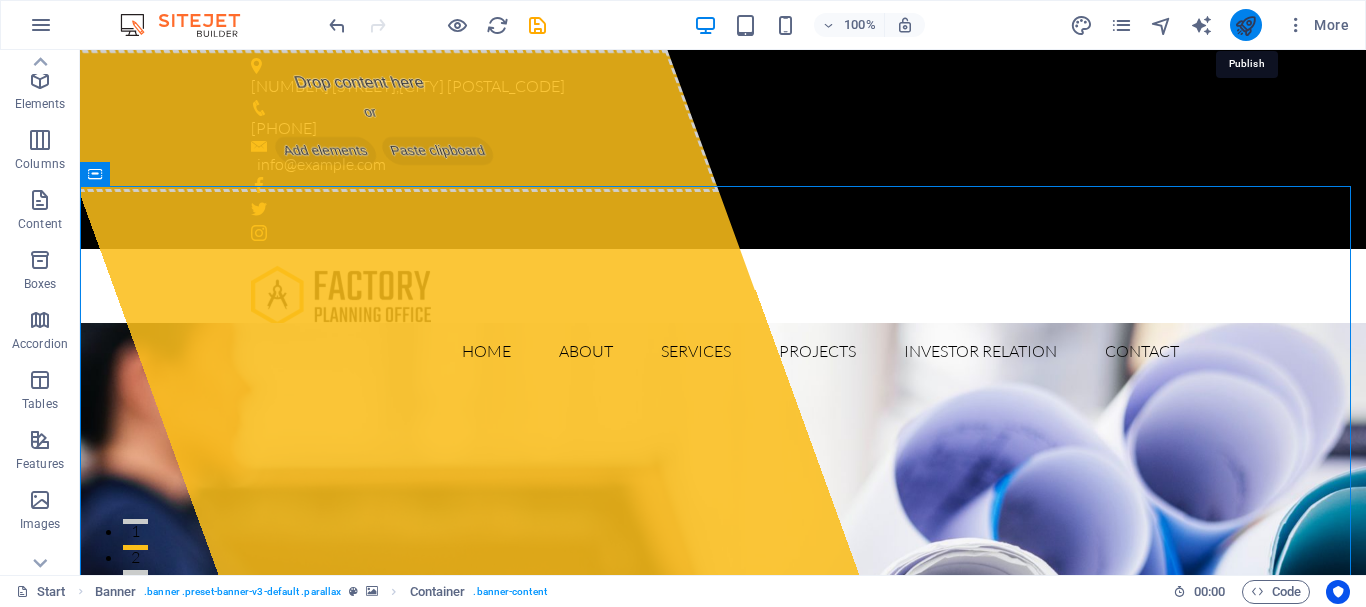 click at bounding box center [1245, 25] 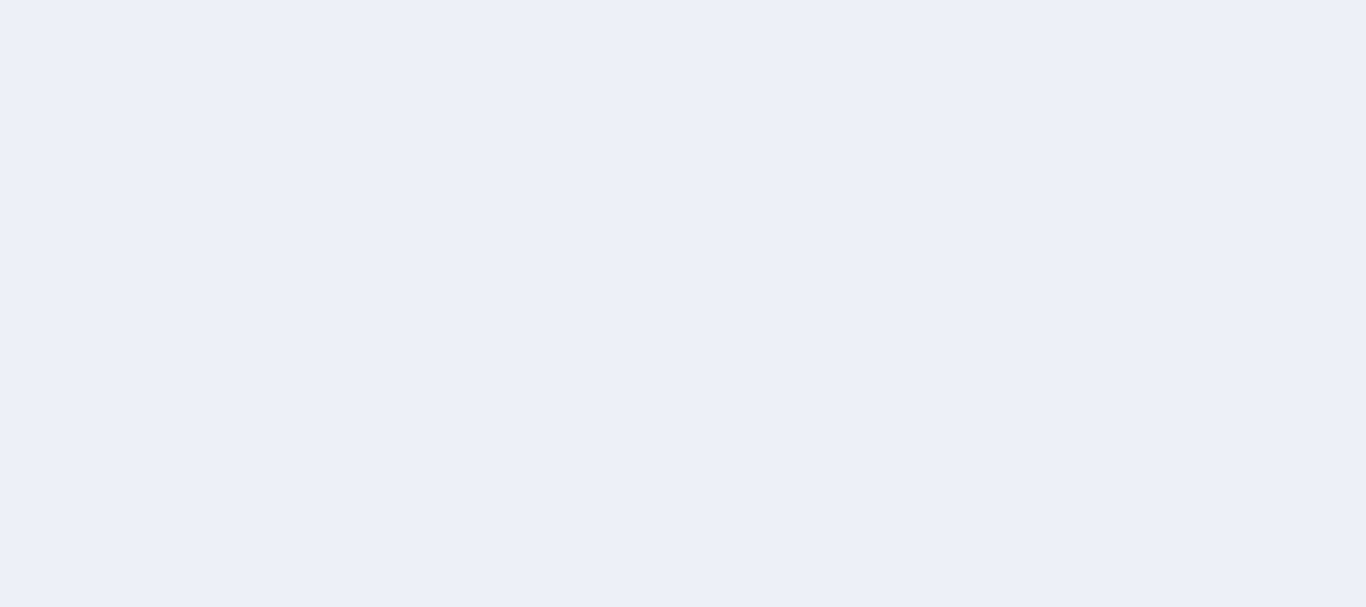 scroll, scrollTop: 0, scrollLeft: 0, axis: both 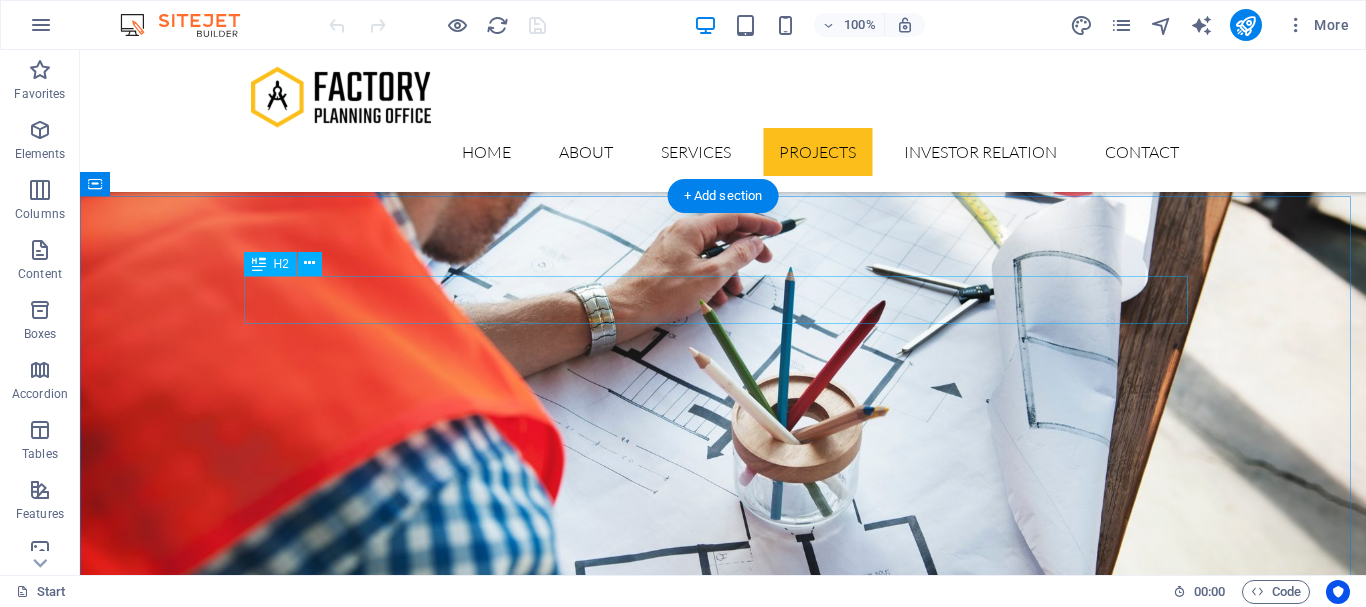 click on "Monolith Industies Limited  FAQ" at bounding box center [723, 5431] 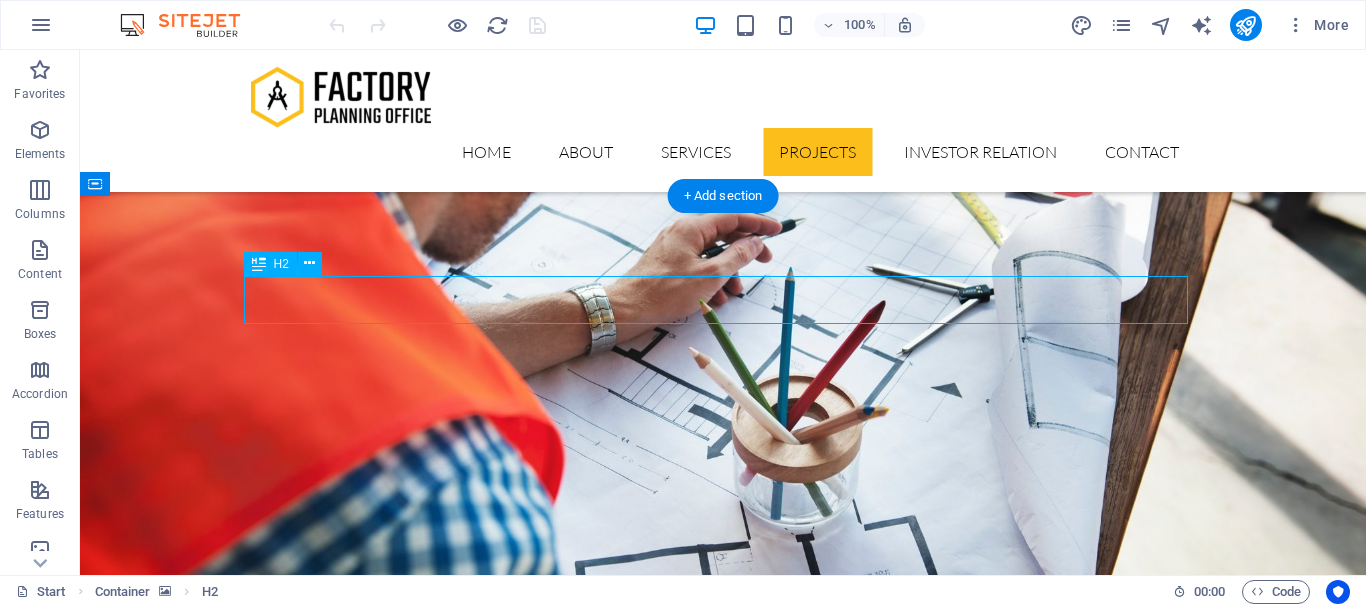 click on "Monolith Industies Limited  FAQ" at bounding box center (723, 5431) 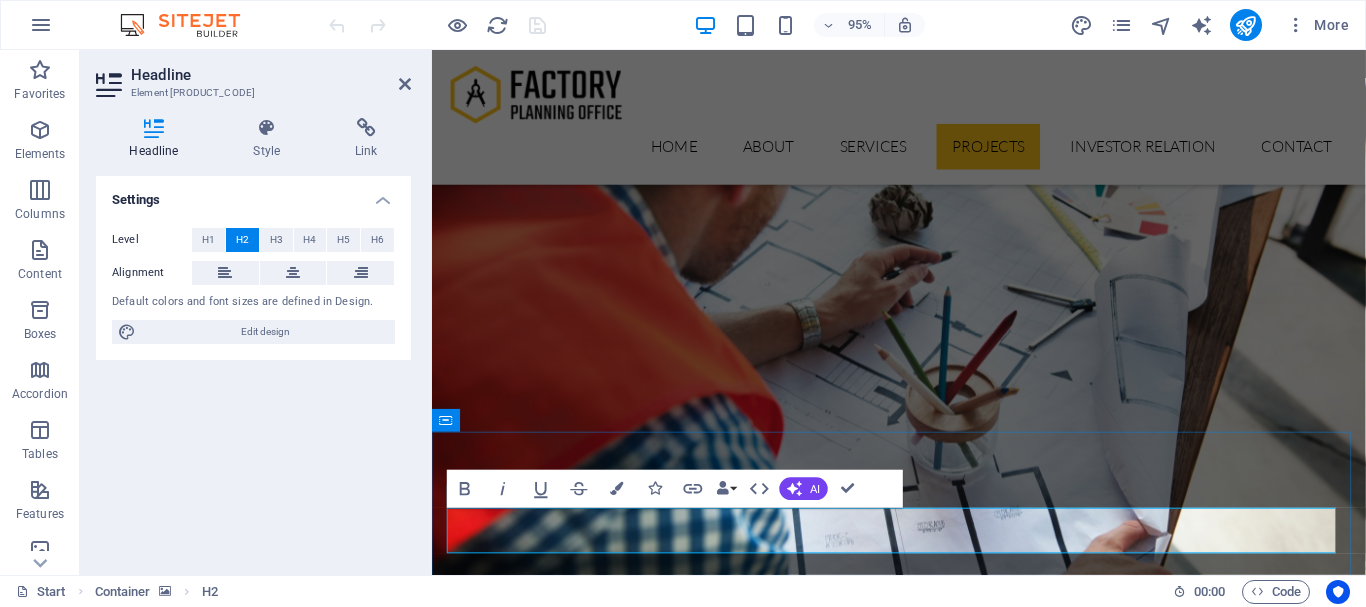 click on "Monolith Industies Limited  FAQ" at bounding box center (924, 5431) 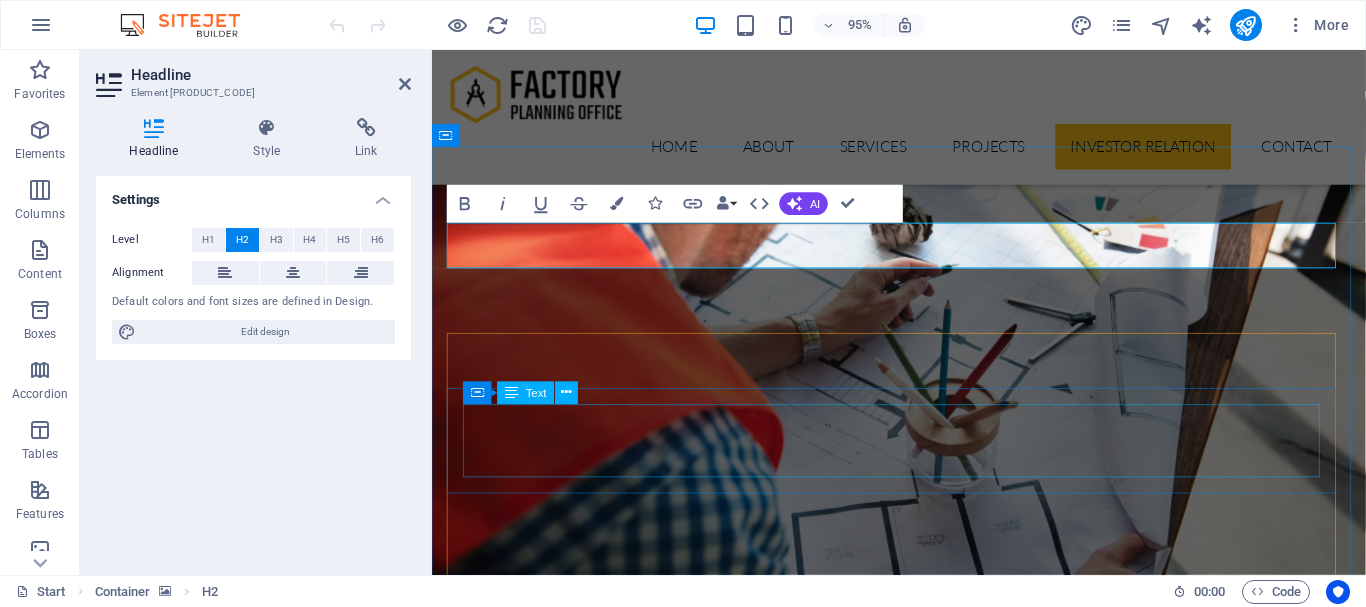 scroll, scrollTop: 5300, scrollLeft: 0, axis: vertical 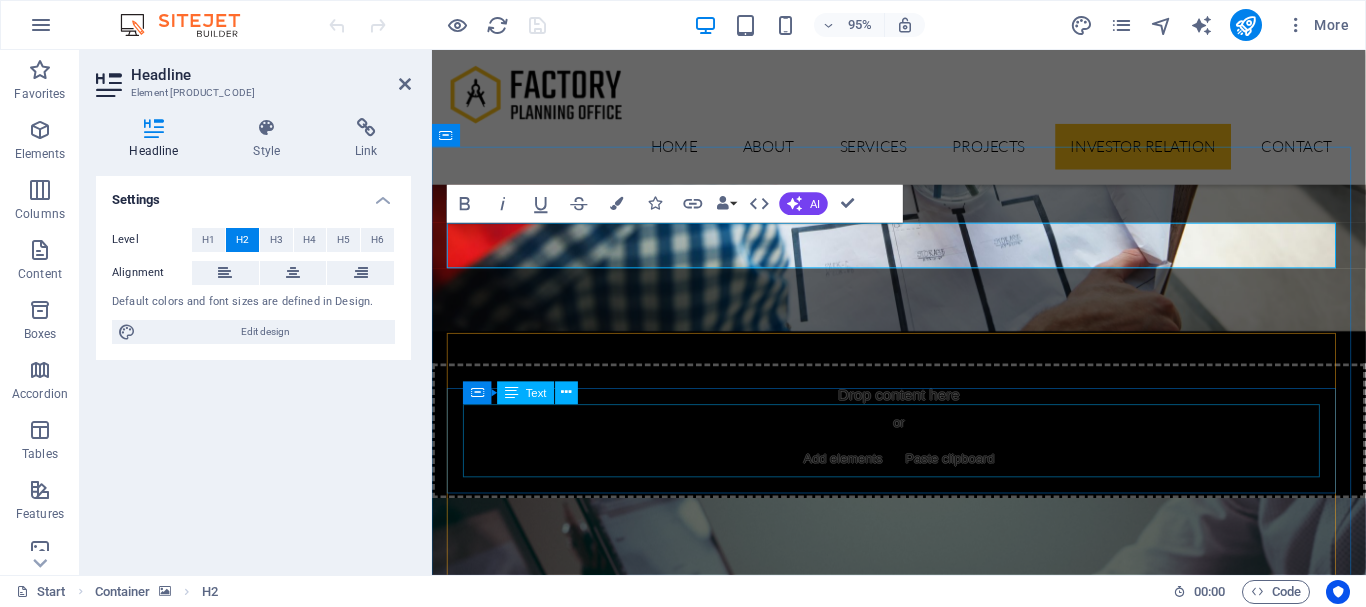 click on "Lorem ipsum dolor sit amet, consectetur adipisicing elit. Maiores ipsum repellat minus nihil. Labore, delectus, nam dignissimos ea repudiandae minima voluptatum magni pariatur possimus quia accusamus harum facilis corporis animi nisi. Enim, pariatur, impedit quia repellat harum ipsam laboriosam voluptas dicta illum nisi obcaecati reprehenderit quis placeat recusandae tenetur aperiam." at bounding box center [924, 5520] 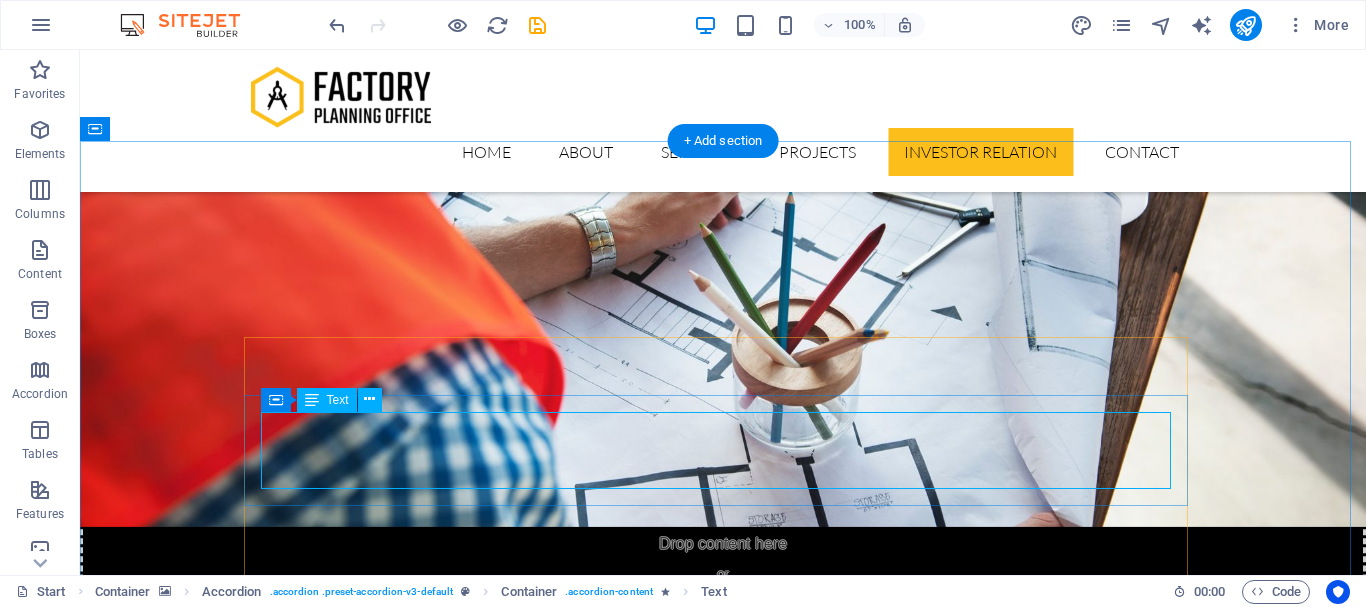 scroll, scrollTop: 5087, scrollLeft: 0, axis: vertical 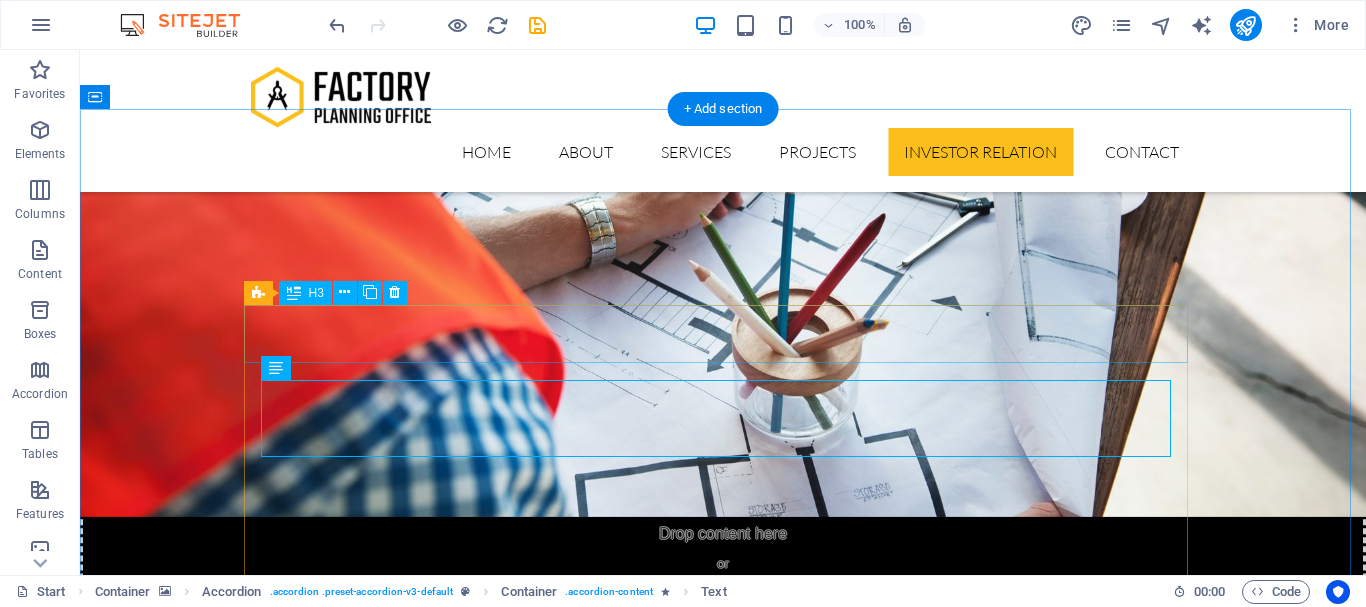 click on "Stet clita kasd gubergren no sea takimata?" at bounding box center (723, 5465) 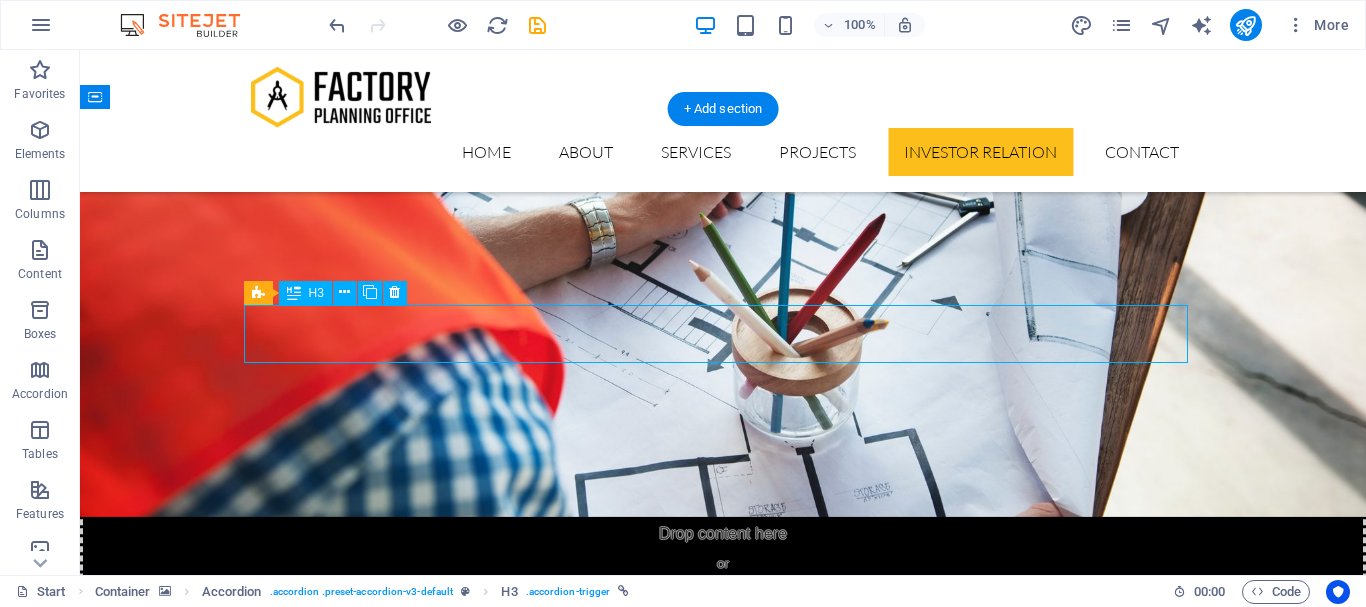 click on "Stet clita kasd gubergren no sea takimata?" at bounding box center [723, 5465] 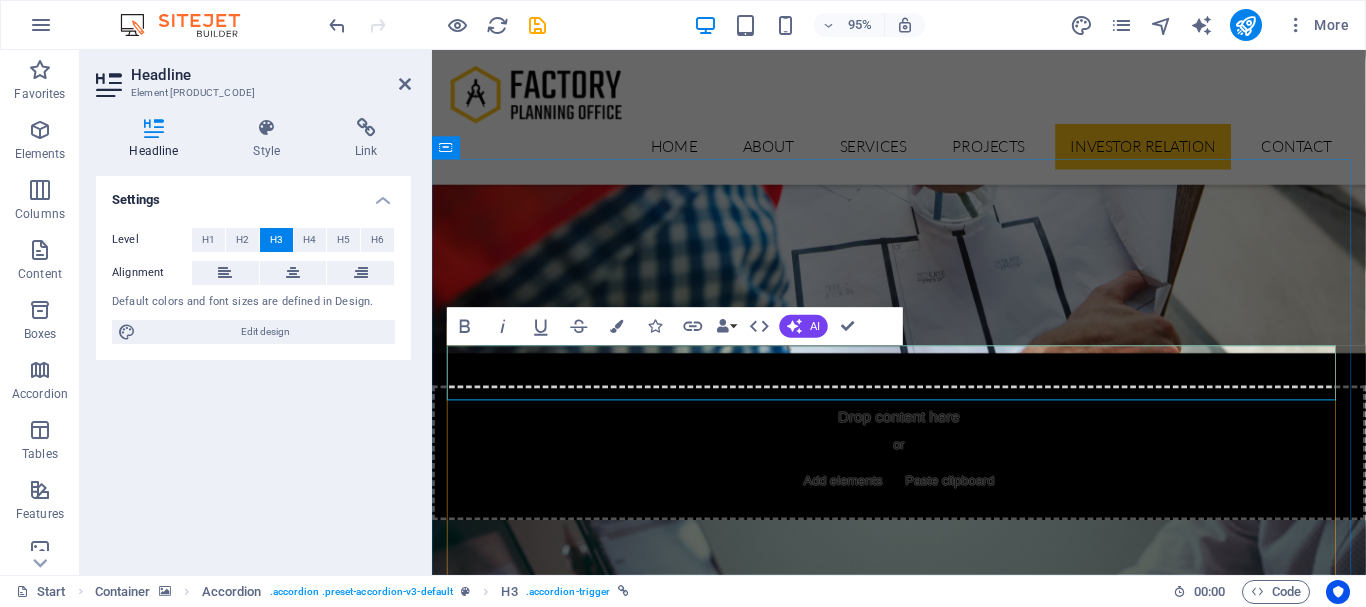 scroll, scrollTop: 5287, scrollLeft: 0, axis: vertical 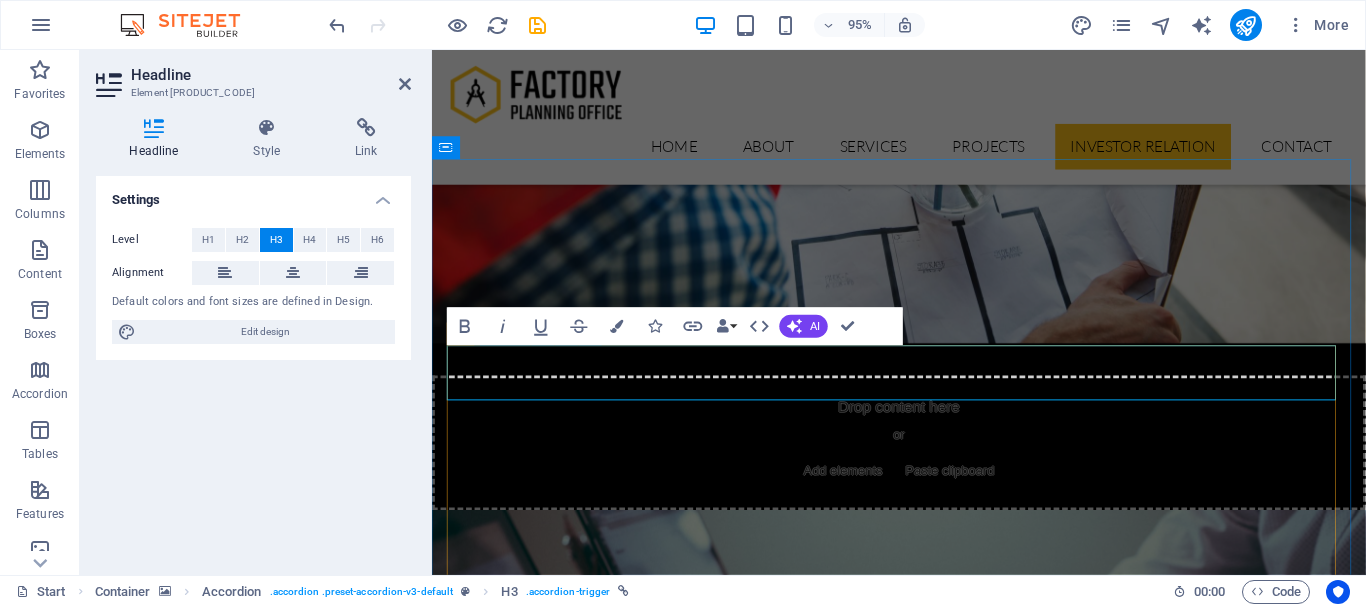type 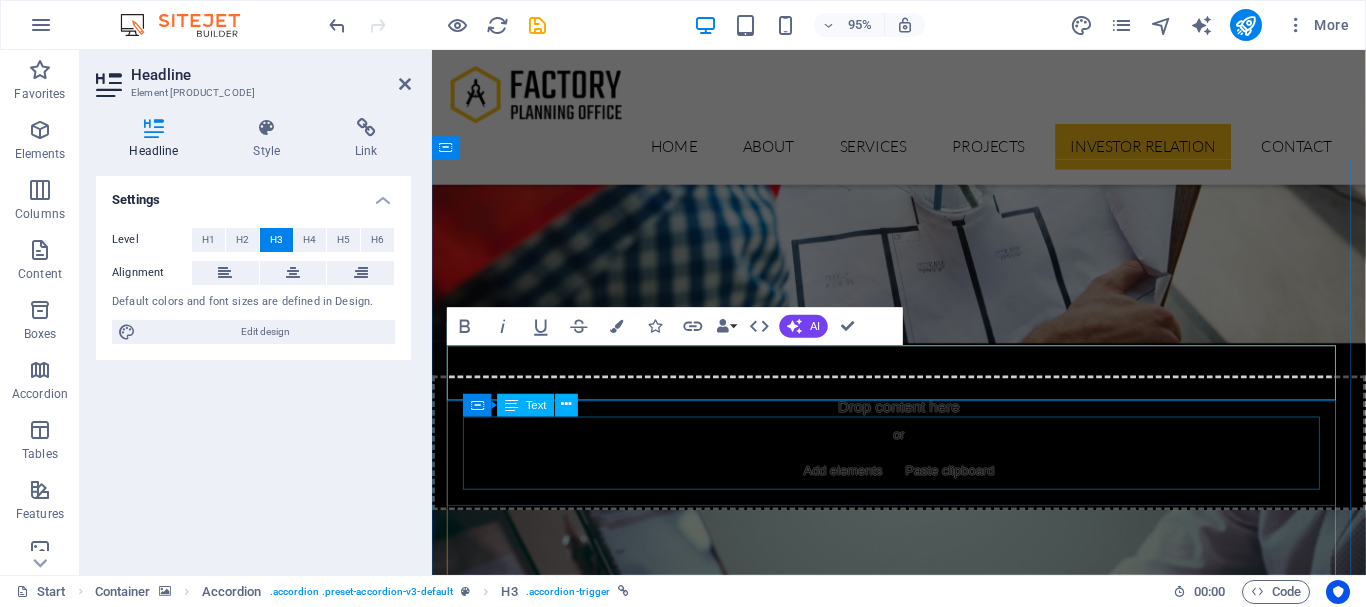 click on "Lorem ipsum dolor sit amet, consectetur adipisicing elit. Maiores ipsum repellat minus nihil. Labore, delectus, nam dignissimos ea repudiandae minima voluptatum magni pariatur possimus quia accusamus harum facilis corporis animi nisi. Enim, pariatur, impedit quia repellat harum ipsam laboriosam voluptas dicta illum nisi obcaecati reprehenderit quis placeat recusandae tenetur aperiam." at bounding box center (924, 5533) 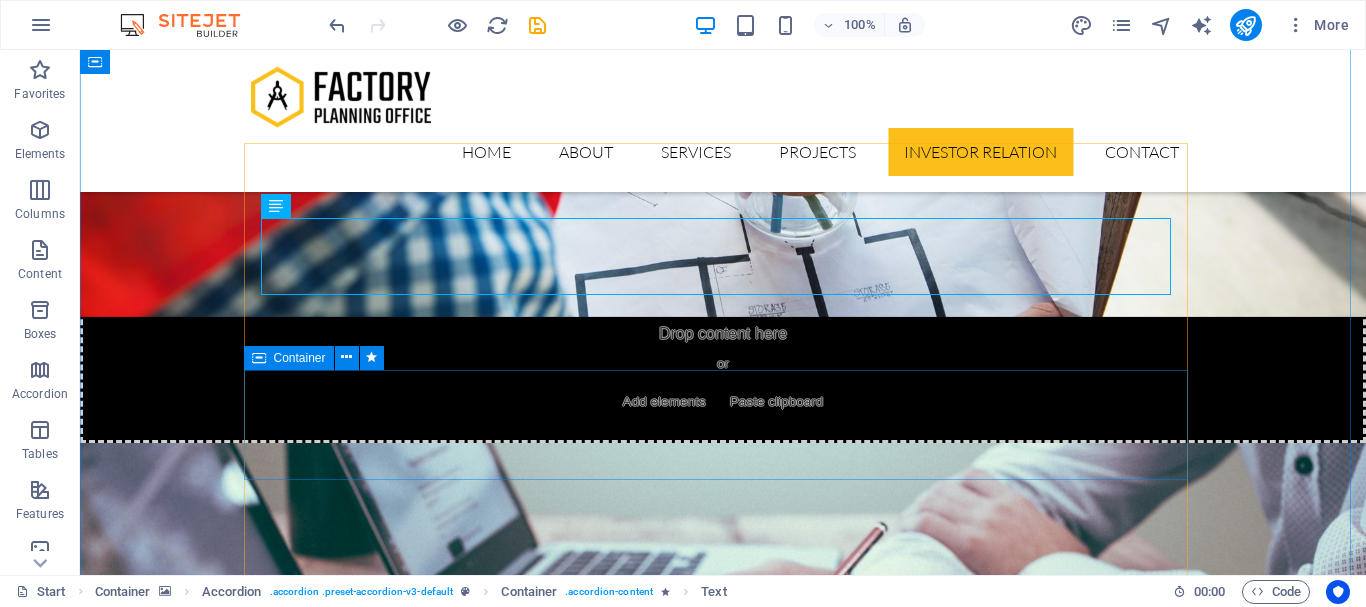scroll, scrollTop: 5187, scrollLeft: 0, axis: vertical 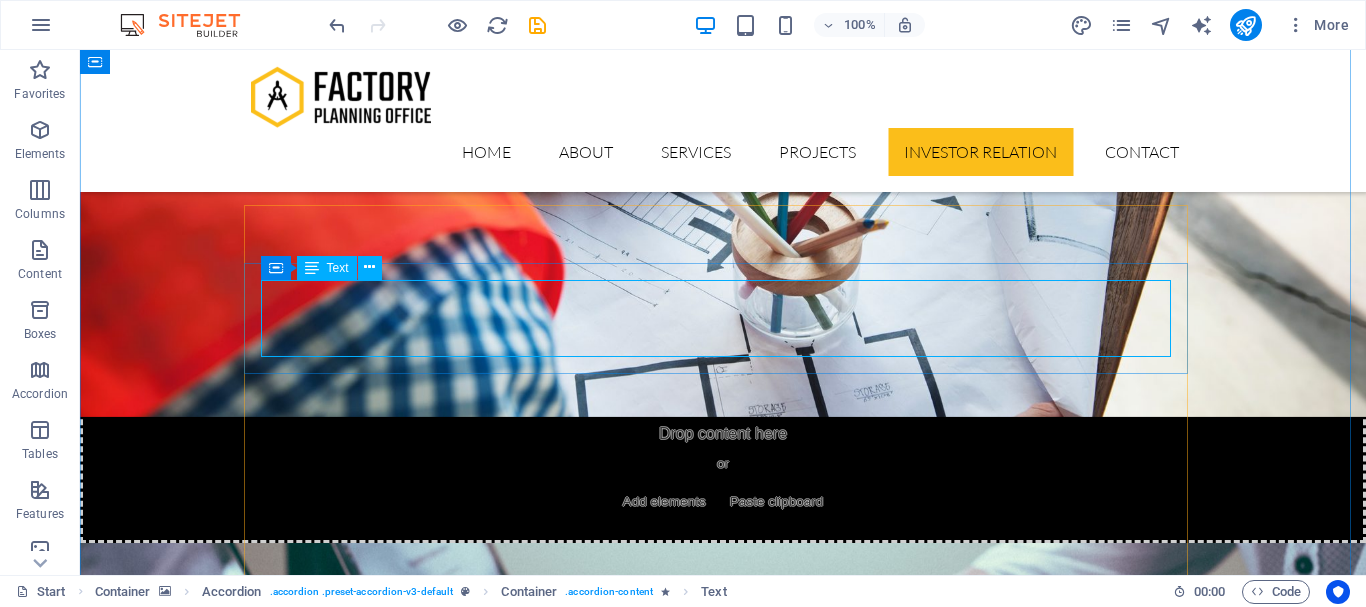 click on "Lorem ipsum dolor sit amet, consectetur adipisicing elit. Maiores ipsum repellat minus nihil. Labore, delectus, nam dignissimos ea repudiandae minima voluptatum magni pariatur possimus quia accusamus harum facilis corporis animi nisi. Enim, pariatur, impedit quia repellat harum ipsam laboriosam voluptas dicta illum nisi obcaecati reprehenderit quis placeat recusandae tenetur aperiam." at bounding box center (723, 5449) 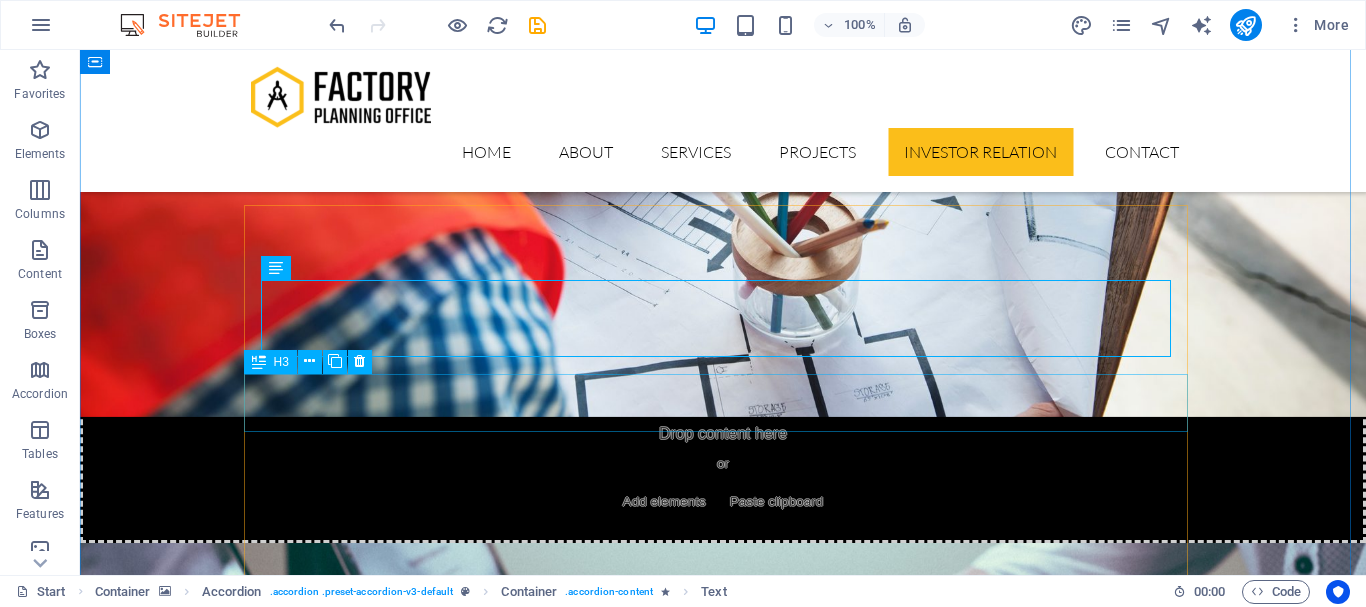 click on "Lorem ipsum dolor sit amet consetetur sadipscing?" at bounding box center (723, 5534) 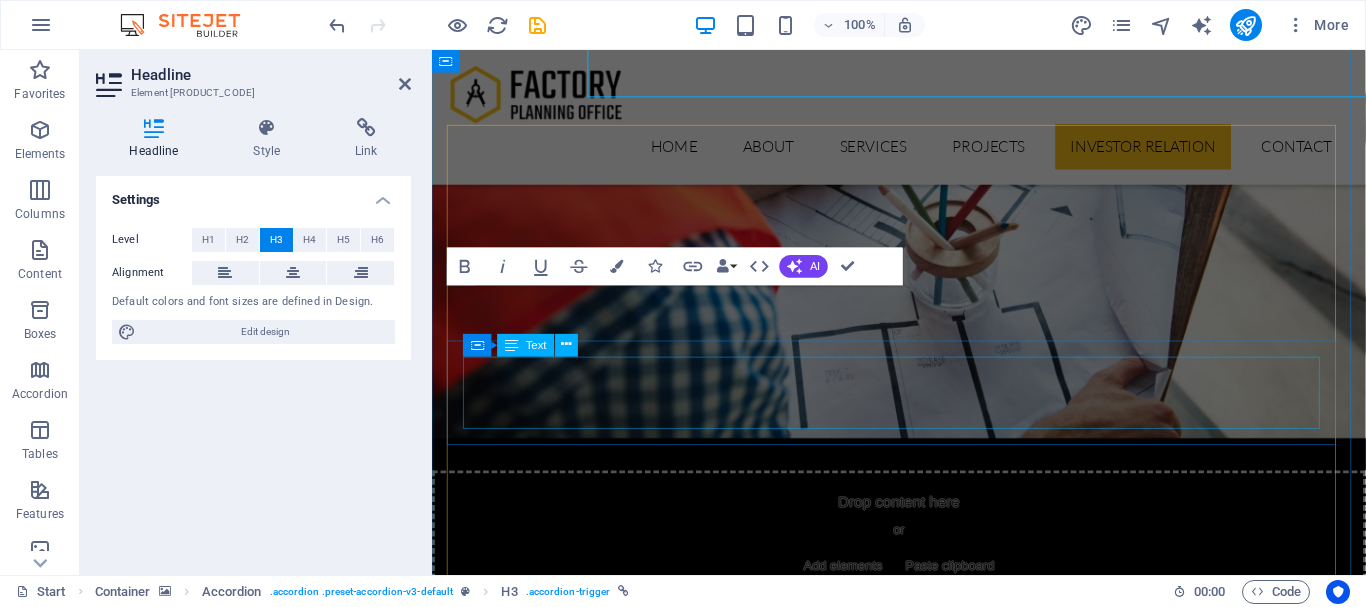 scroll, scrollTop: 5519, scrollLeft: 0, axis: vertical 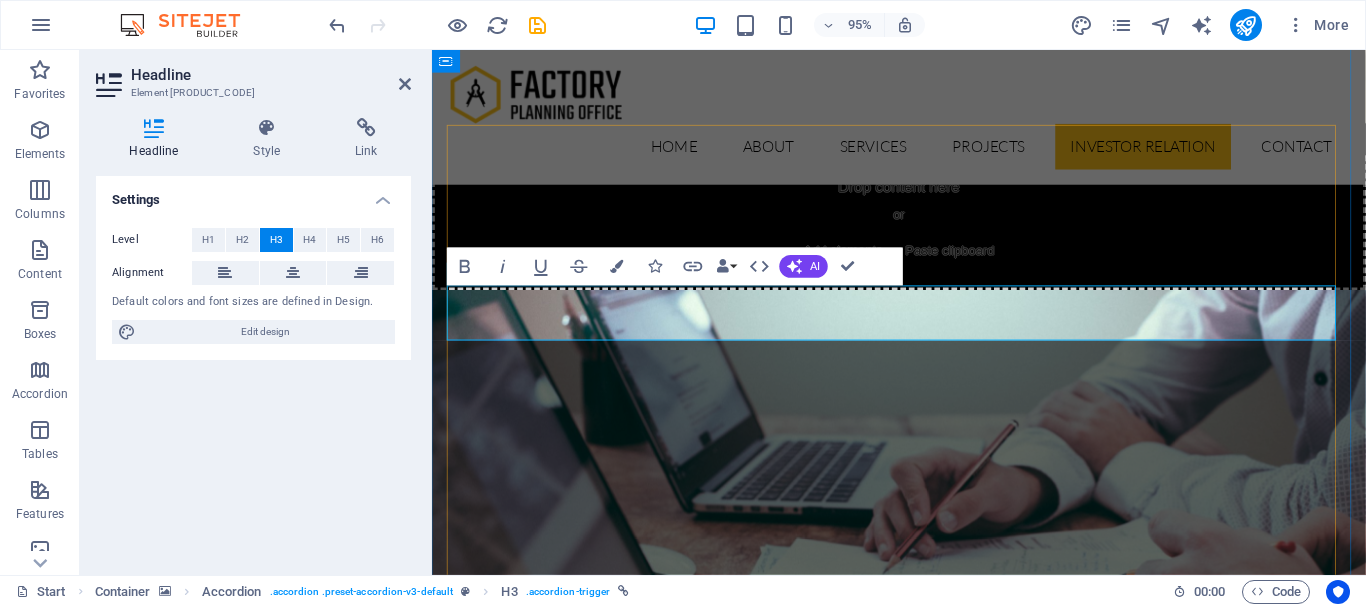 type 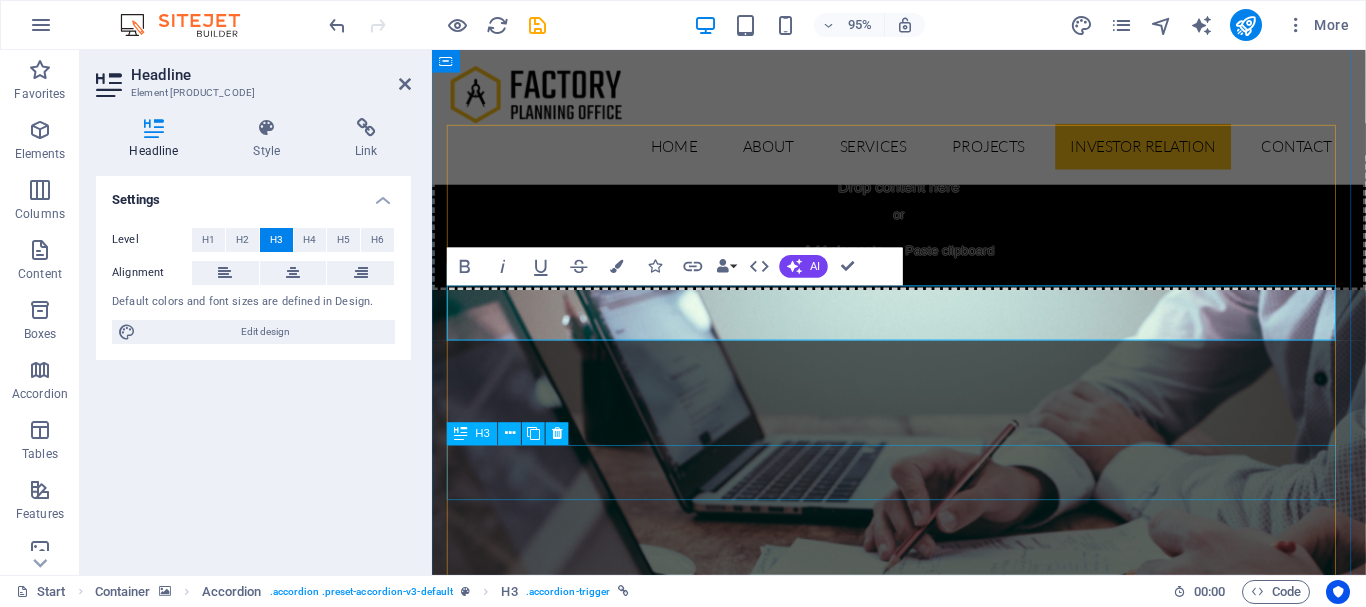 click on "At vero eos et accusam et justo?" at bounding box center (924, 5555) 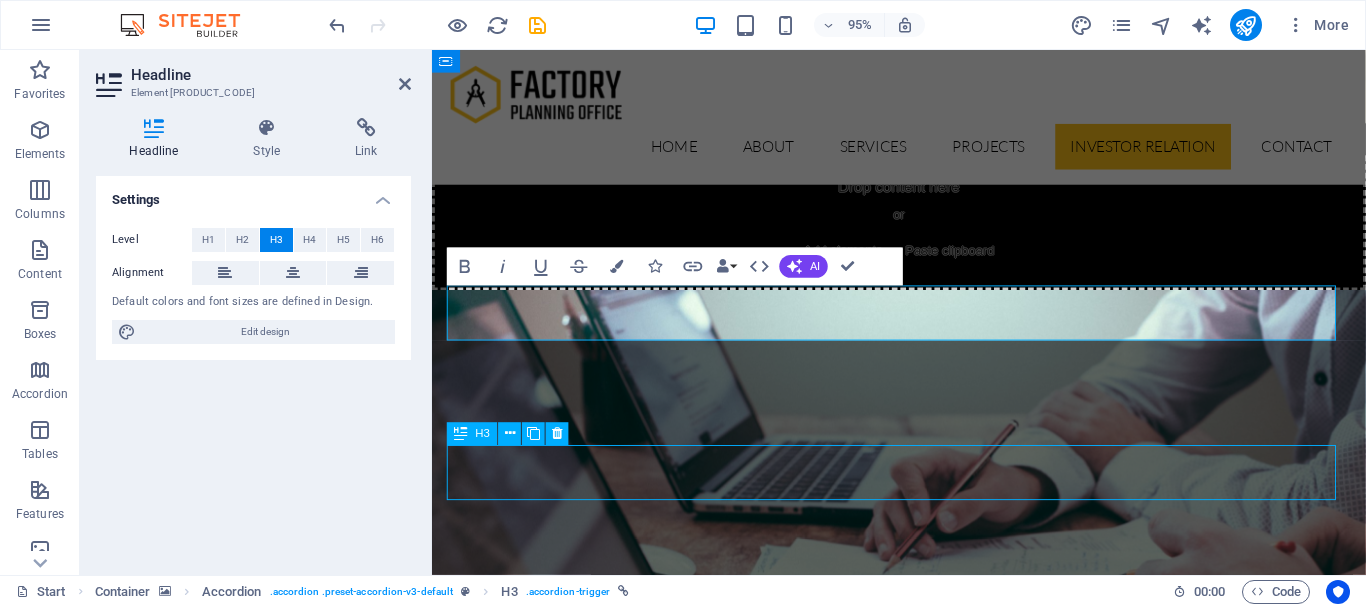 click on "At vero eos et accusam et justo?" at bounding box center [924, 5555] 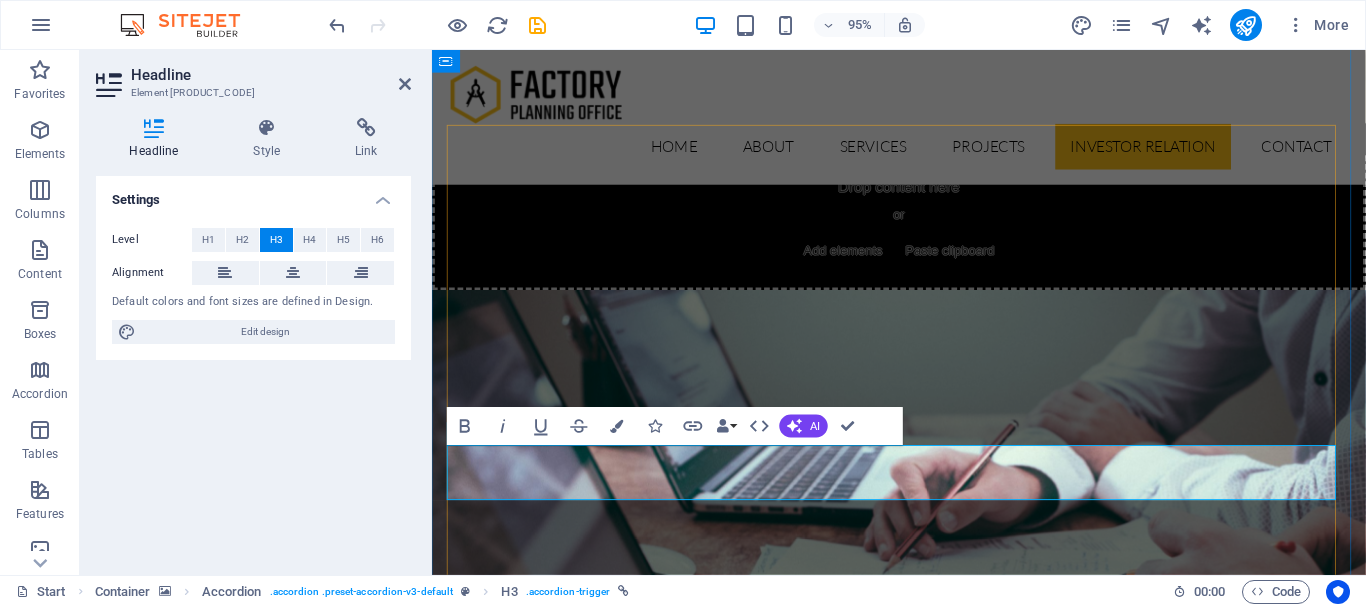 type 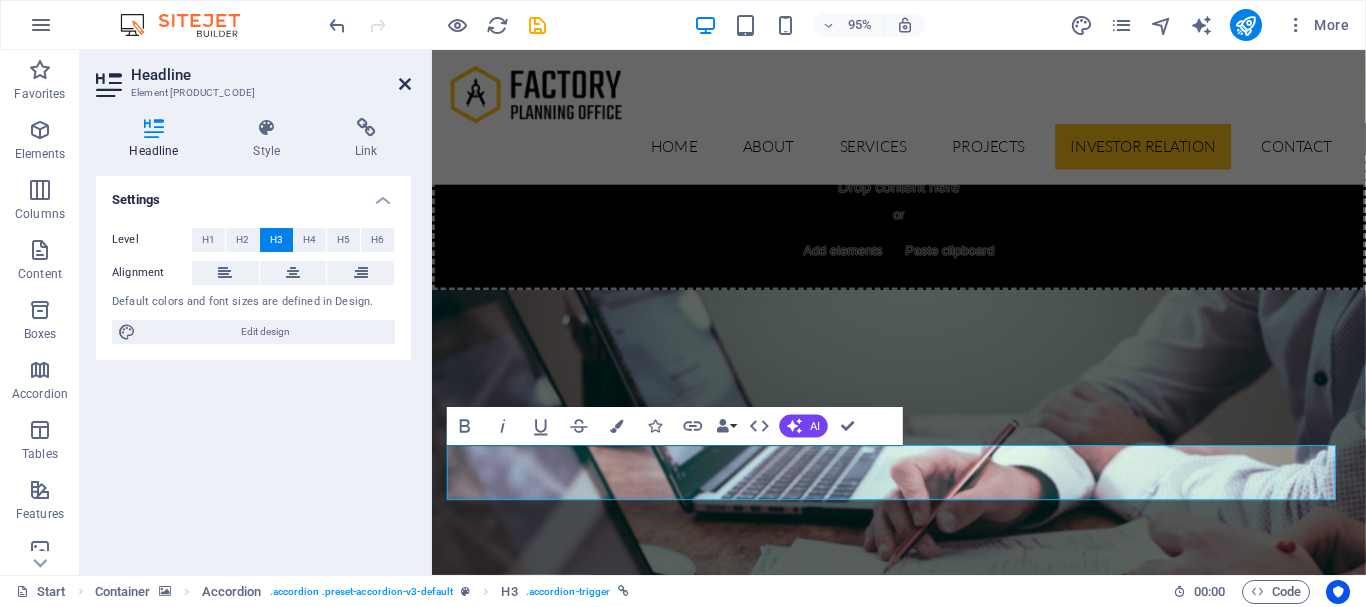 click at bounding box center (405, 84) 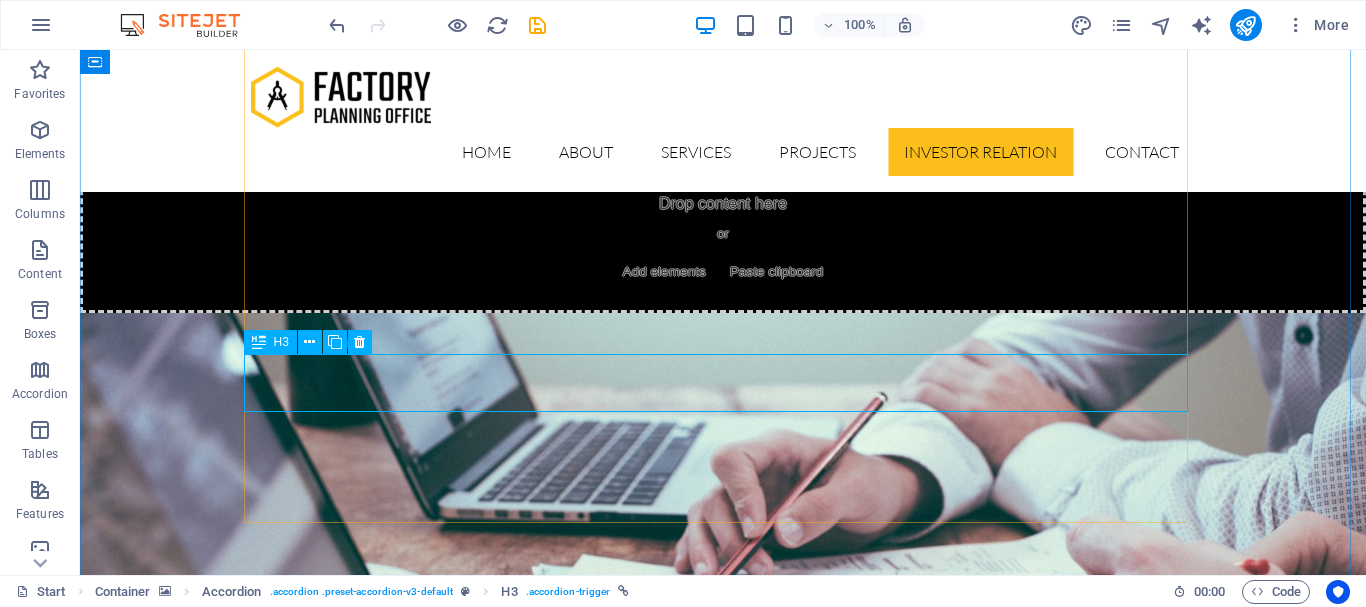 scroll, scrollTop: 5419, scrollLeft: 0, axis: vertical 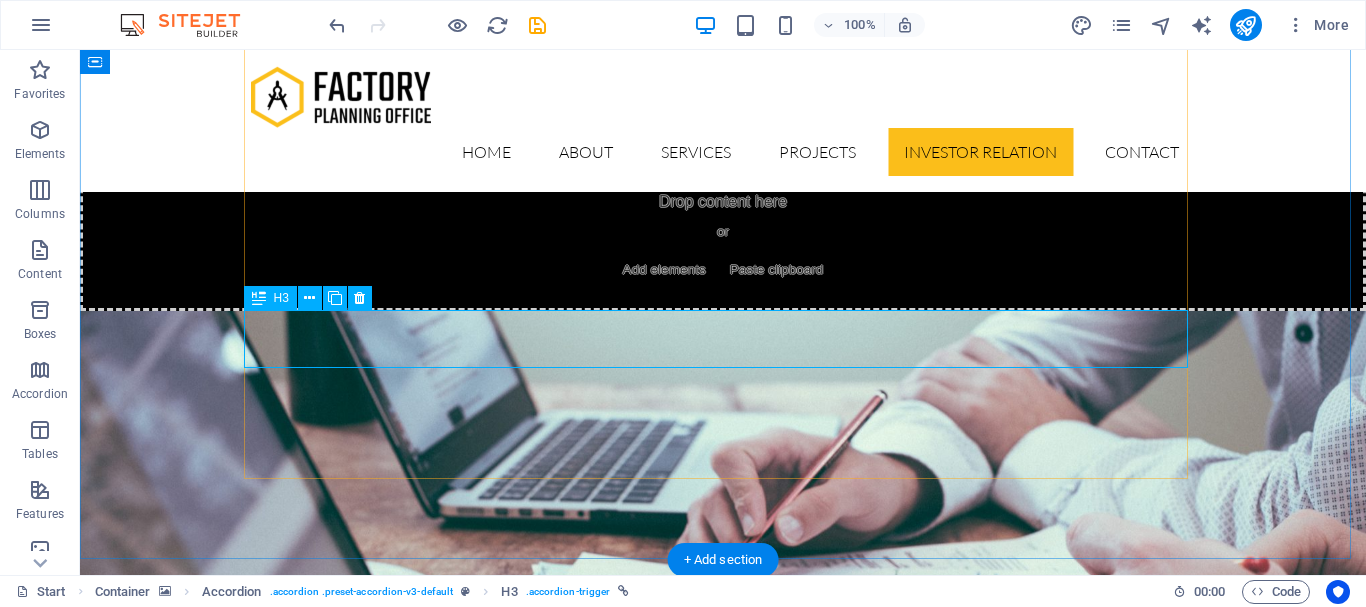 click on "Quaterly result" at bounding box center (723, 5471) 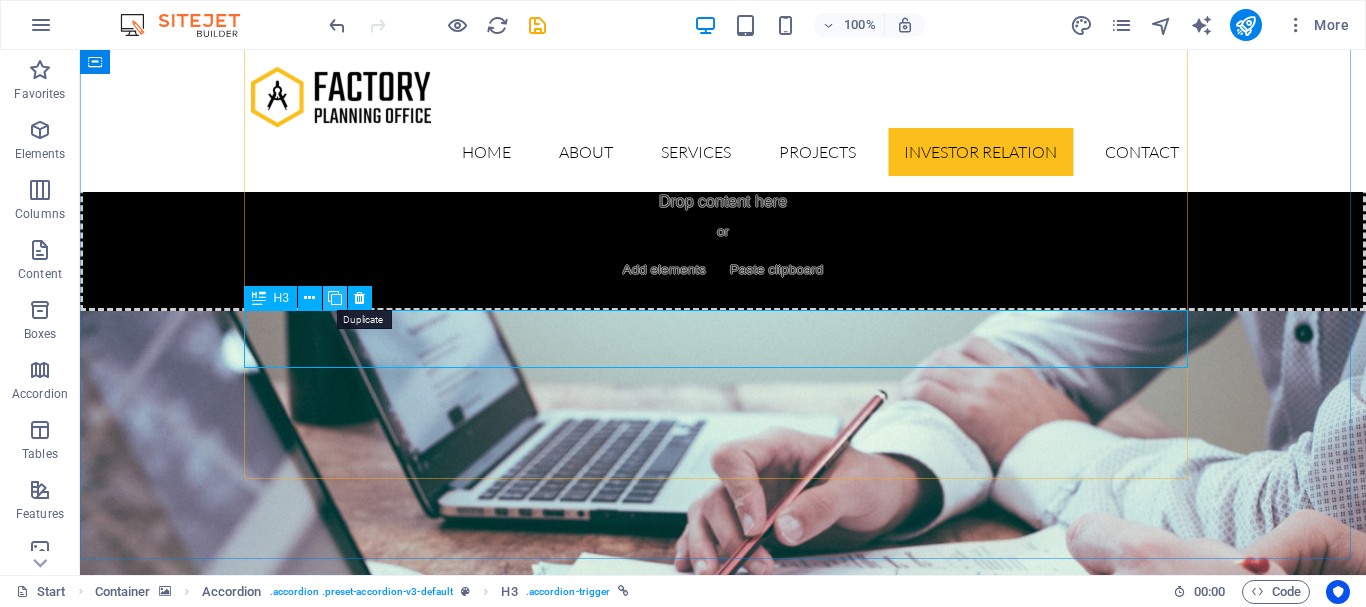 click at bounding box center [335, 298] 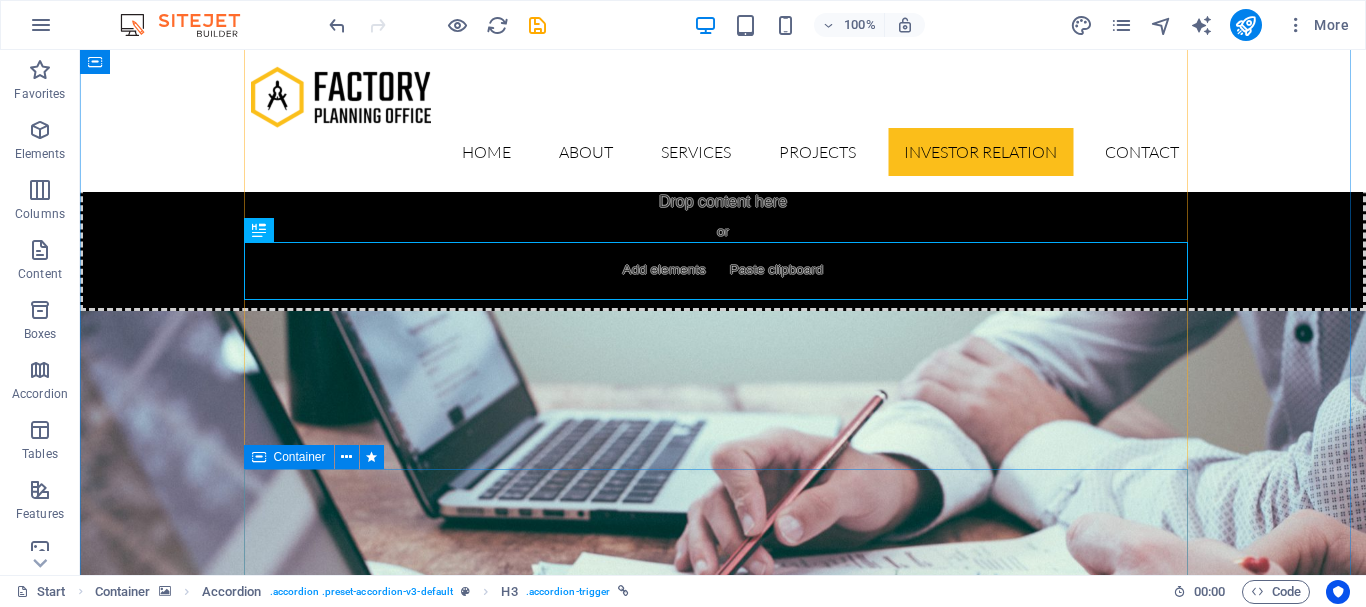 scroll, scrollTop: 5519, scrollLeft: 0, axis: vertical 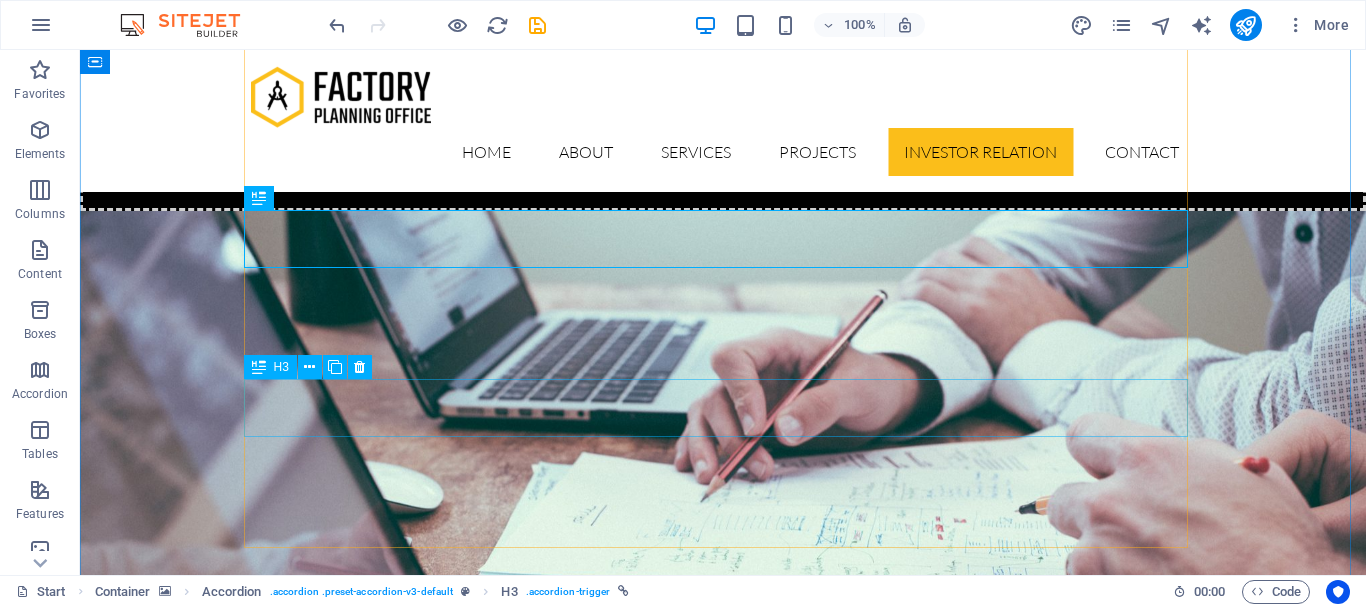click on "Quaterly result" at bounding box center (723, 5708) 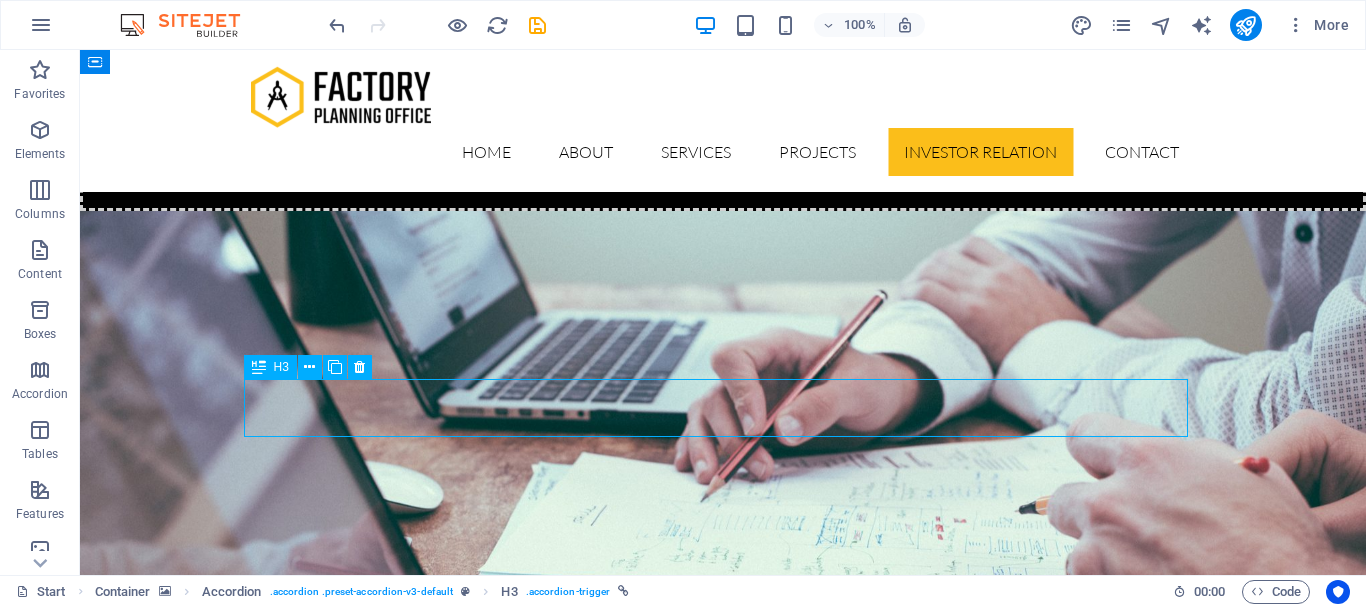 click on "Quaterly result" at bounding box center [723, 5708] 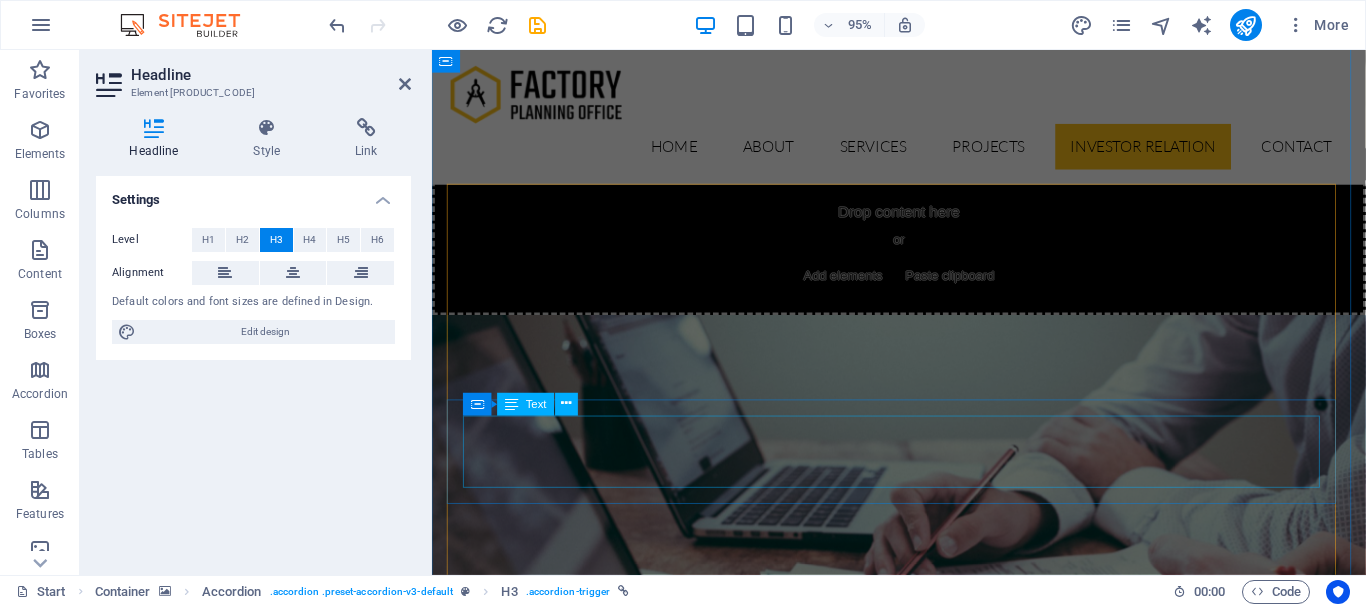 scroll, scrollTop: 5457, scrollLeft: 0, axis: vertical 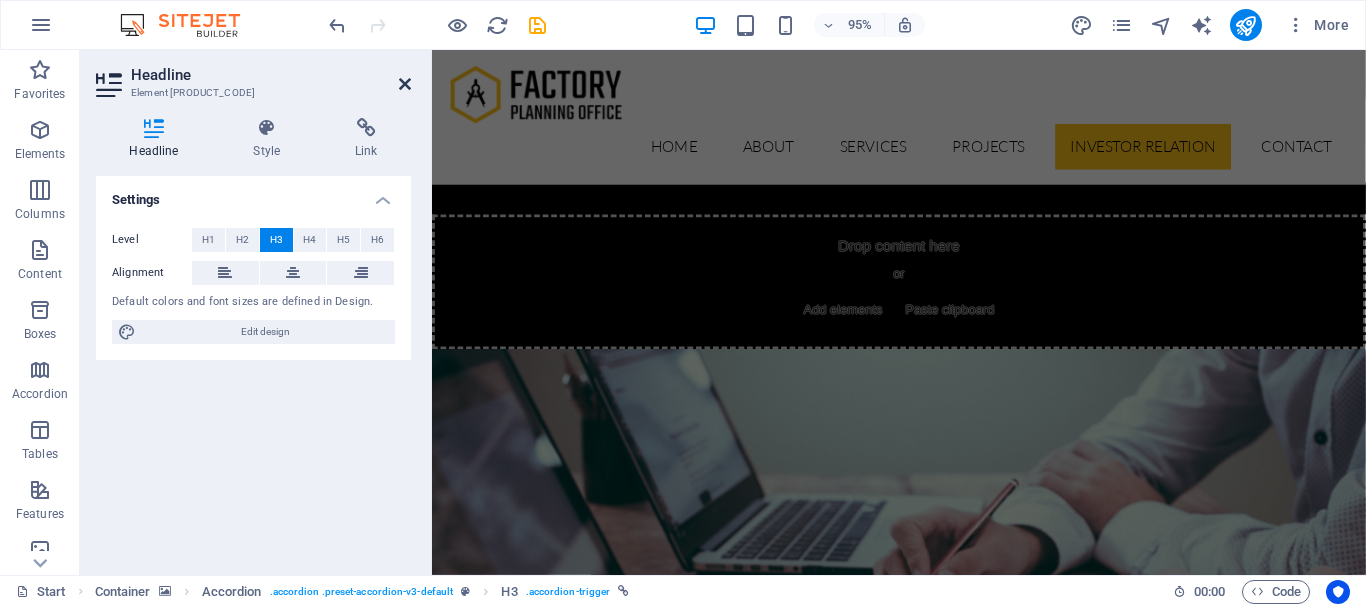 drag, startPoint x: 405, startPoint y: 82, endPoint x: 322, endPoint y: 36, distance: 94.89468 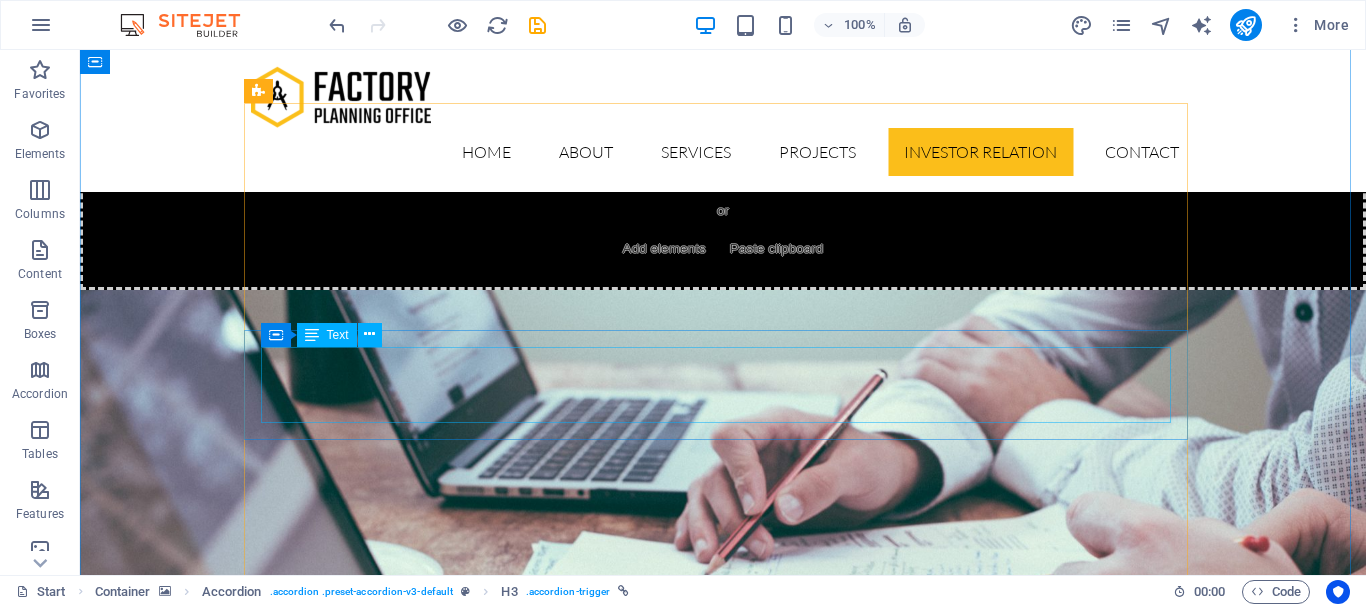 scroll, scrollTop: 5283, scrollLeft: 0, axis: vertical 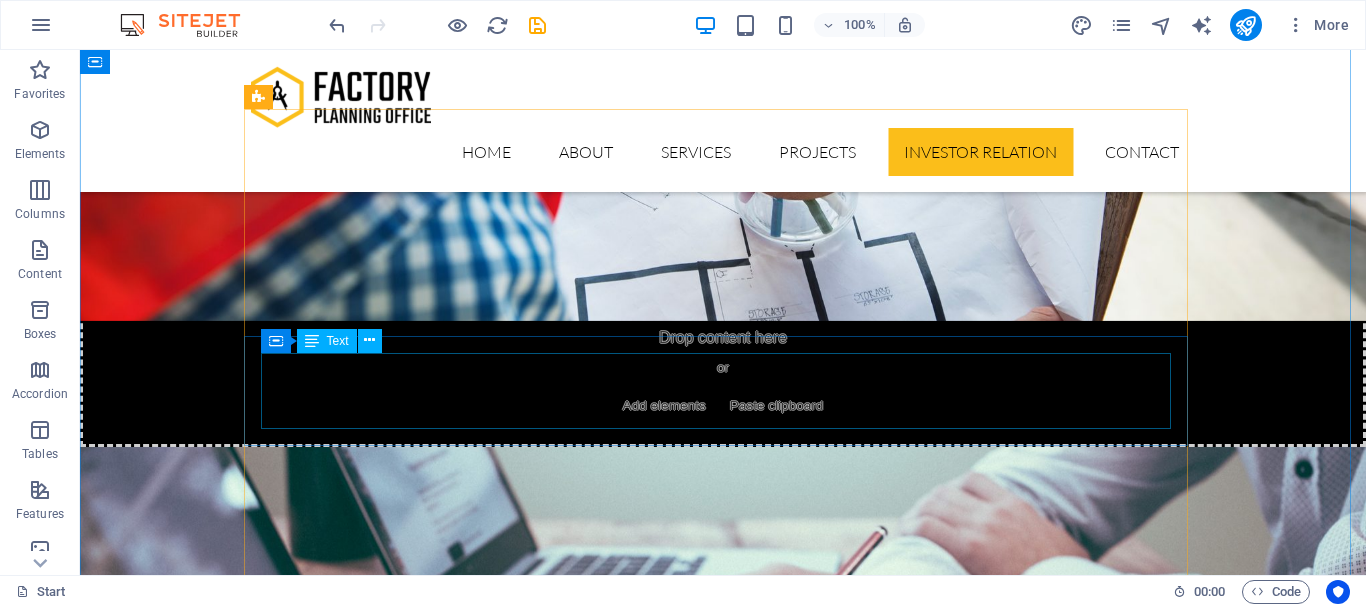 click on "Lorem ipsum dolor sit amet, consectetur adipisicing elit. Maiores ipsum repellat minus nihil. Labore, delectus, nam dignissimos ea repudiandae minima voluptatum magni pariatur possimus quia accusamus harum facilis corporis animi nisi. Enim, pariatur, impedit quia repellat harum ipsam laboriosam voluptas dicta illum nisi obcaecati reprehenderit quis placeat recusandae tenetur aperiam." at bounding box center (723, 5690) 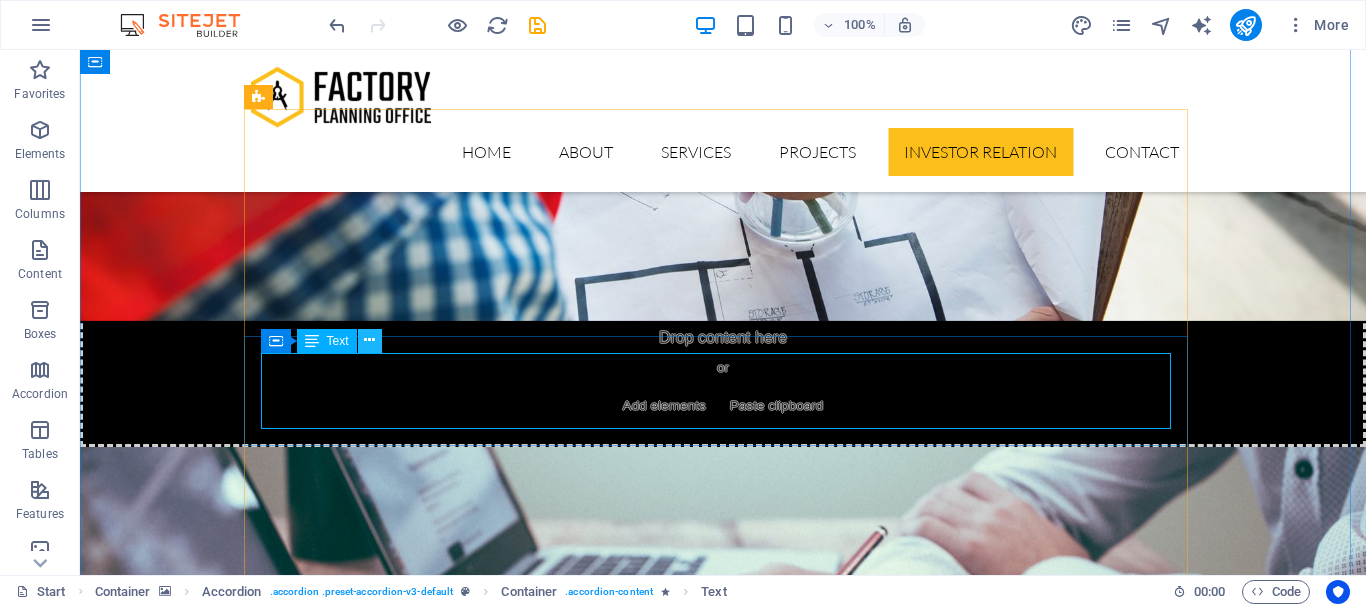 click at bounding box center (369, 340) 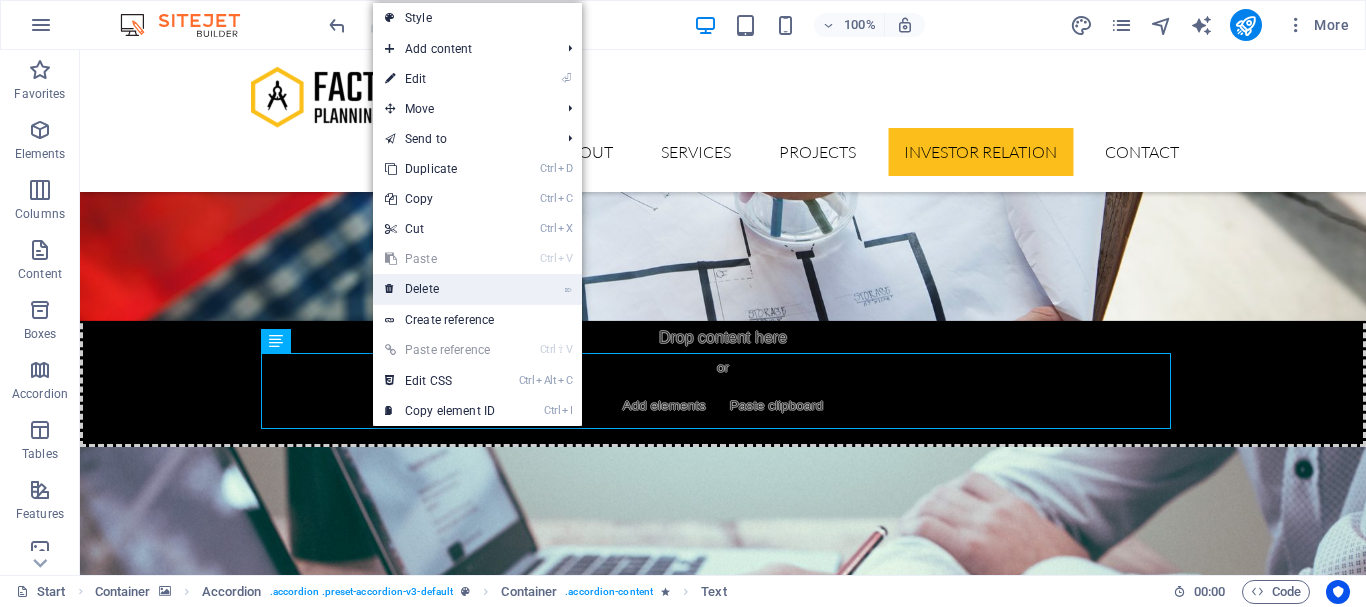 click on "⌦  Delete" at bounding box center (440, 289) 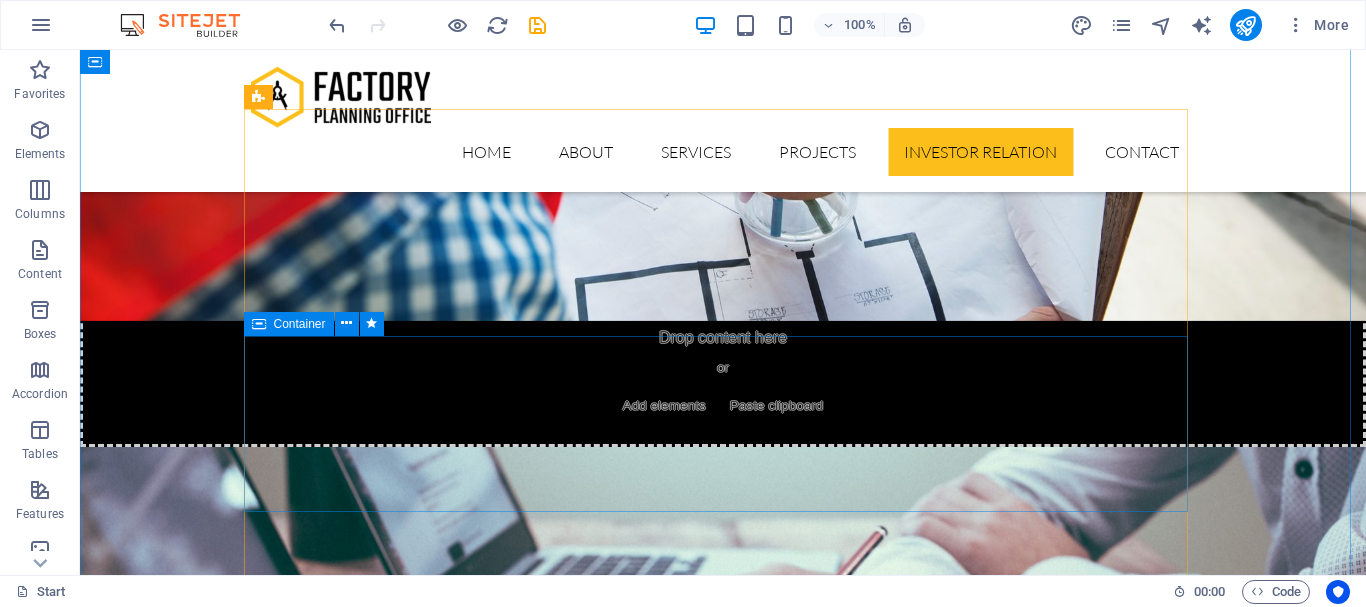 click on "Add elements" at bounding box center (664, 5819) 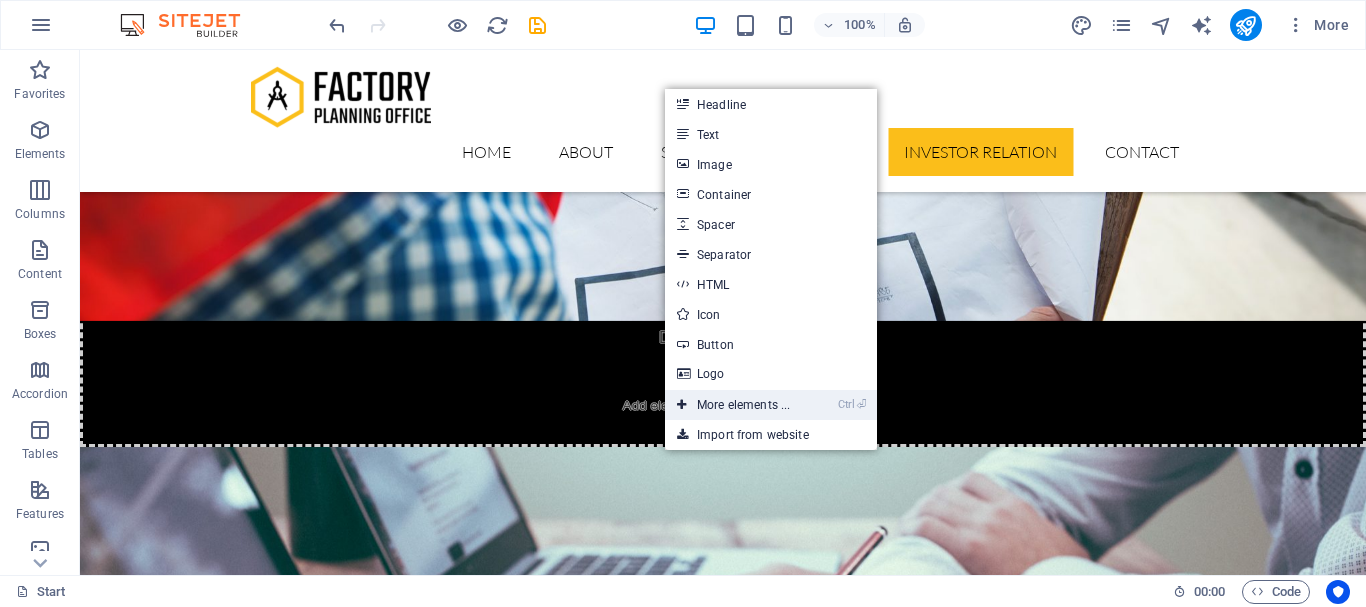 click at bounding box center (682, 405) 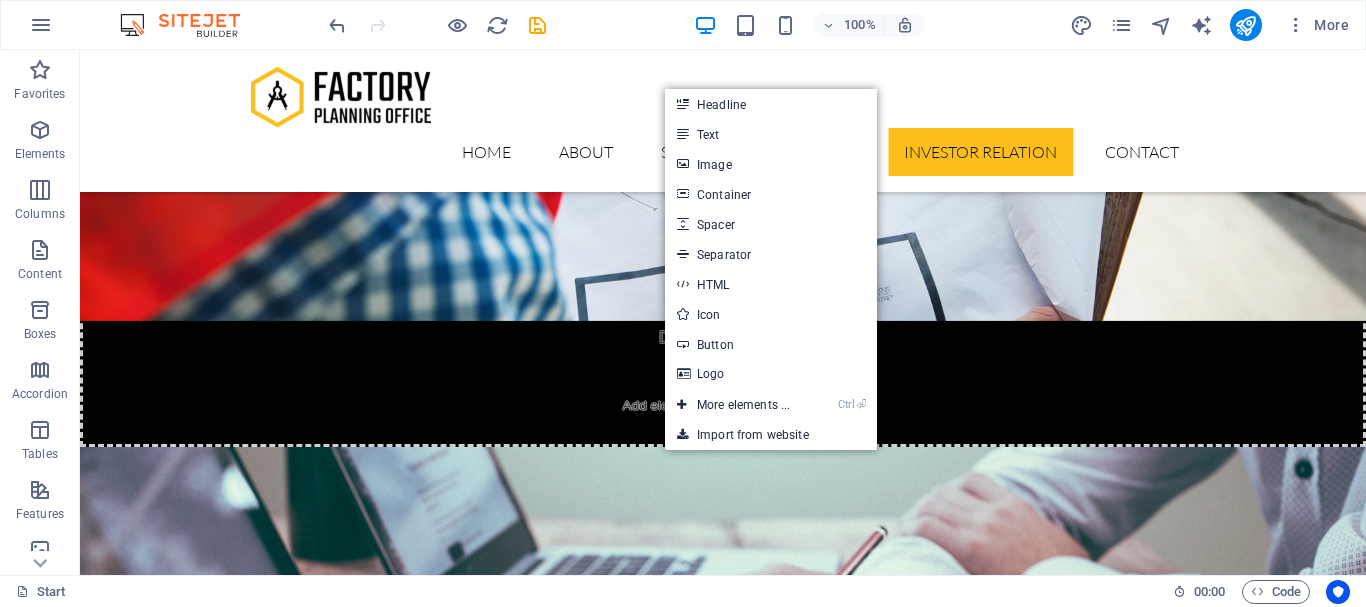 click on "Lorem ipsum dolor sit amet, consectetur adipisicing elit. Maiores ipsum repellat minus nihil. Labore, delectus, nam dignissimos ea repudiandae minima voluptatum magni pariatur possimus quia accusamus harum facilis corporis animi nisi. Enim, pariatur, impedit quia repellat harum ipsam laboriosam voluptas dicta illum nisi obcaecati reprehenderit quis placeat recusandae tenetur aperiam." at bounding box center [723, 5587] 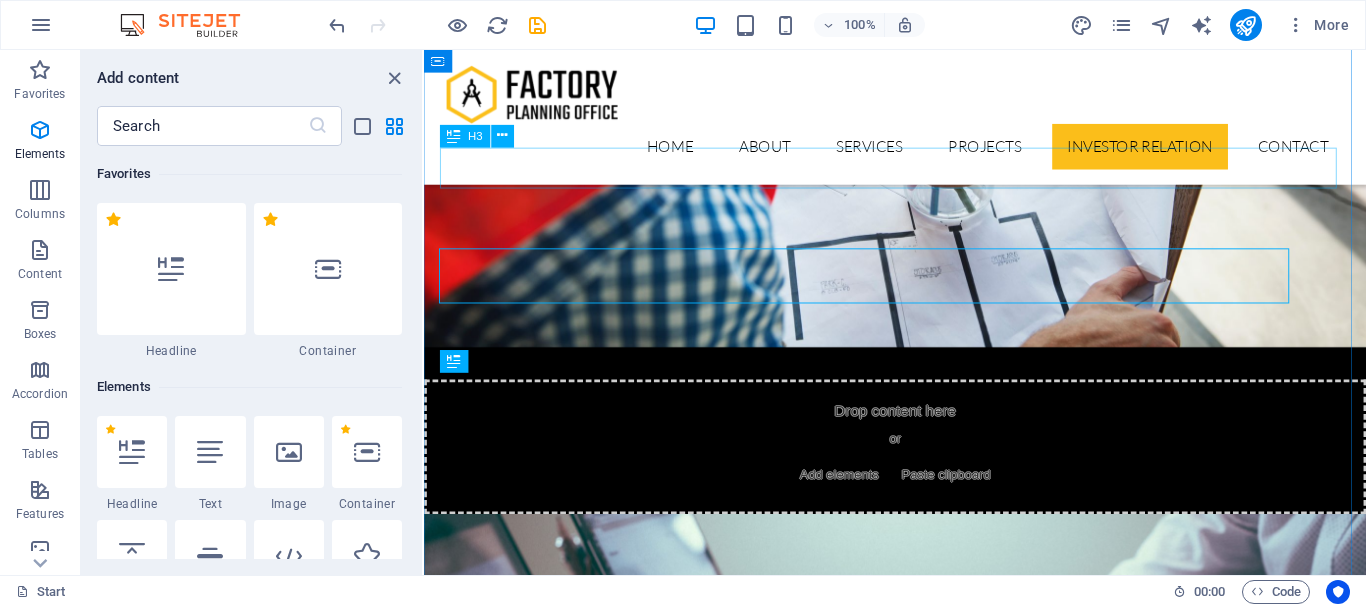 scroll, scrollTop: 5427, scrollLeft: 0, axis: vertical 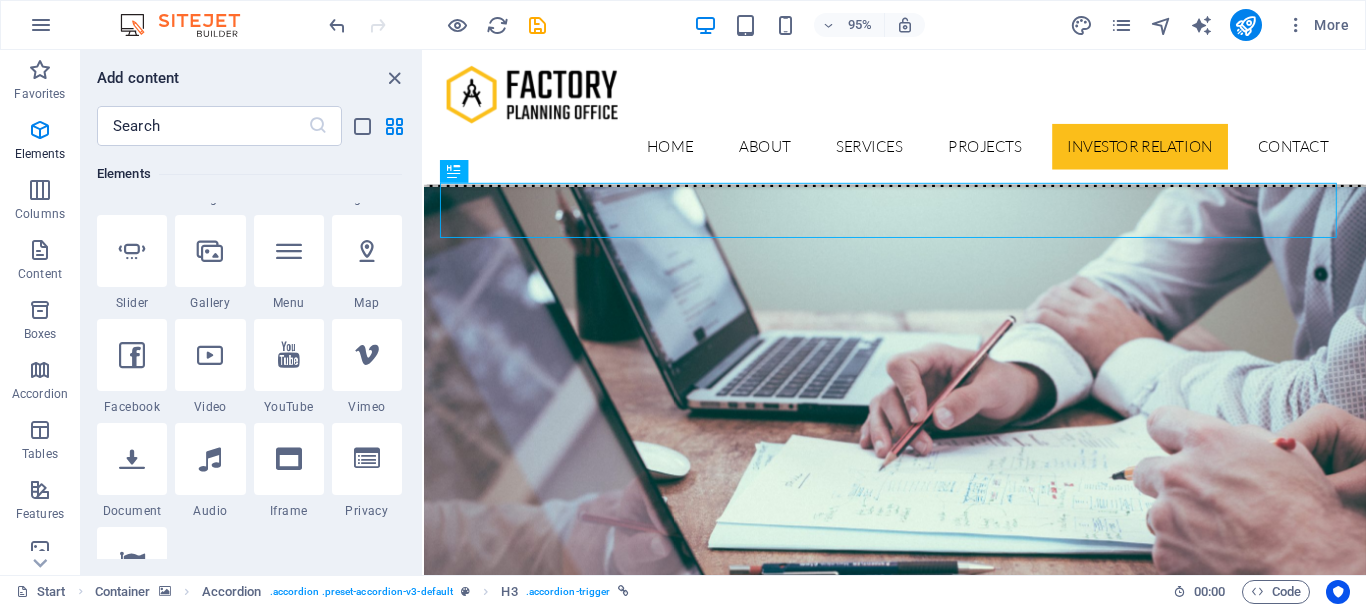 click on "Add elements" at bounding box center (861, 5659) 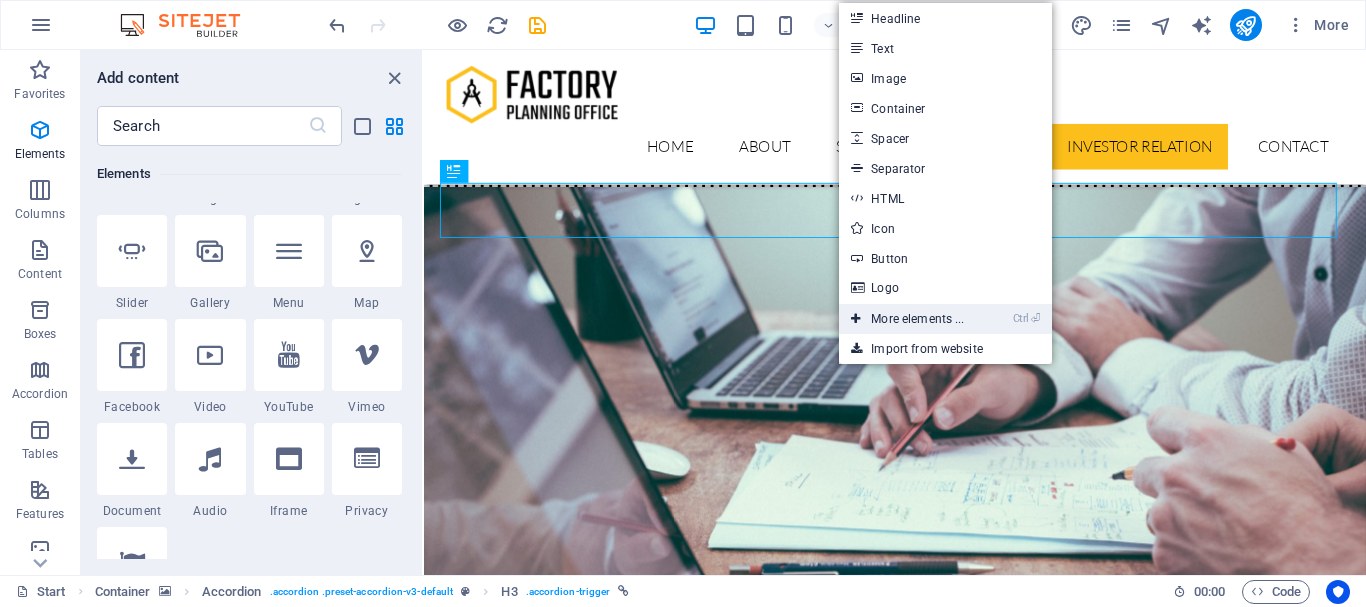 click on "Ctrl ⏎  More elements ..." at bounding box center (907, 319) 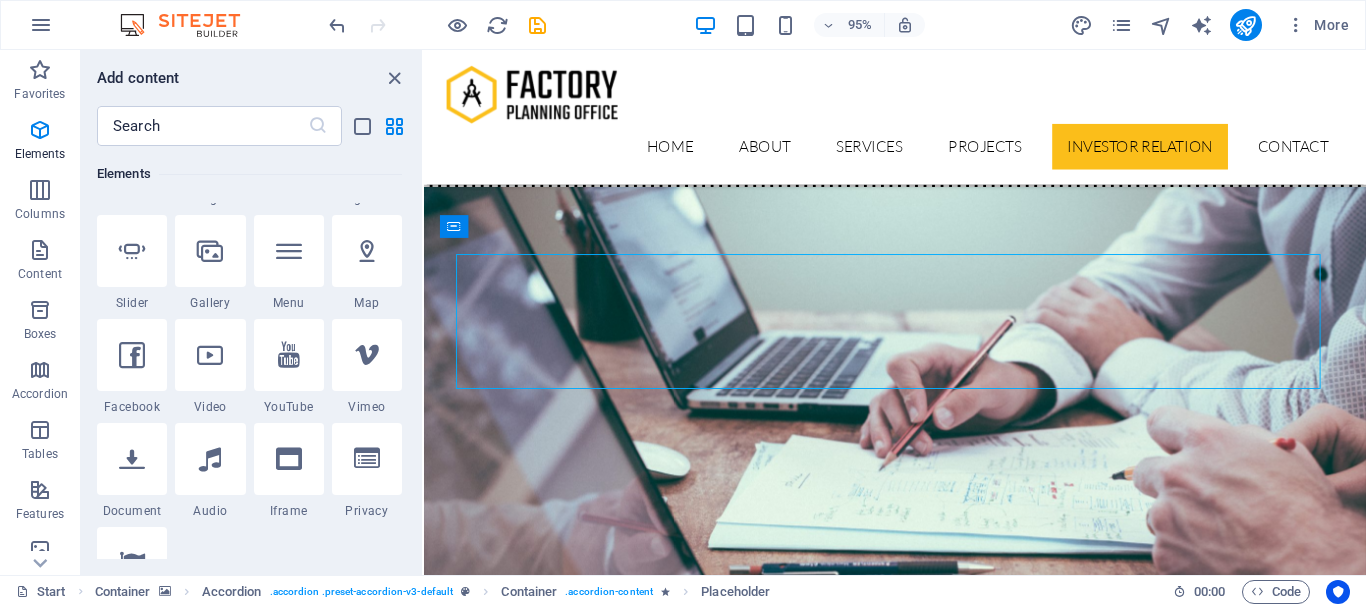 scroll, scrollTop: 613, scrollLeft: 0, axis: vertical 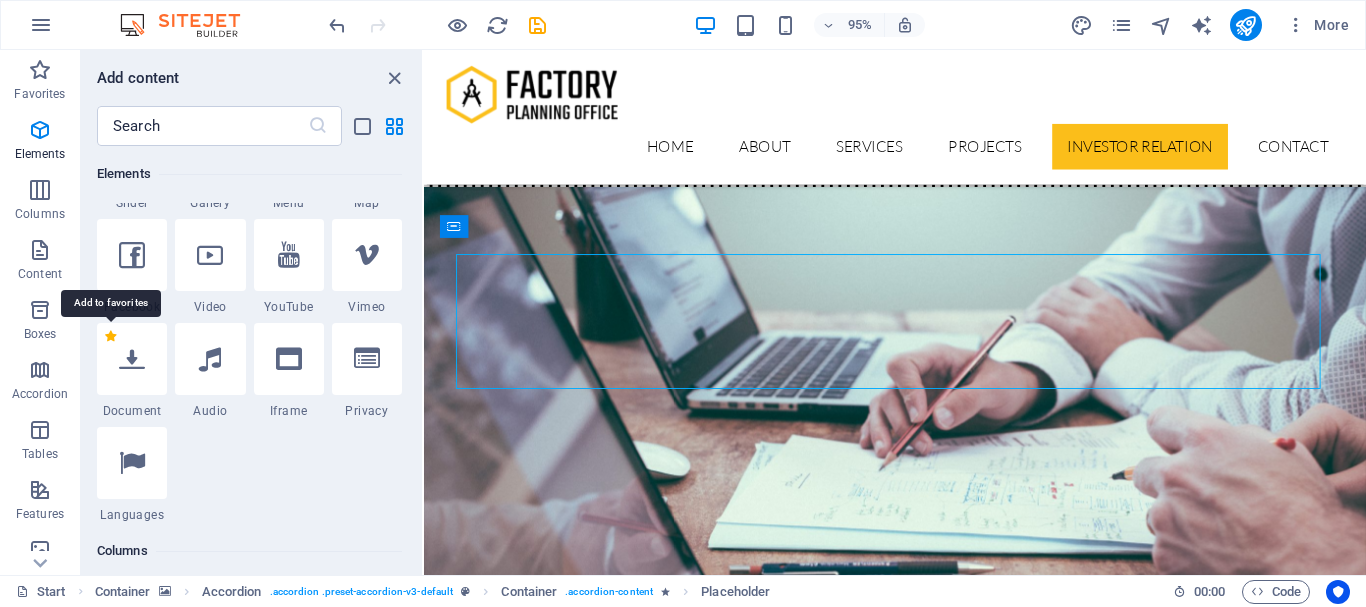 click on "1 Star" at bounding box center [110, 336] 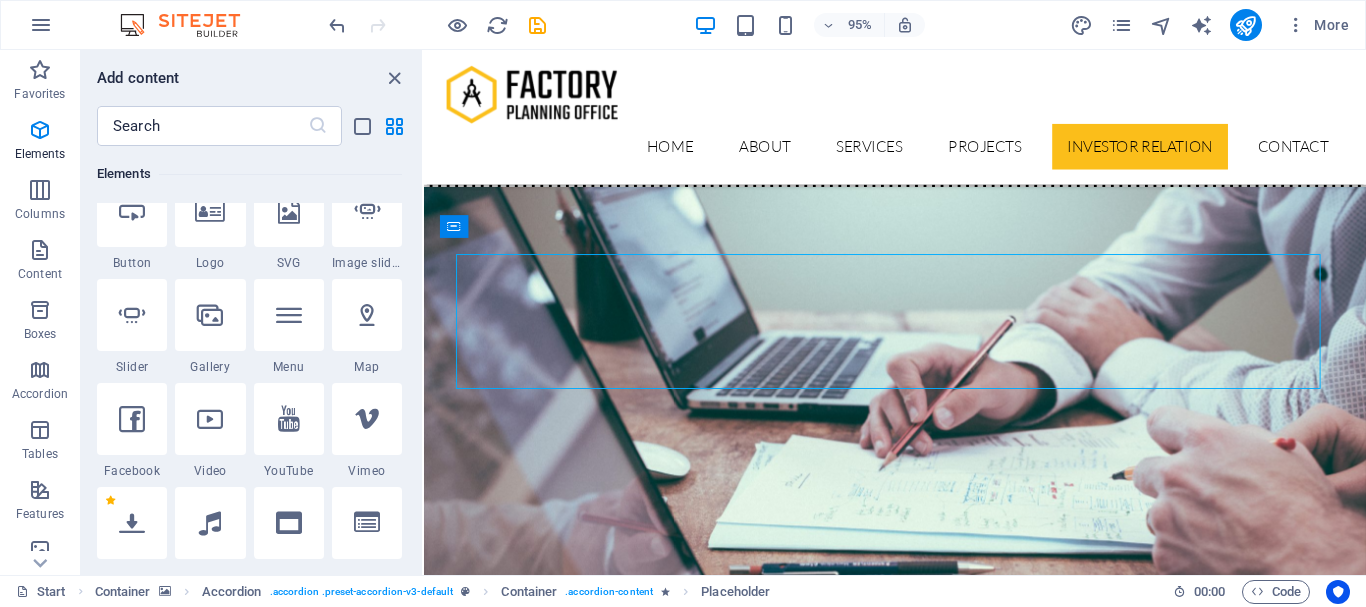 scroll, scrollTop: 777, scrollLeft: 0, axis: vertical 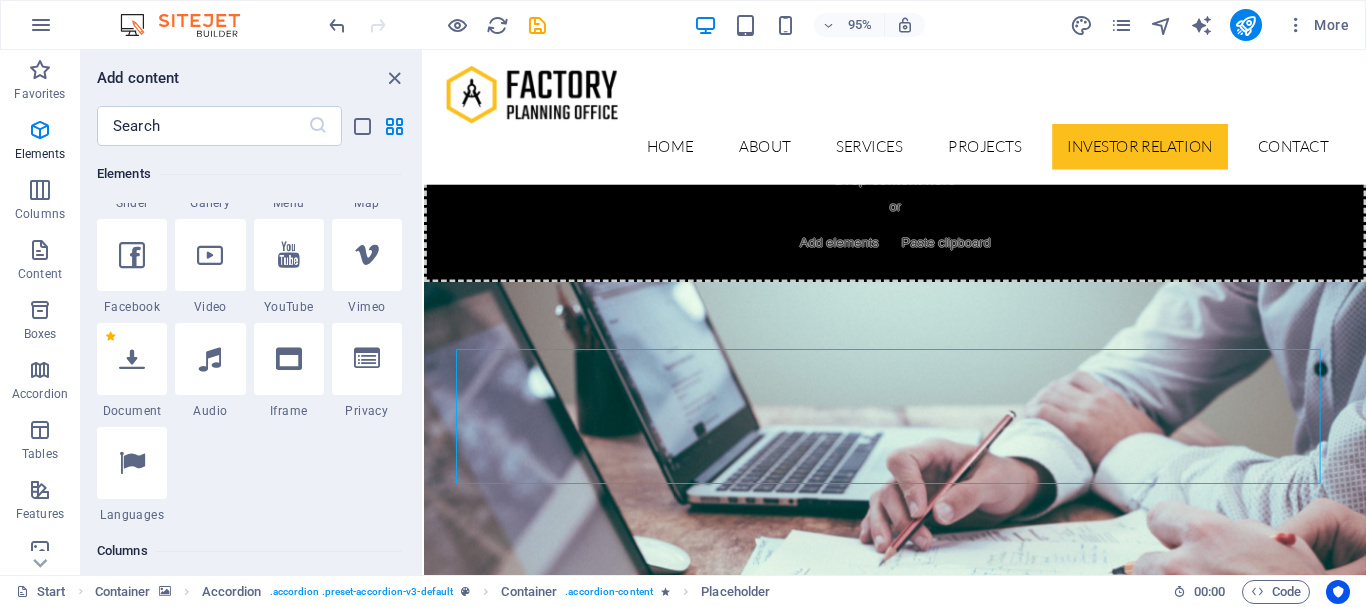 click on "Add elements" at bounding box center [861, 5759] 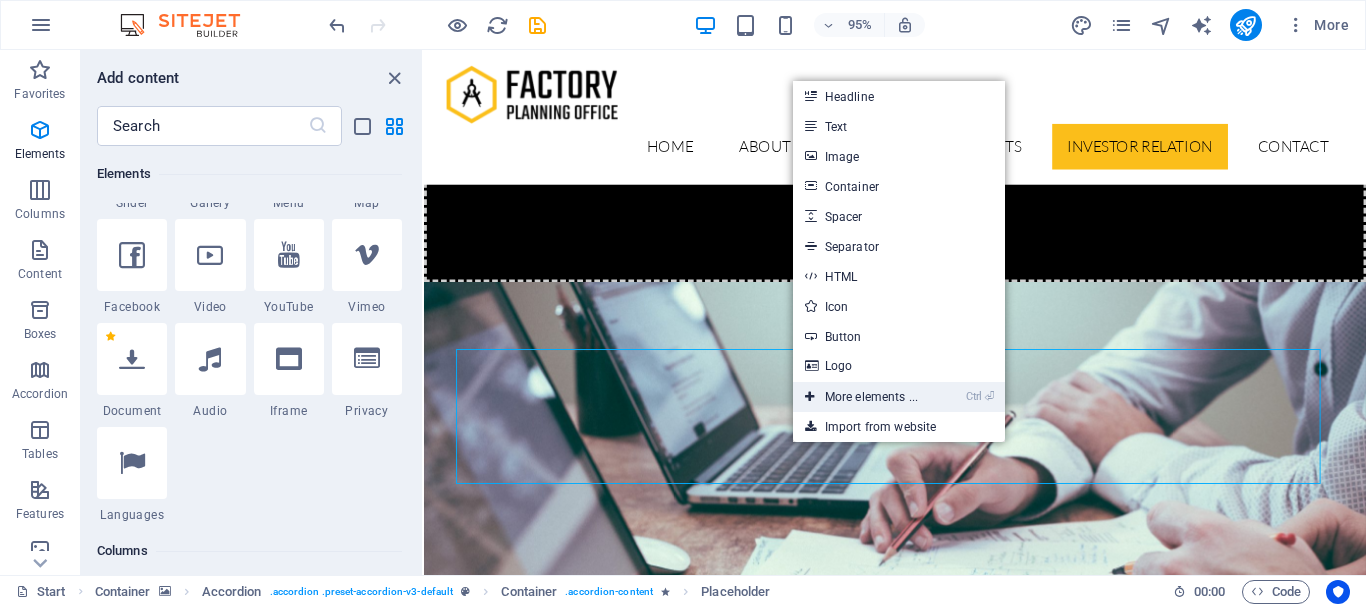 click on "Ctrl ⏎  More elements ..." at bounding box center (861, 397) 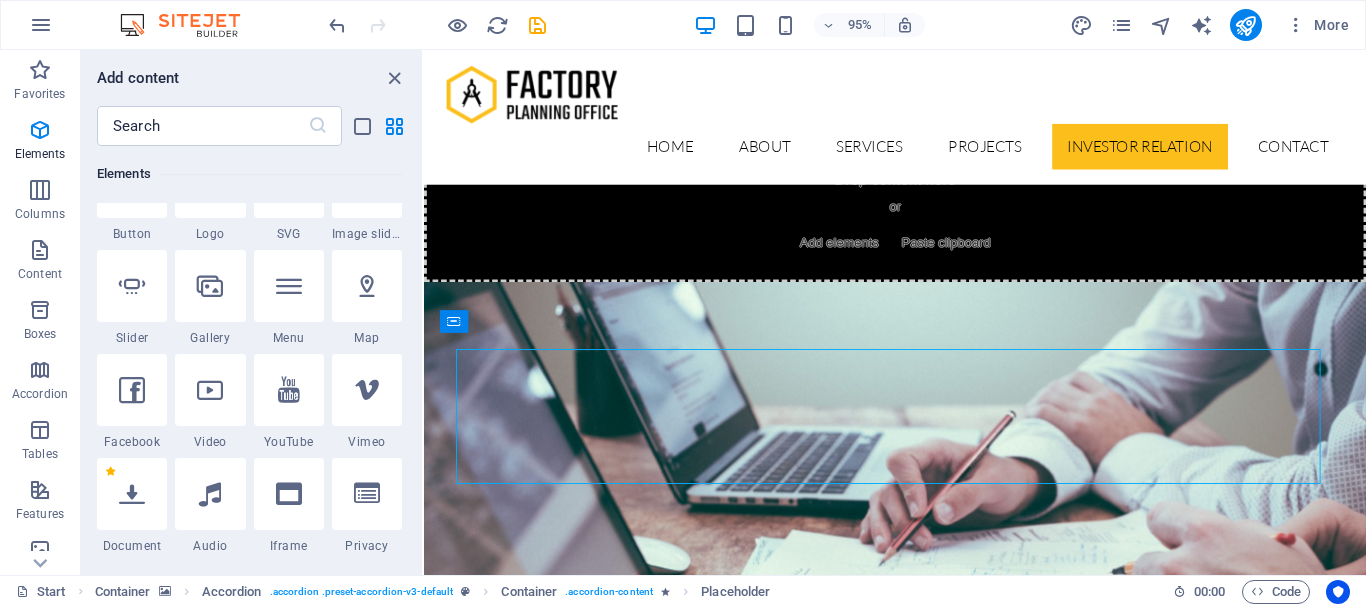 scroll, scrollTop: 677, scrollLeft: 0, axis: vertical 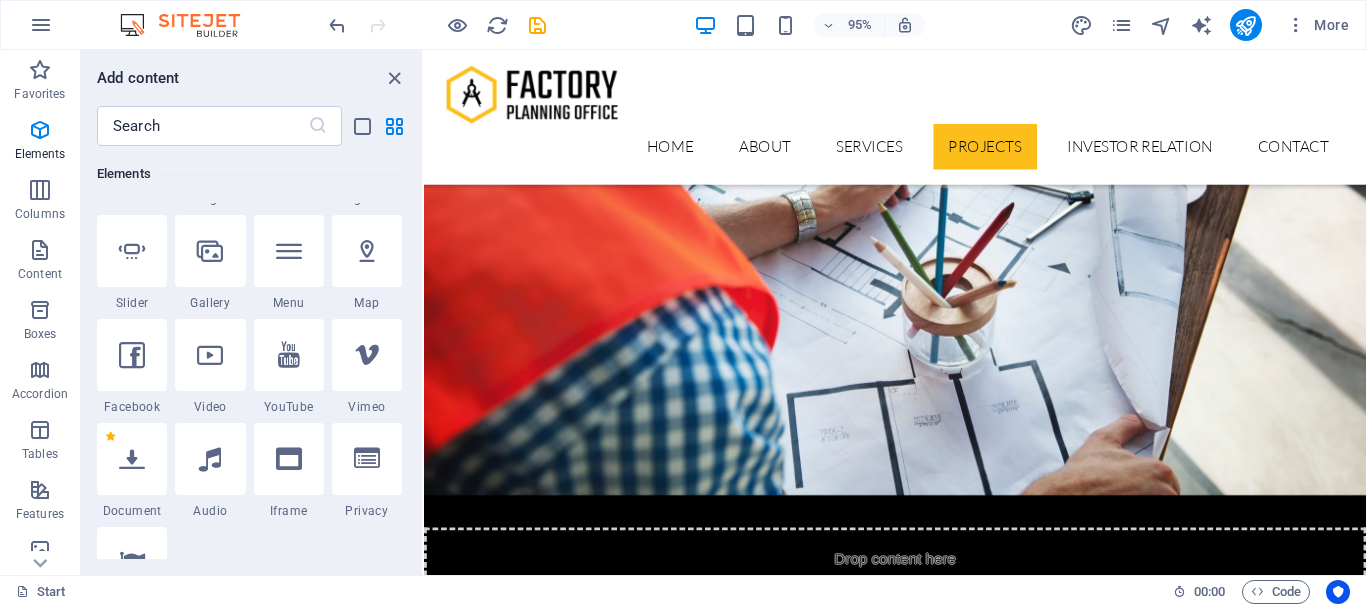 click on "Home About Services Projects Investor Relation Contact" at bounding box center [920, 152] 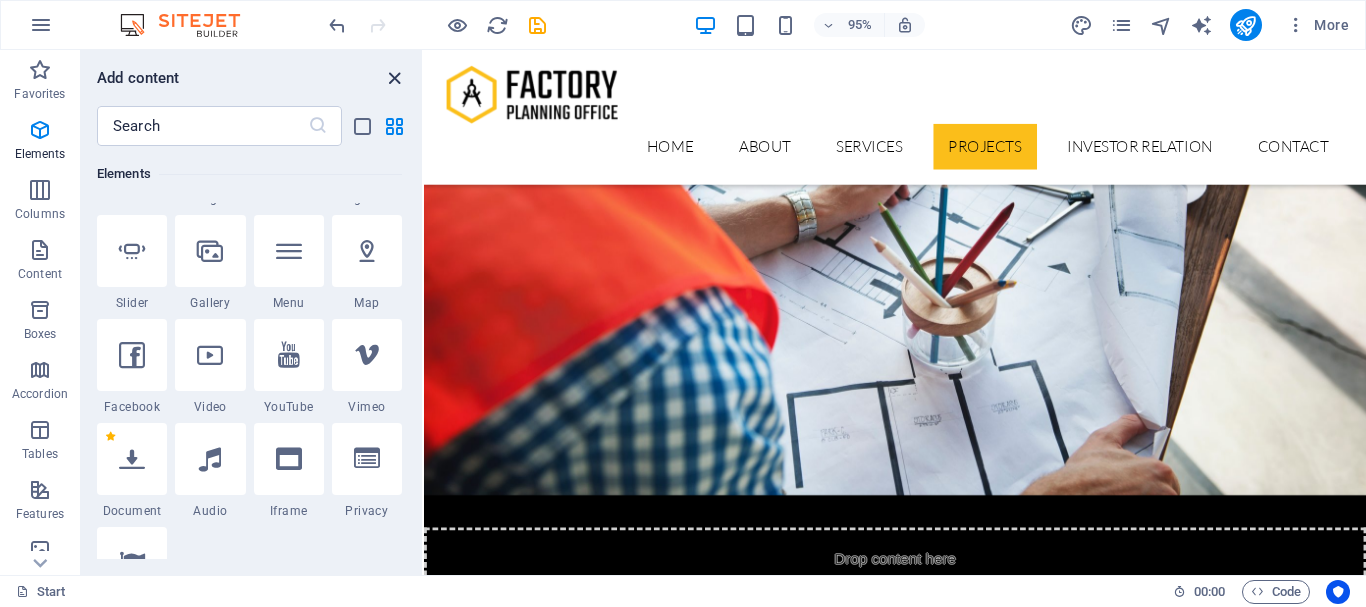 click at bounding box center [394, 78] 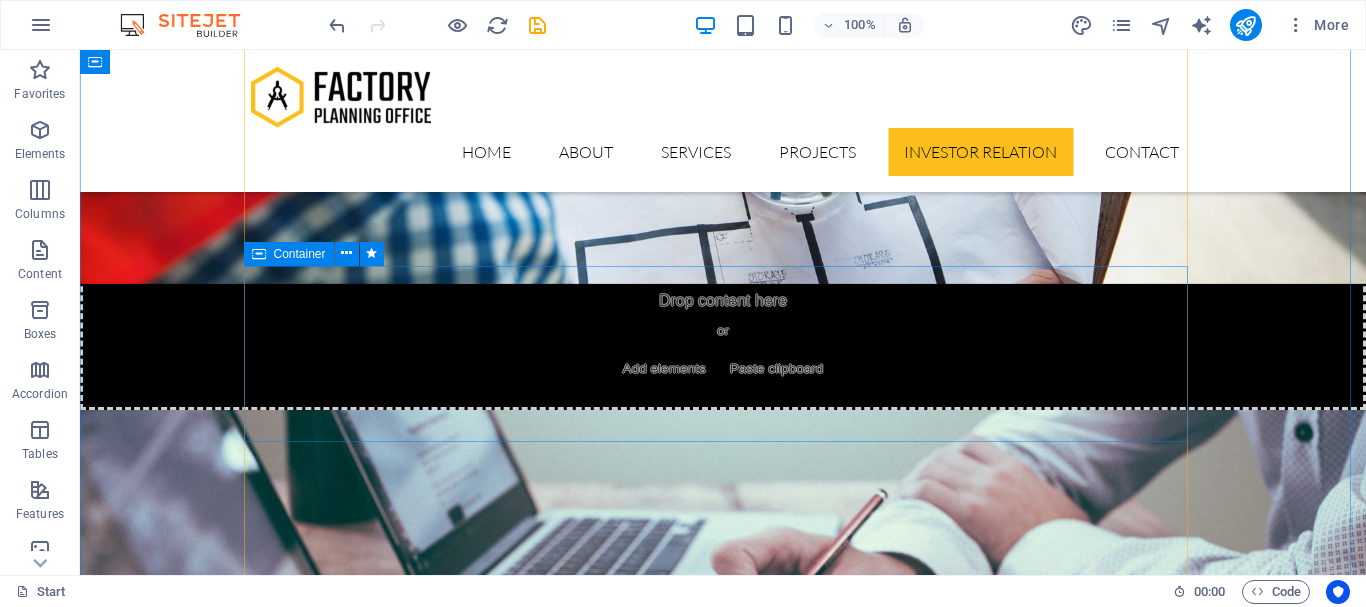 scroll, scrollTop: 5353, scrollLeft: 0, axis: vertical 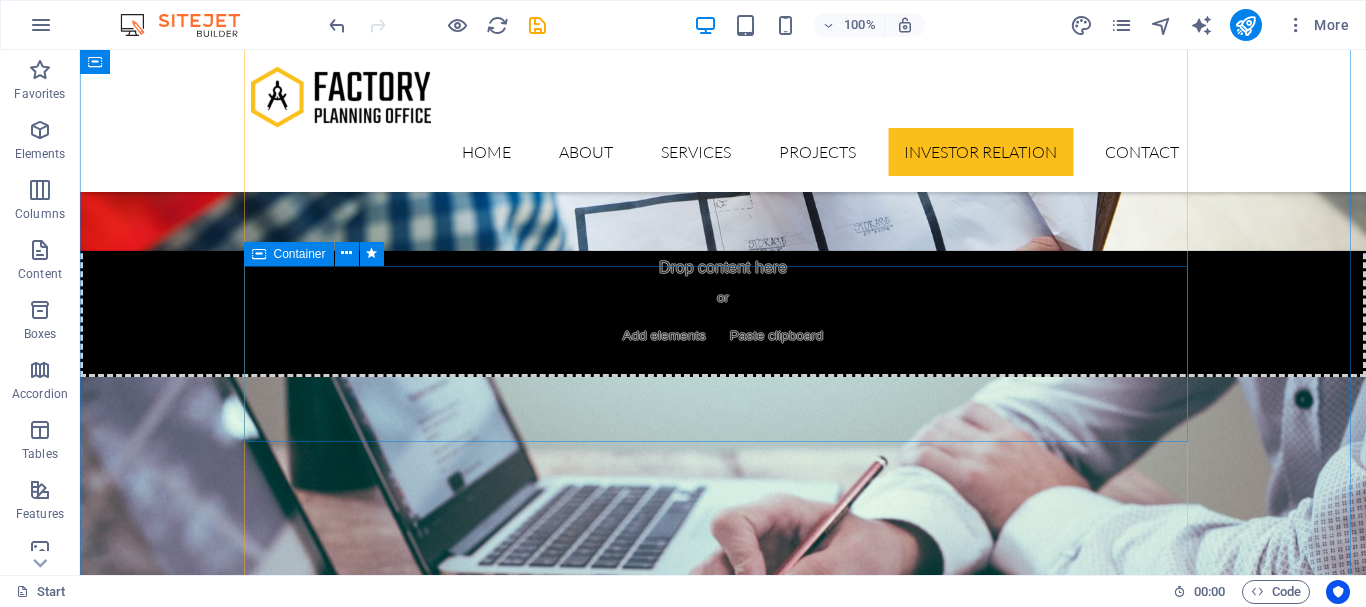 click on "Drop content here or  Add elements  Paste clipboard" at bounding box center (723, 5719) 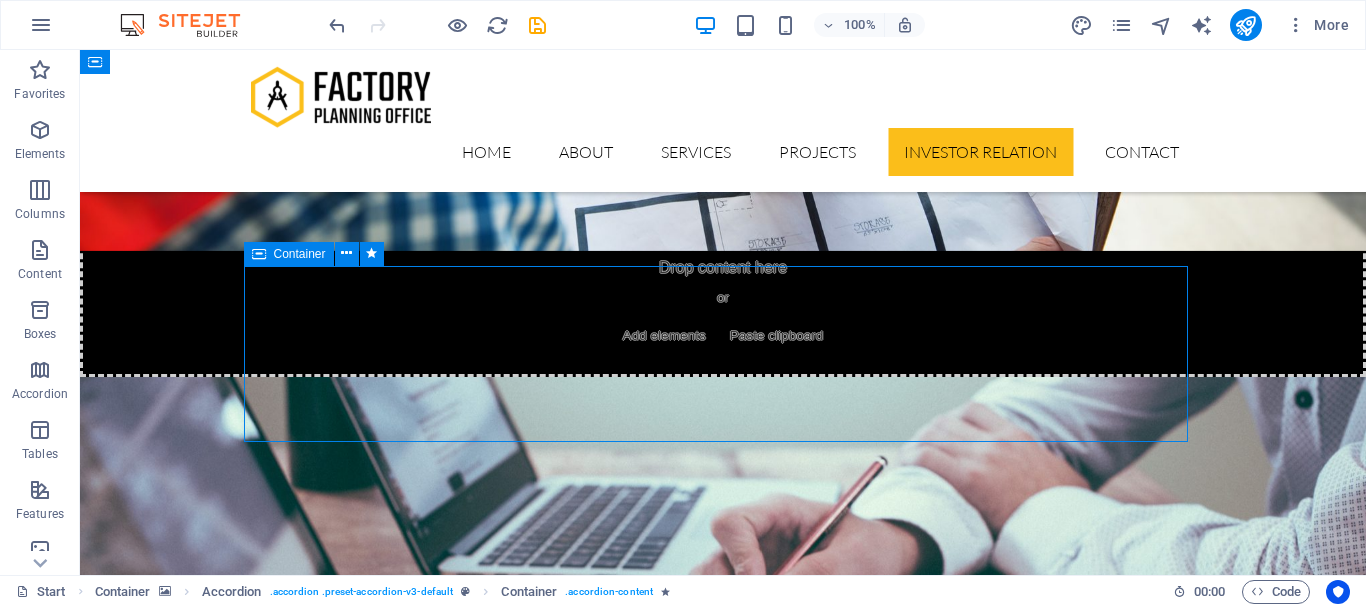 click on "Drop content here or  Add elements  Paste clipboard" at bounding box center [723, 5719] 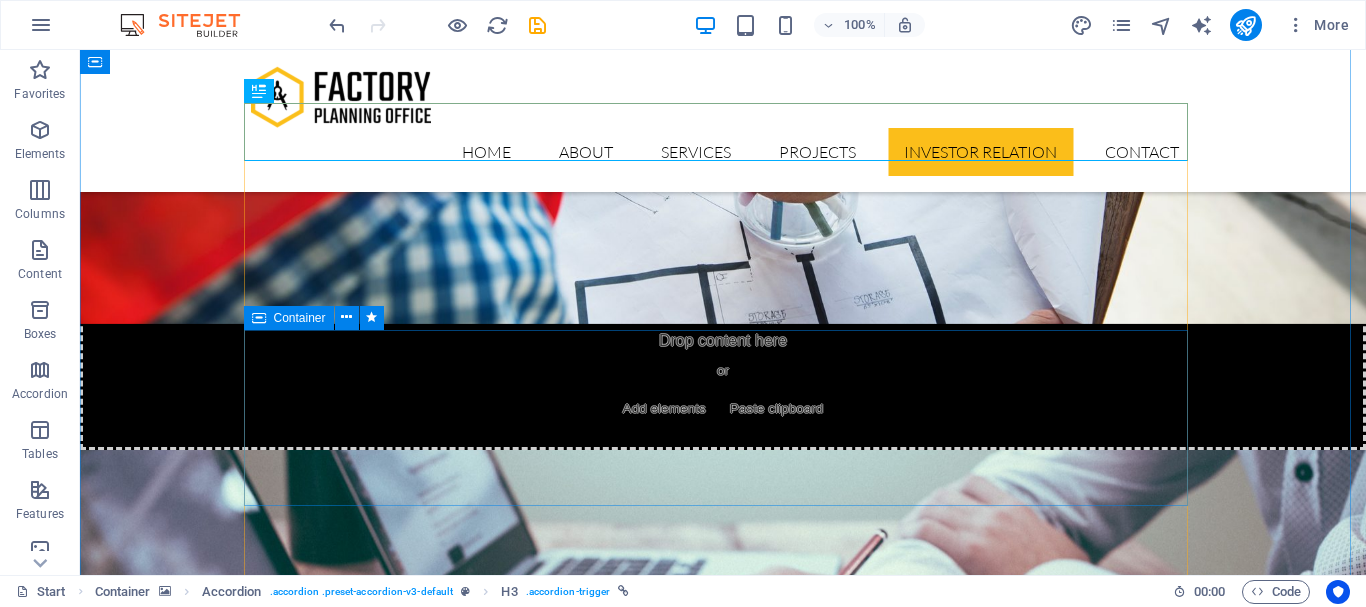 scroll, scrollTop: 5297, scrollLeft: 0, axis: vertical 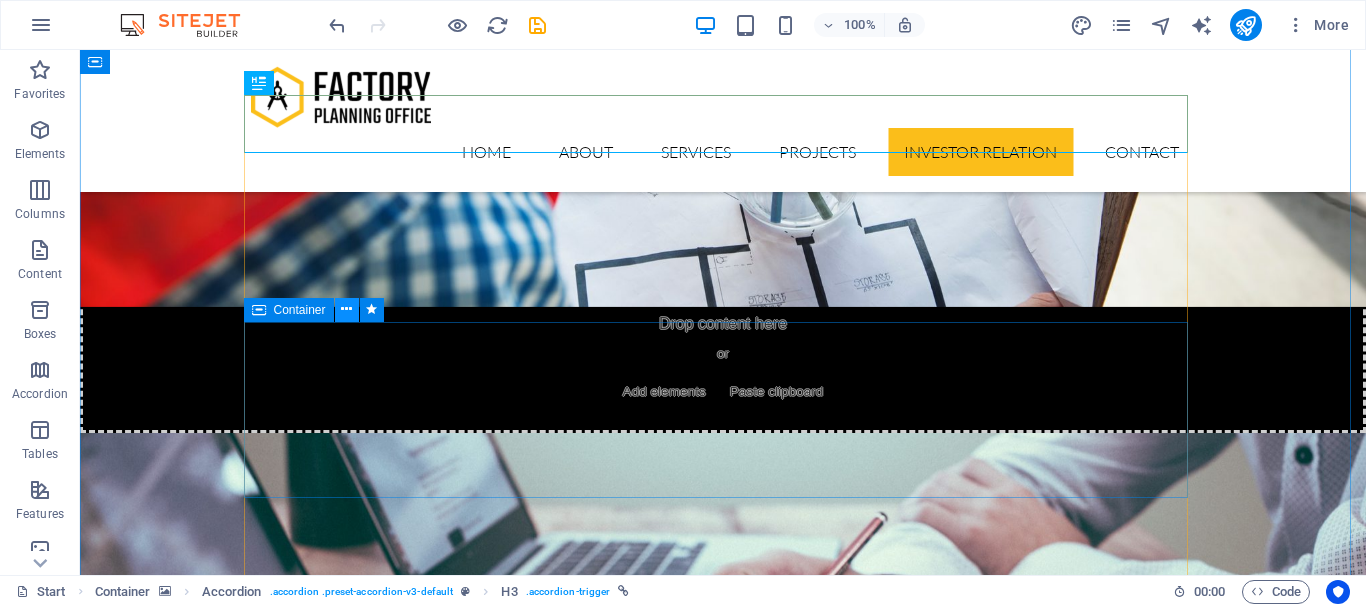 click at bounding box center (346, 309) 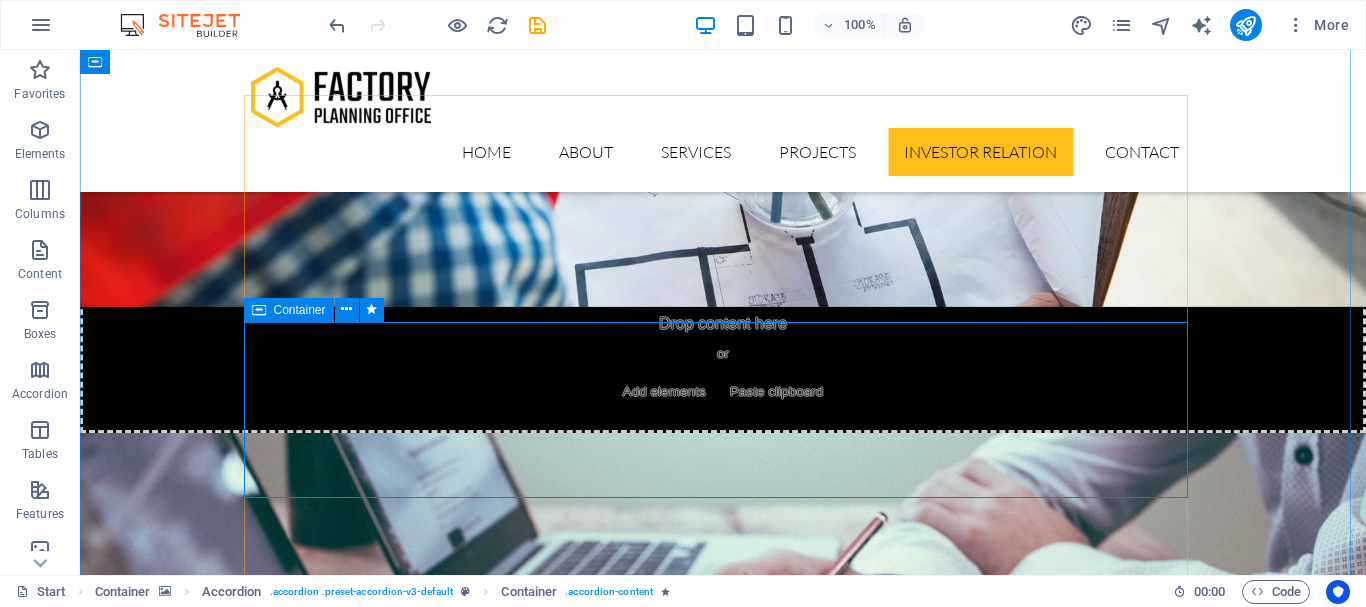 click on "Drop content here or  Add elements  Paste clipboard" at bounding box center [723, 5775] 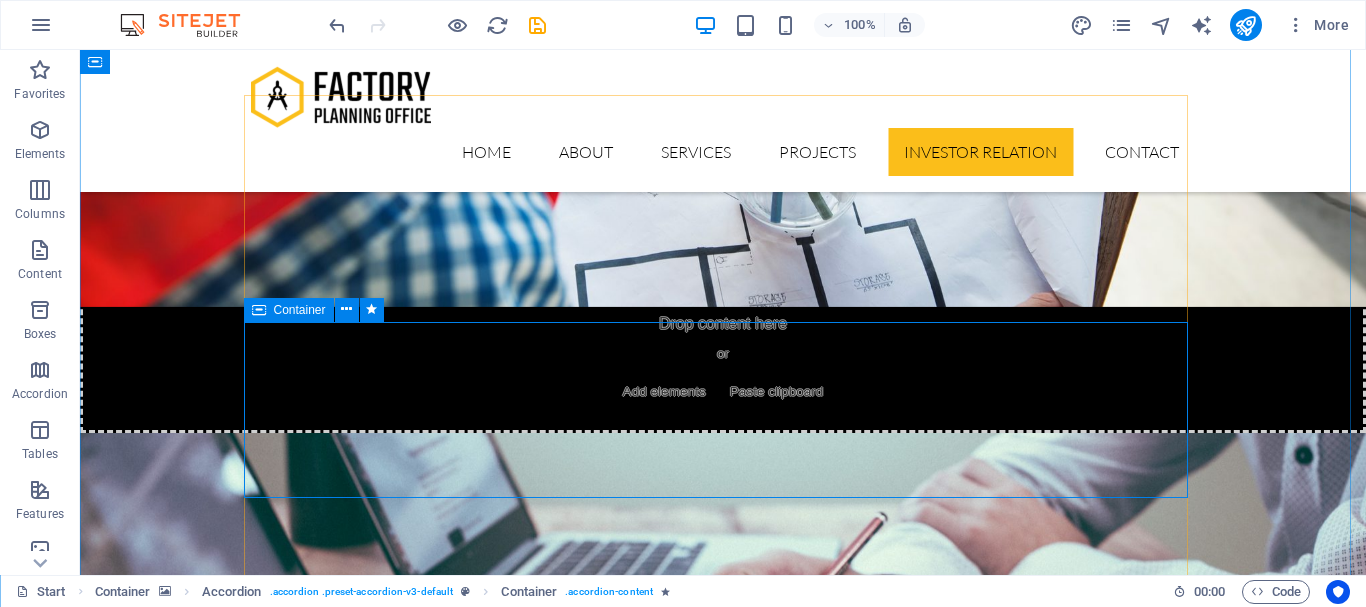click at bounding box center [623, 5805] 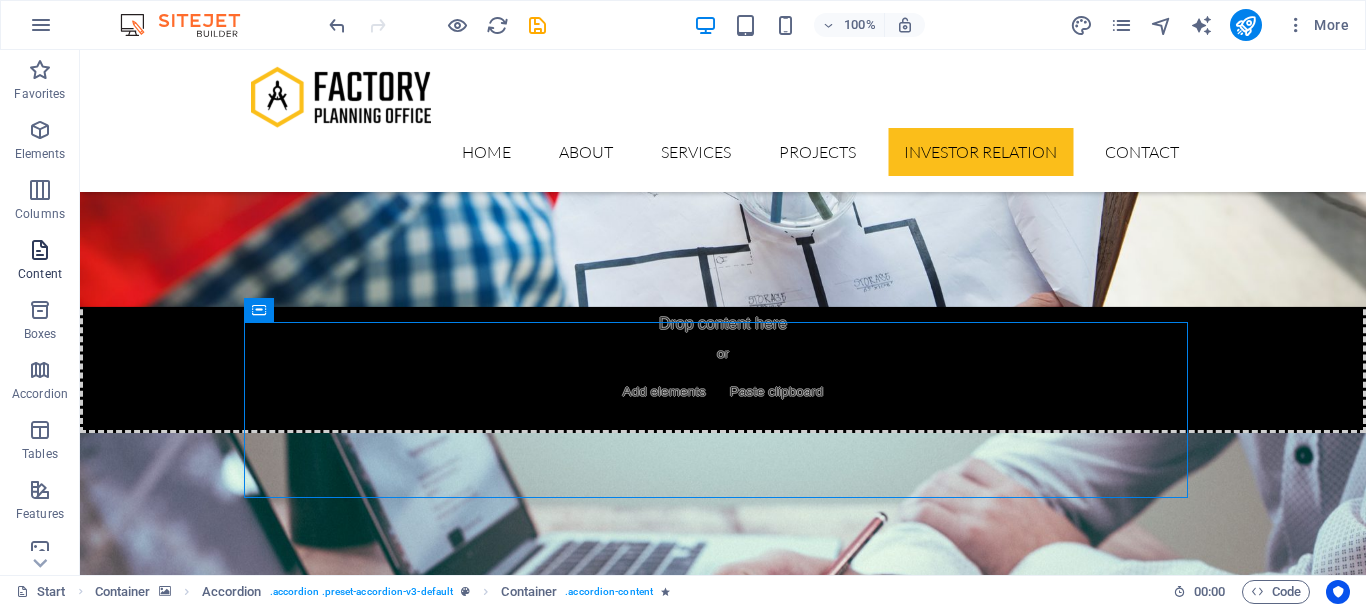 click at bounding box center (40, 250) 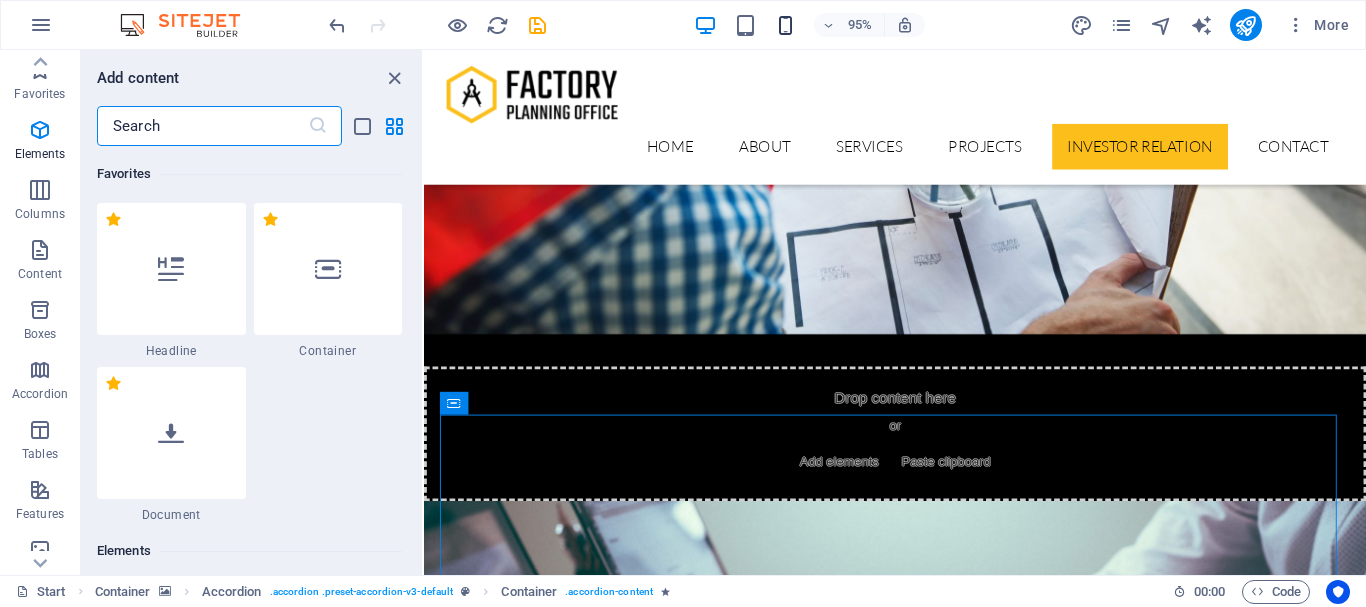 scroll, scrollTop: 300, scrollLeft: 0, axis: vertical 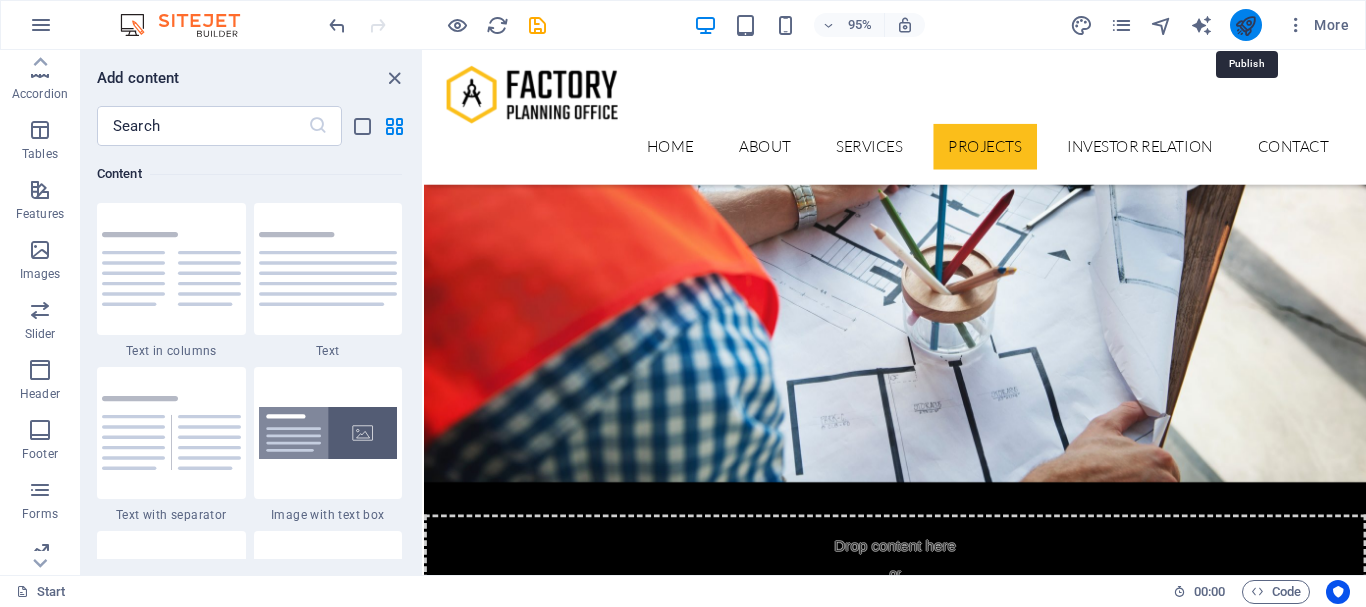 click at bounding box center (1245, 25) 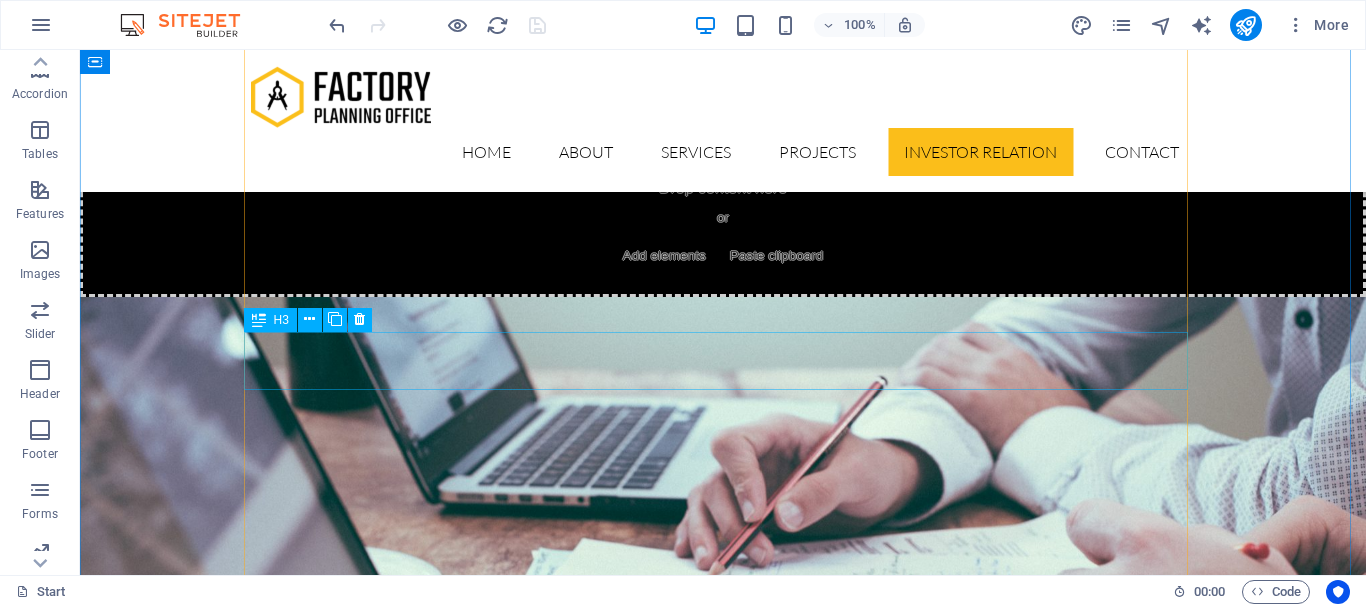 scroll, scrollTop: 5467, scrollLeft: 0, axis: vertical 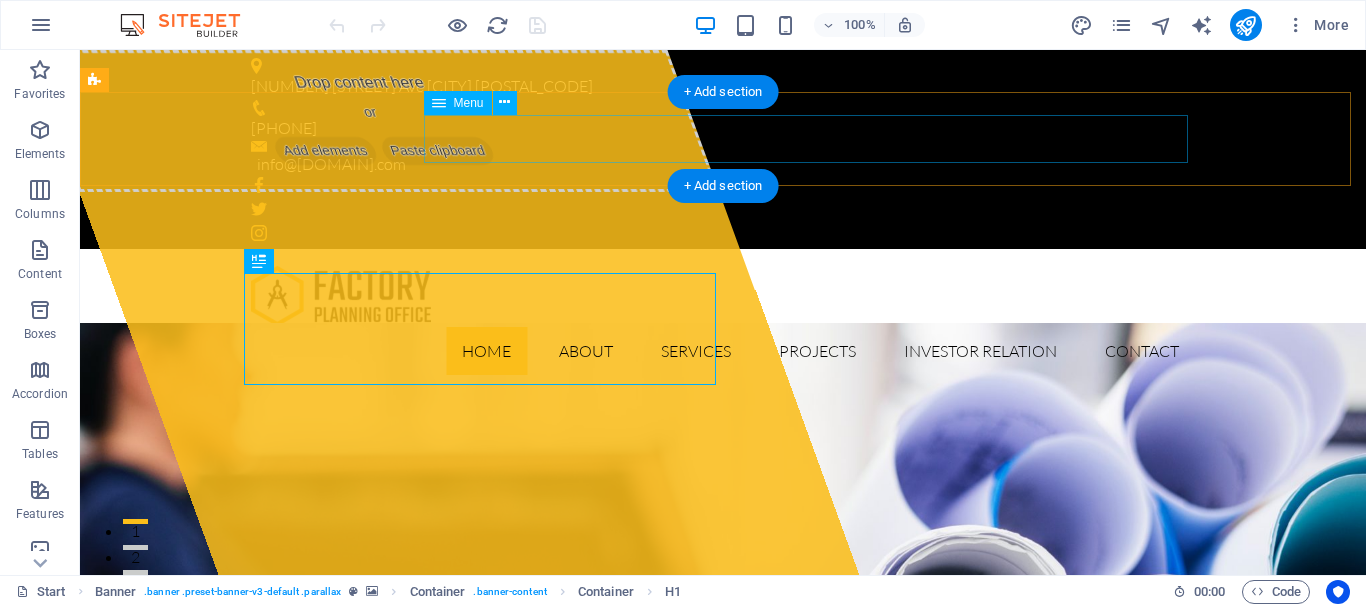 click on "Home About Services Projects Investor Relation Contact" at bounding box center (723, 351) 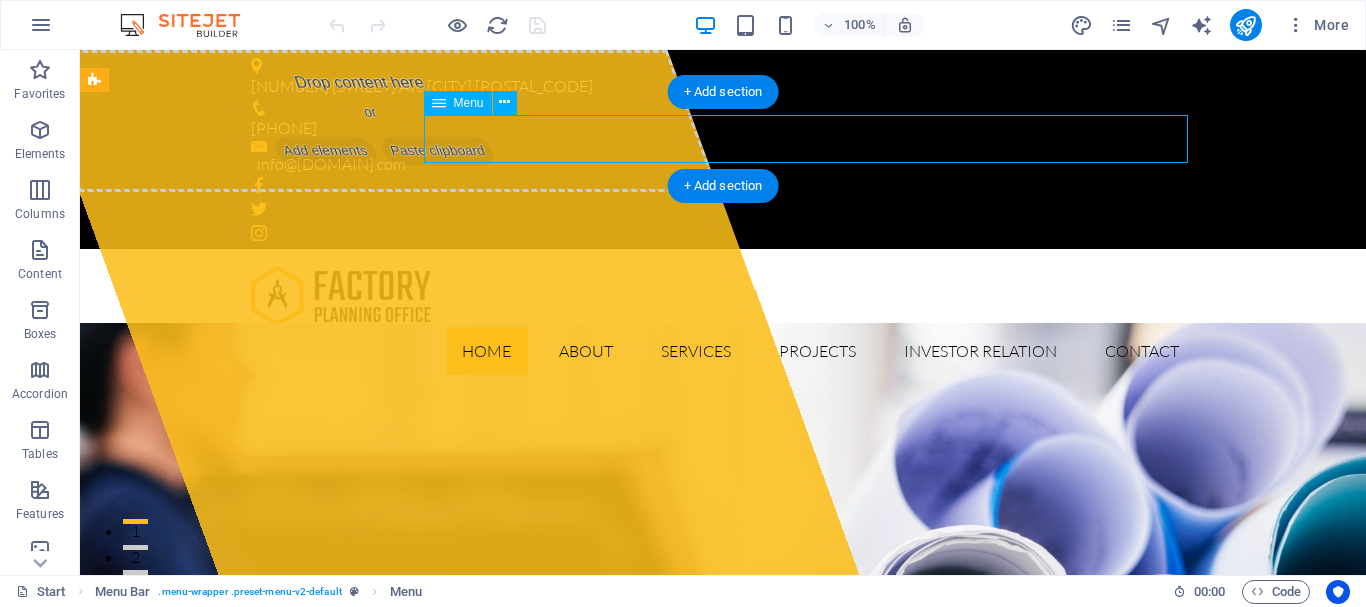 click on "Home About Services Projects Investor Relation Contact" at bounding box center [723, 351] 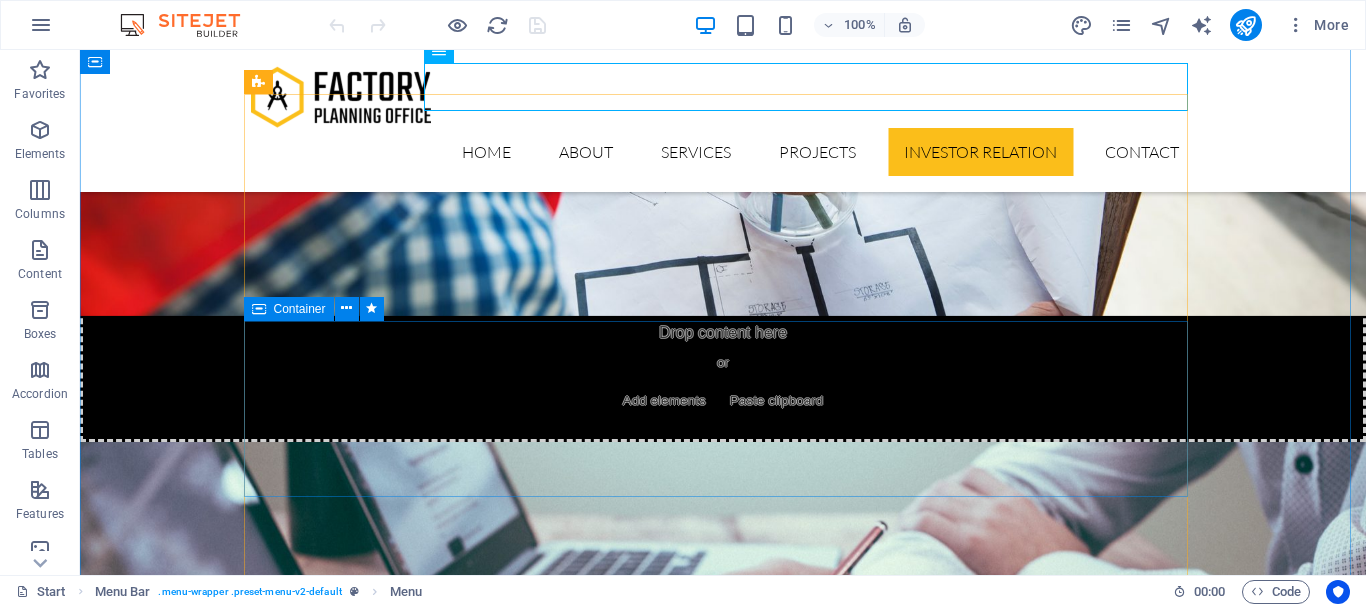 scroll, scrollTop: 5300, scrollLeft: 0, axis: vertical 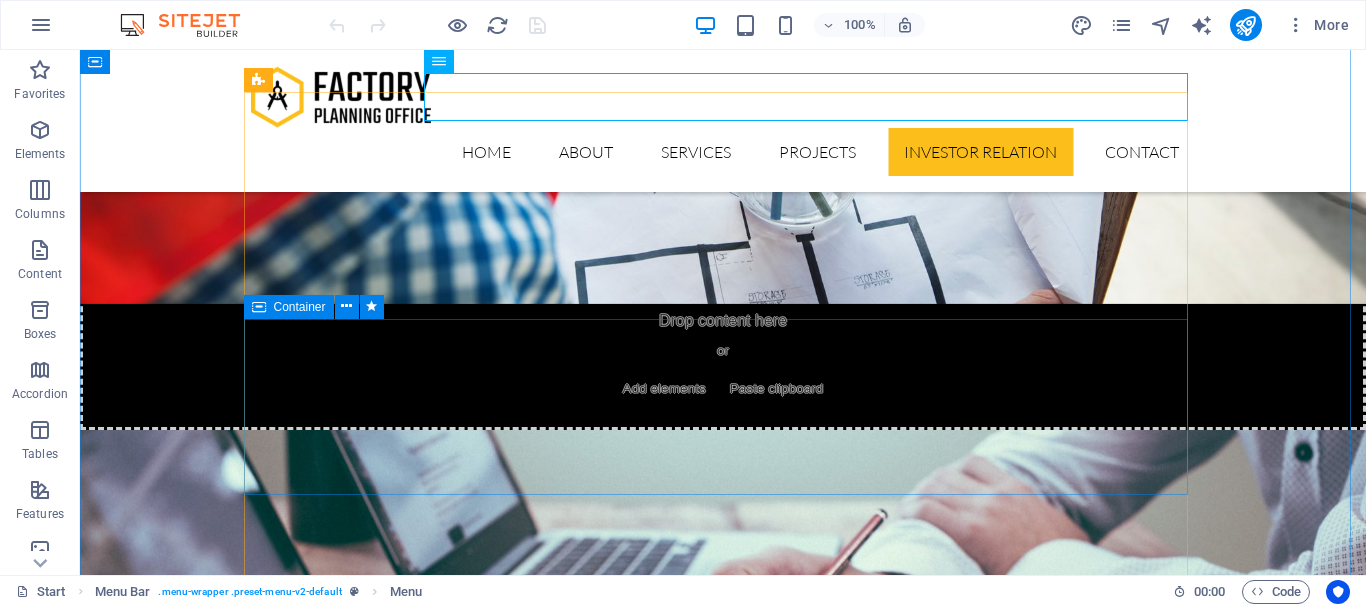 click on "Add elements" at bounding box center [664, 5802] 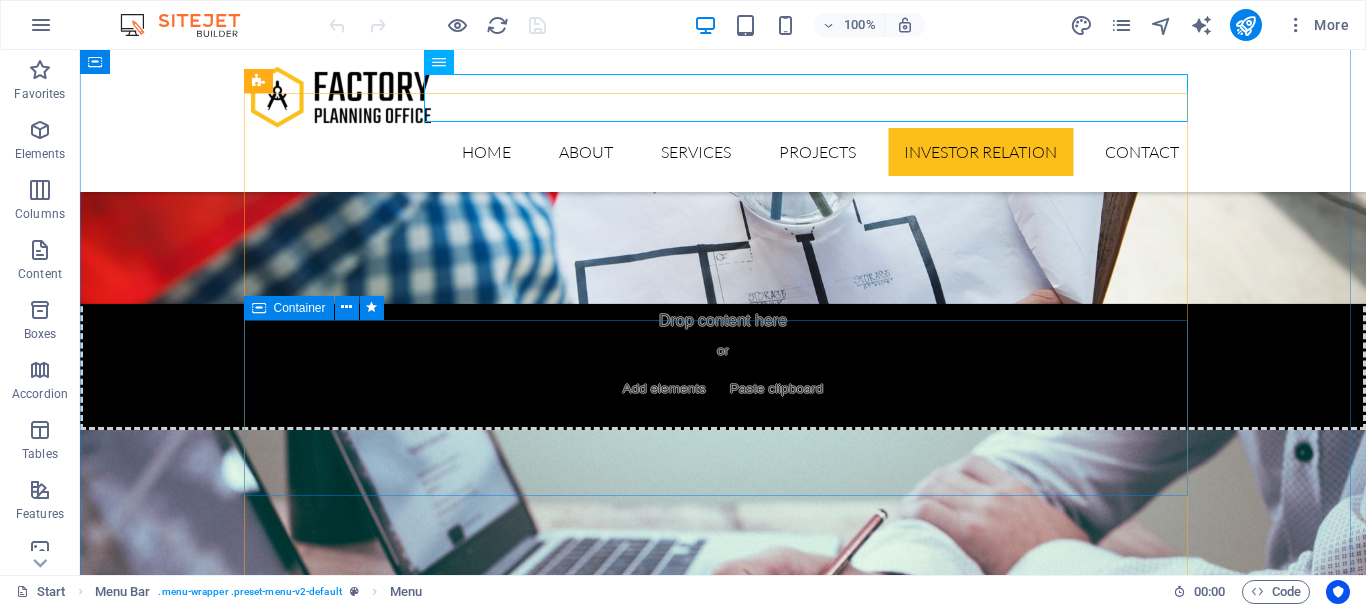 scroll, scrollTop: 5200, scrollLeft: 0, axis: vertical 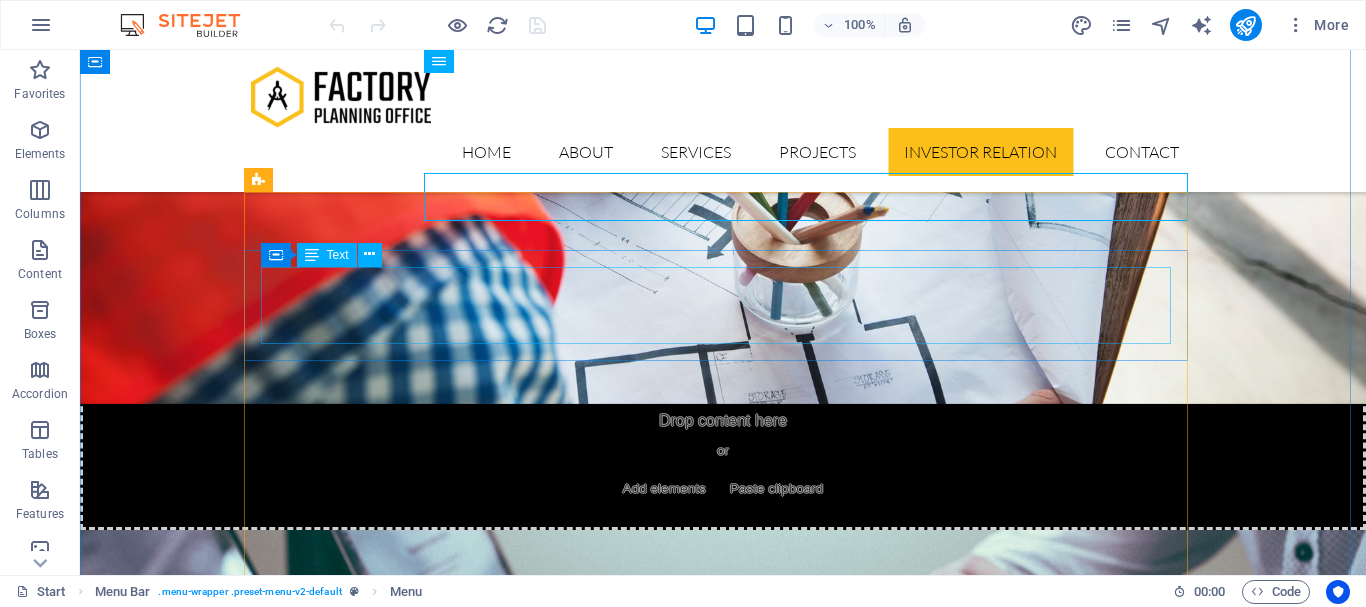 click on "Lorem ipsum dolor sit amet, consectetur adipisicing elit. Maiores ipsum repellat minus nihil. Labore, delectus, nam dignissimos ea repudiandae minima voluptatum magni pariatur possimus quia accusamus harum facilis corporis animi nisi. Enim, pariatur, impedit quia repellat harum ipsam laboriosam voluptas dicta illum nisi obcaecati reprehenderit quis placeat recusandae tenetur aperiam." at bounding box center [723, 5670] 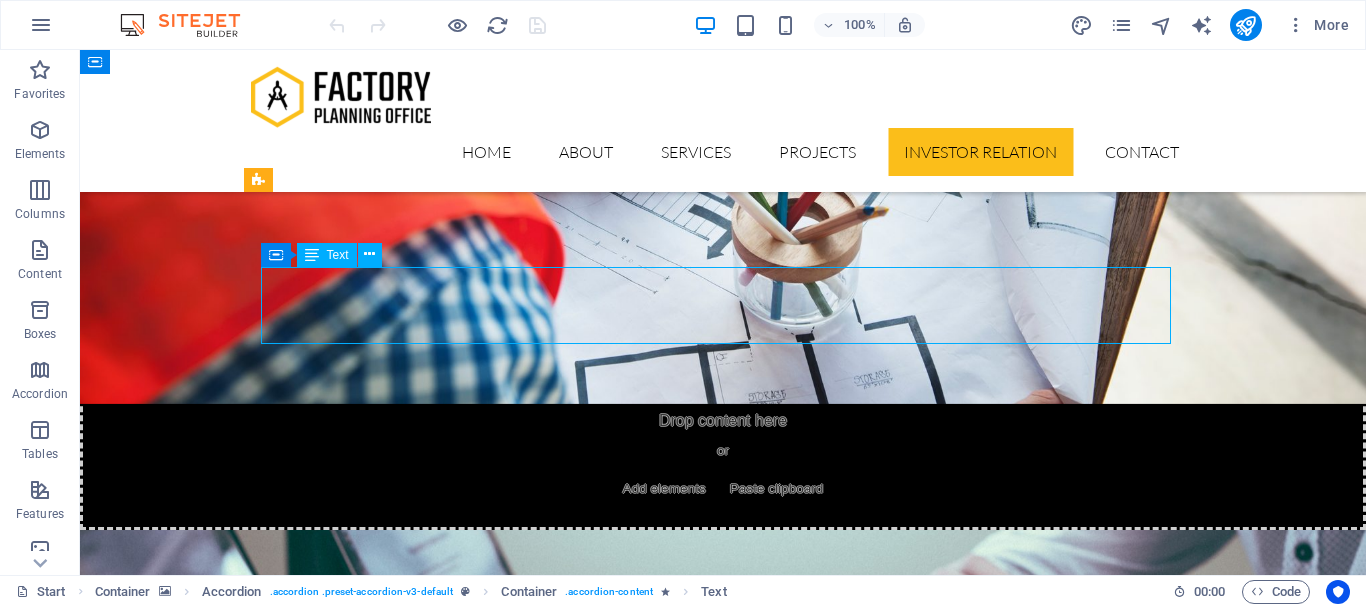 click on "Lorem ipsum dolor sit amet, consectetur adipisicing elit. Maiores ipsum repellat minus nihil. Labore, delectus, nam dignissimos ea repudiandae minima voluptatum magni pariatur possimus quia accusamus harum facilis corporis animi nisi. Enim, pariatur, impedit quia repellat harum ipsam laboriosam voluptas dicta illum nisi obcaecati reprehenderit quis placeat recusandae tenetur aperiam." at bounding box center [723, 5670] 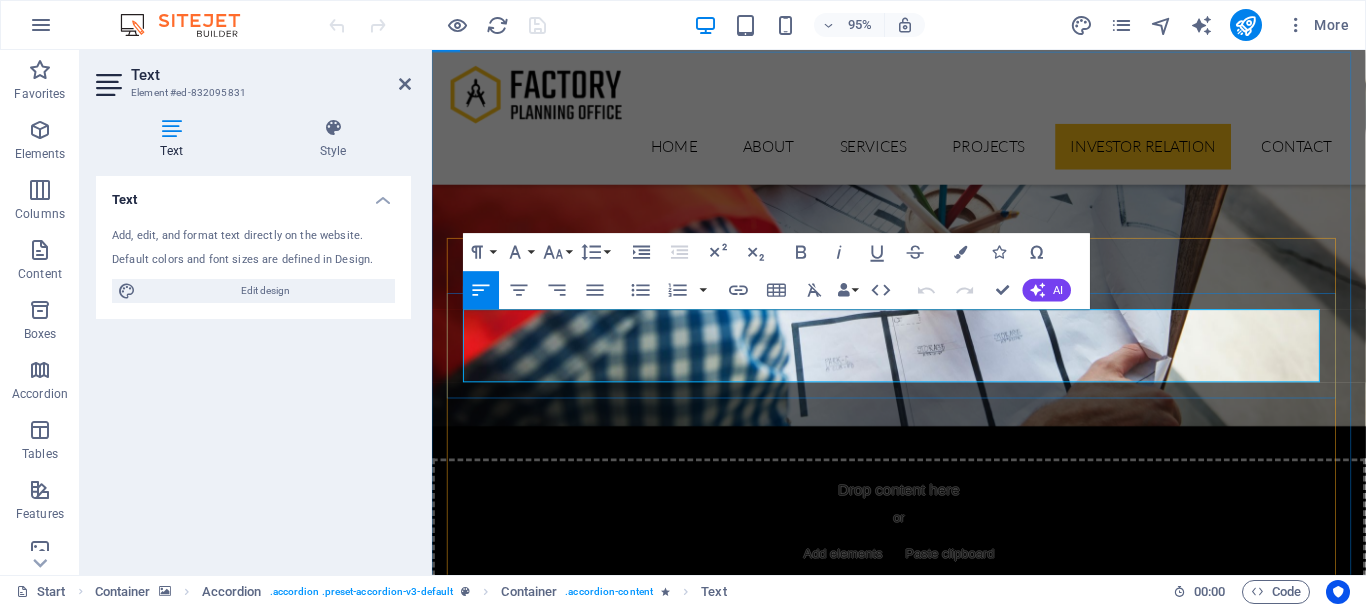 scroll, scrollTop: 5400, scrollLeft: 0, axis: vertical 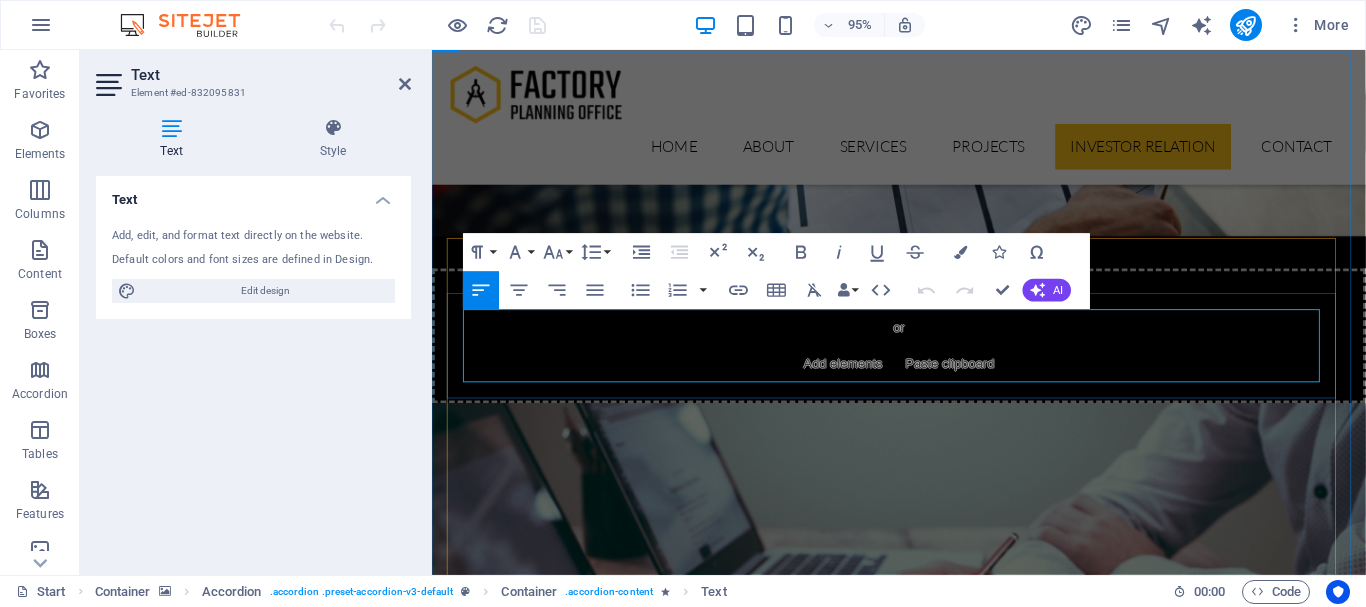 click on "Lorem ipsum dolor sit amet, consectetur adipisicing elit. Maiores ipsum repellat minus nihil. Labore, delectus, nam dignissimos ea repudiandae minima voluptatum magni pariatur possimus quia accusamus harum facilis corporis animi nisi. Enim, pariatur, impedit quia repellat harum ipsam laboriosam voluptas dicta illum nisi obcaecati reprehenderit quis placeat recusandae tenetur aperiam." at bounding box center (924, 5654) 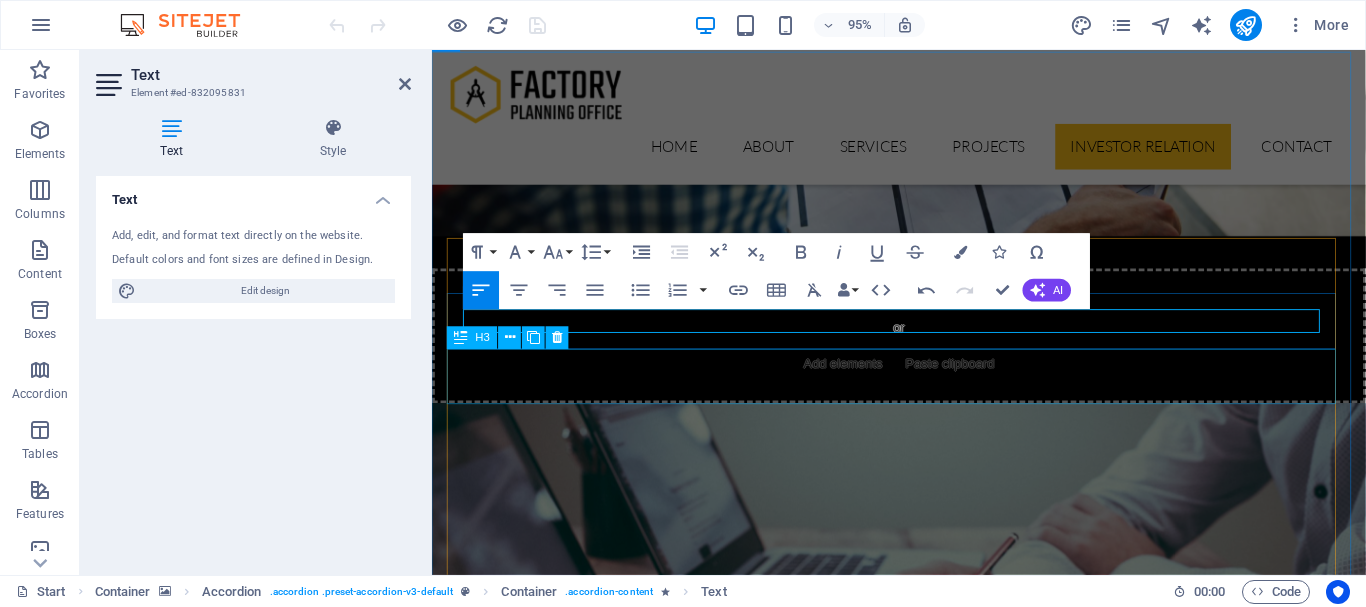 click on "Shareholding Pattern" at bounding box center [924, 5636] 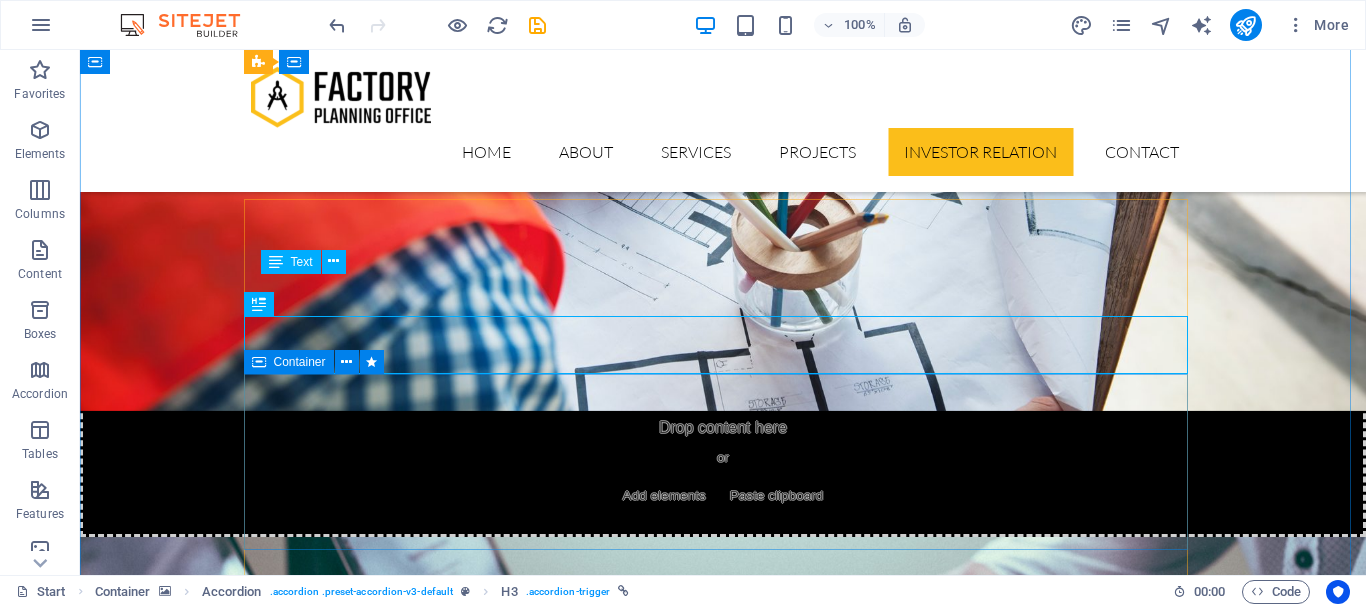 scroll, scrollTop: 5100, scrollLeft: 0, axis: vertical 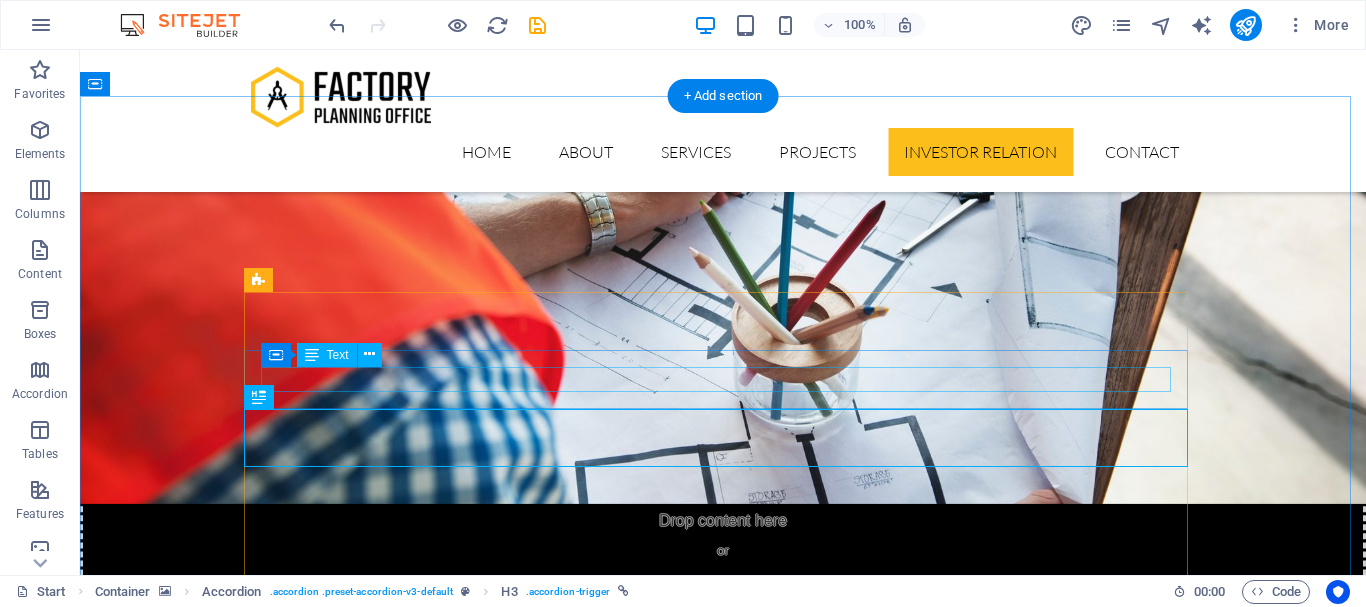 click on "Annual Report 2024-25" at bounding box center [723, 5693] 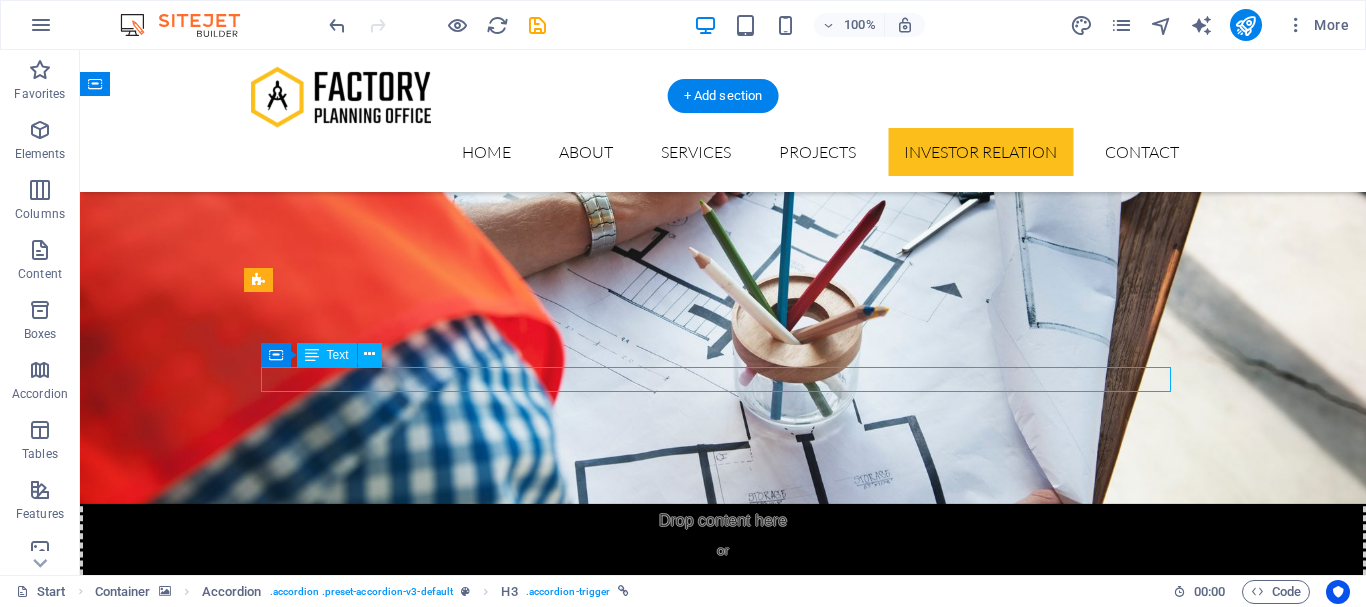 click on "Annual Report 2024-25" at bounding box center [723, 5693] 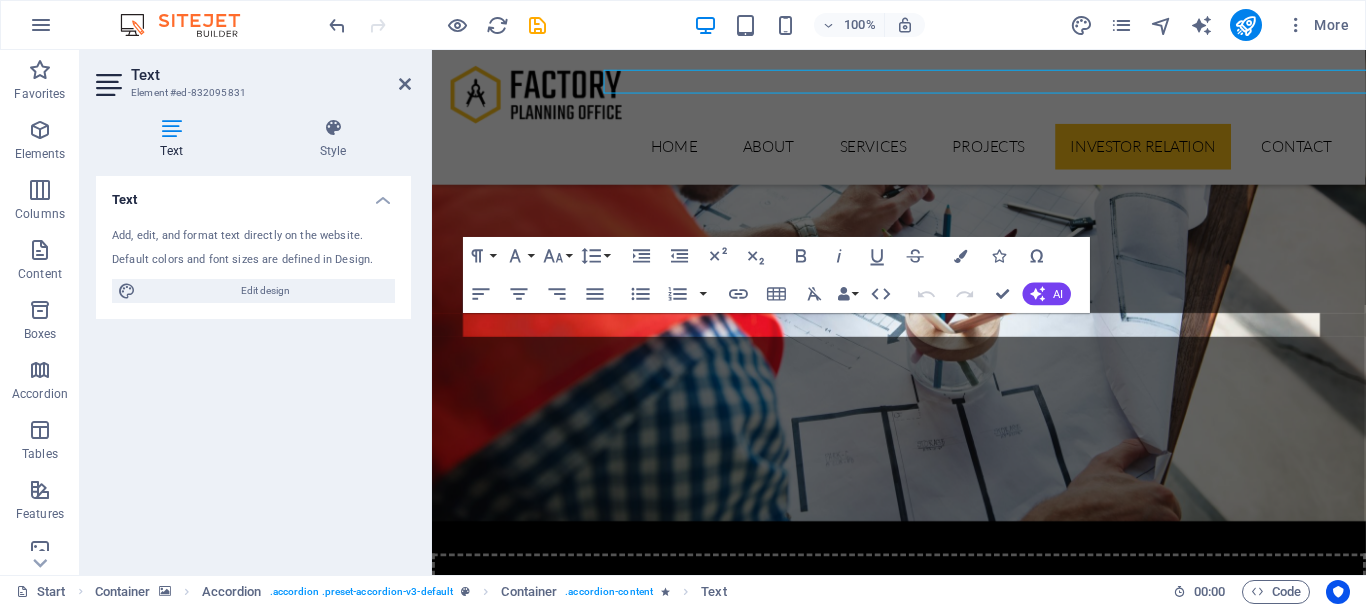 scroll, scrollTop: 5396, scrollLeft: 0, axis: vertical 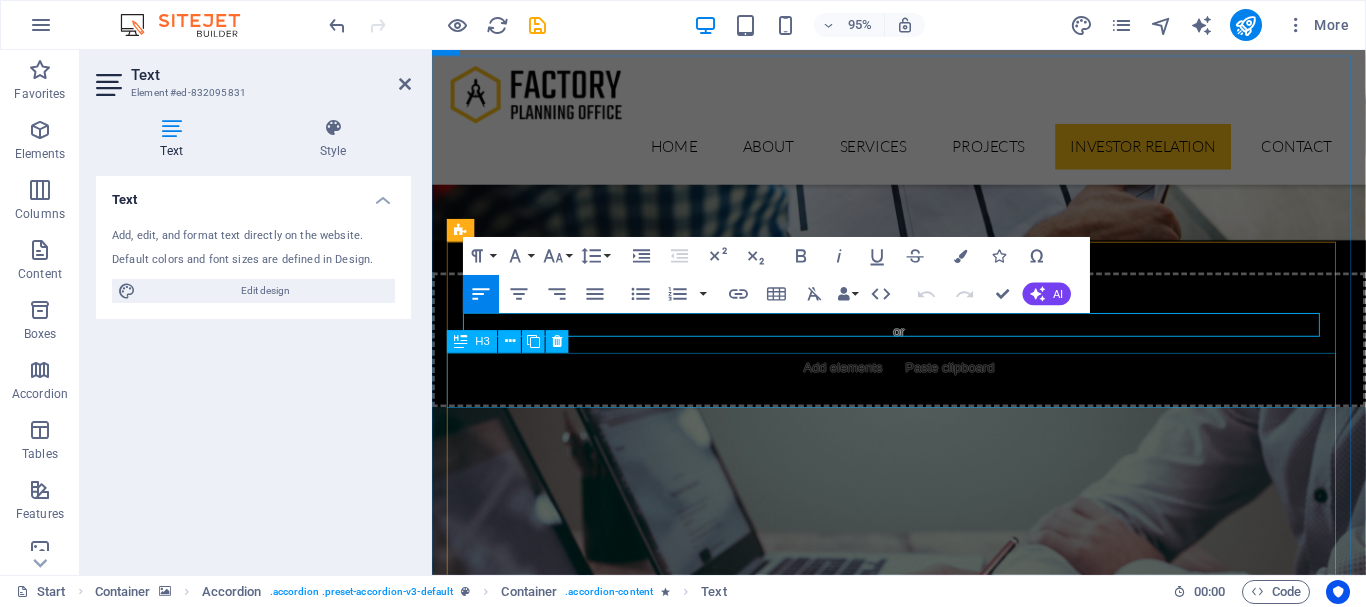 click on "Shareholding Pattern" at bounding box center [924, 5615] 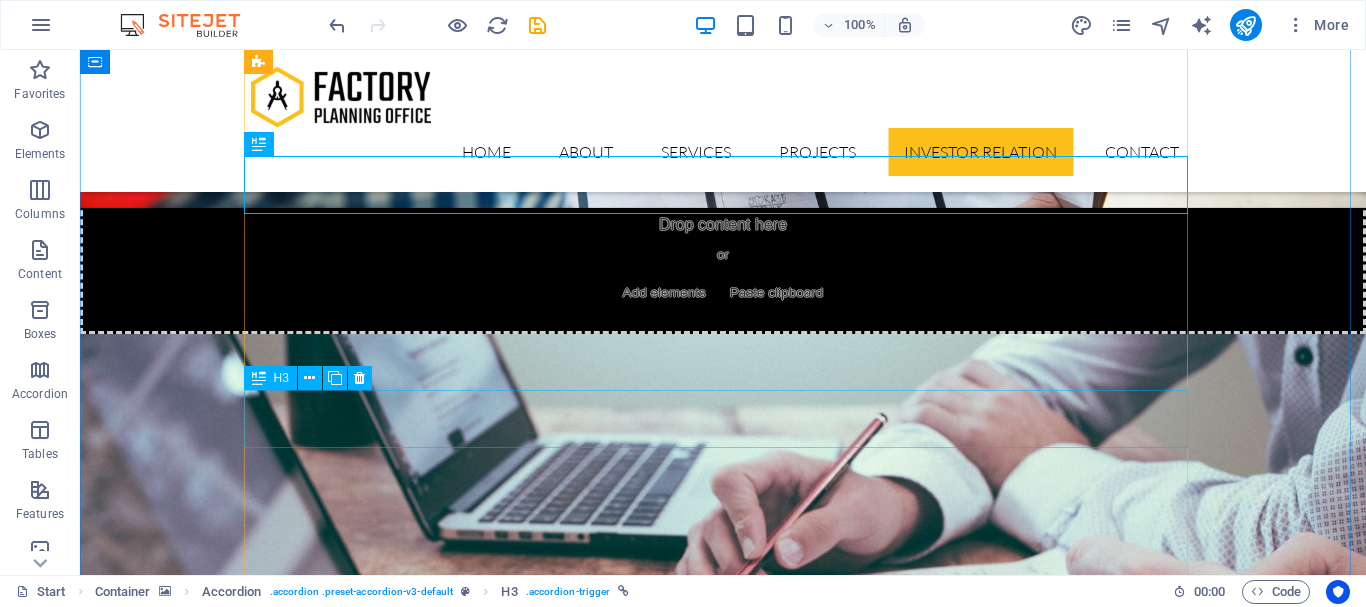 scroll, scrollTop: 5296, scrollLeft: 0, axis: vertical 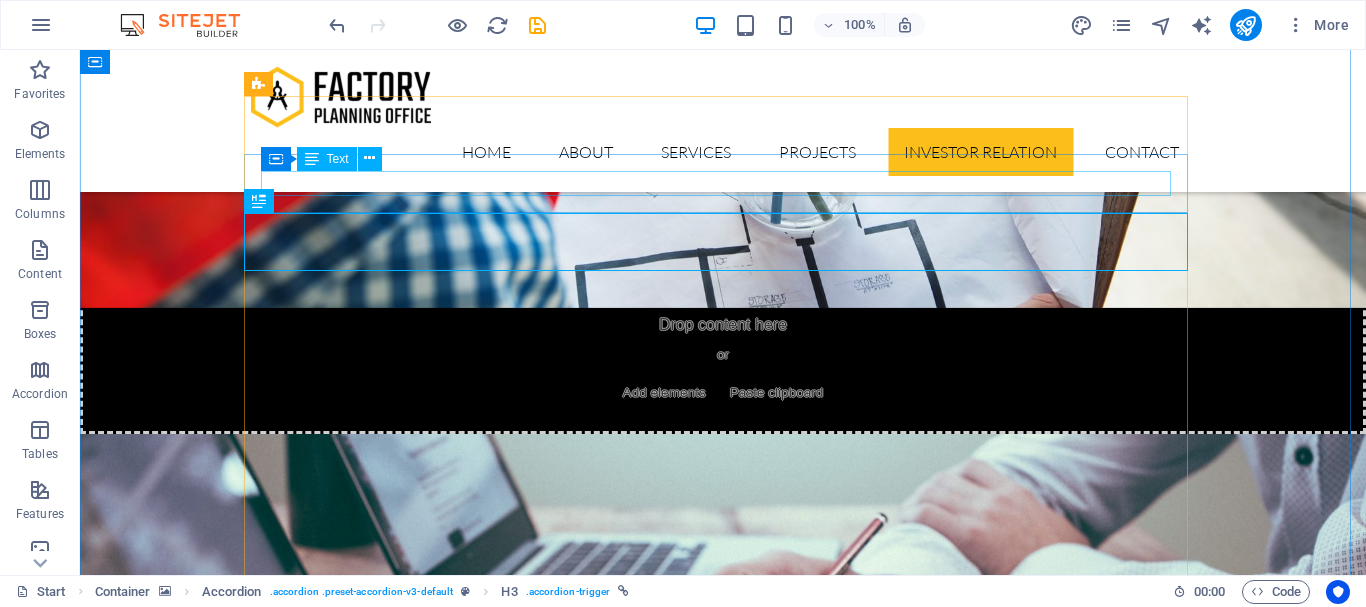 click on "Annual Report 2024-25" at bounding box center [723, 5497] 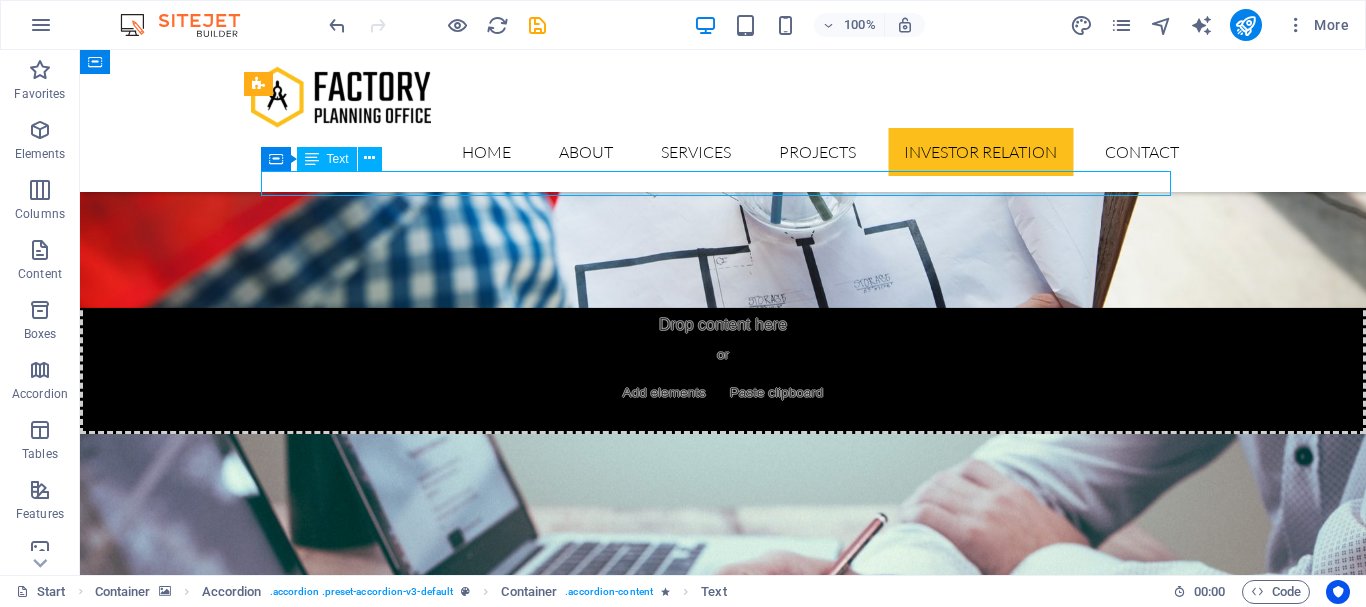 click on "Annual Report 2024-25" at bounding box center [723, 5497] 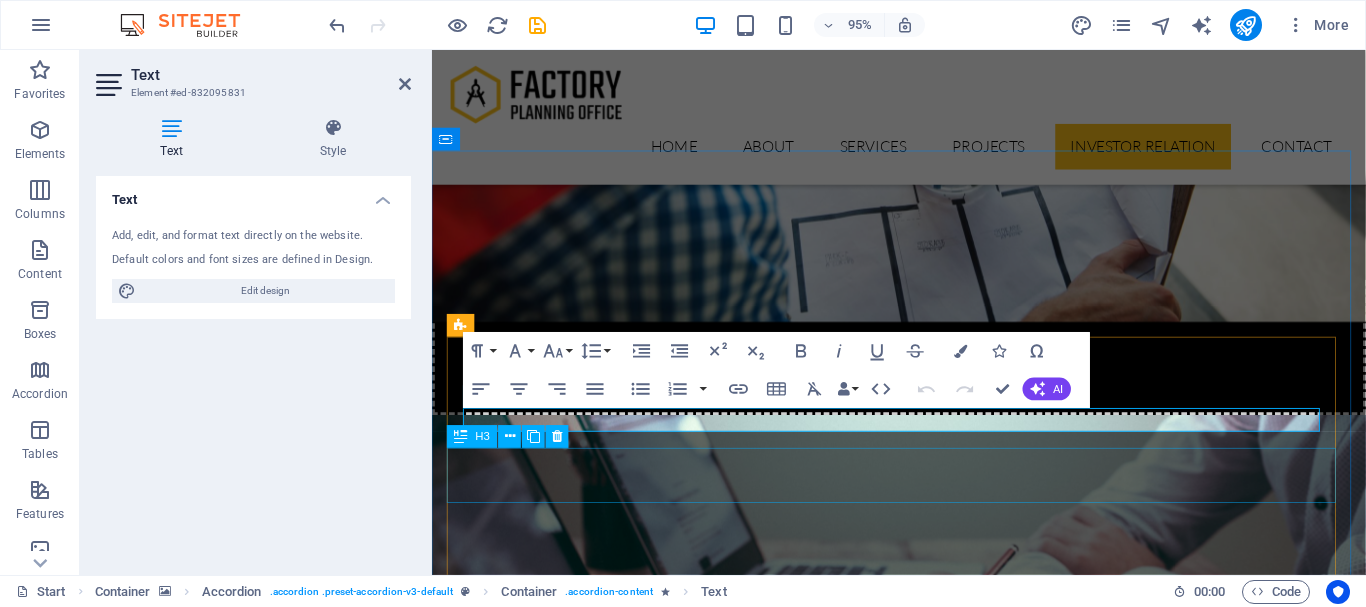 click on "Shareholding Pattern" at bounding box center (924, 5556) 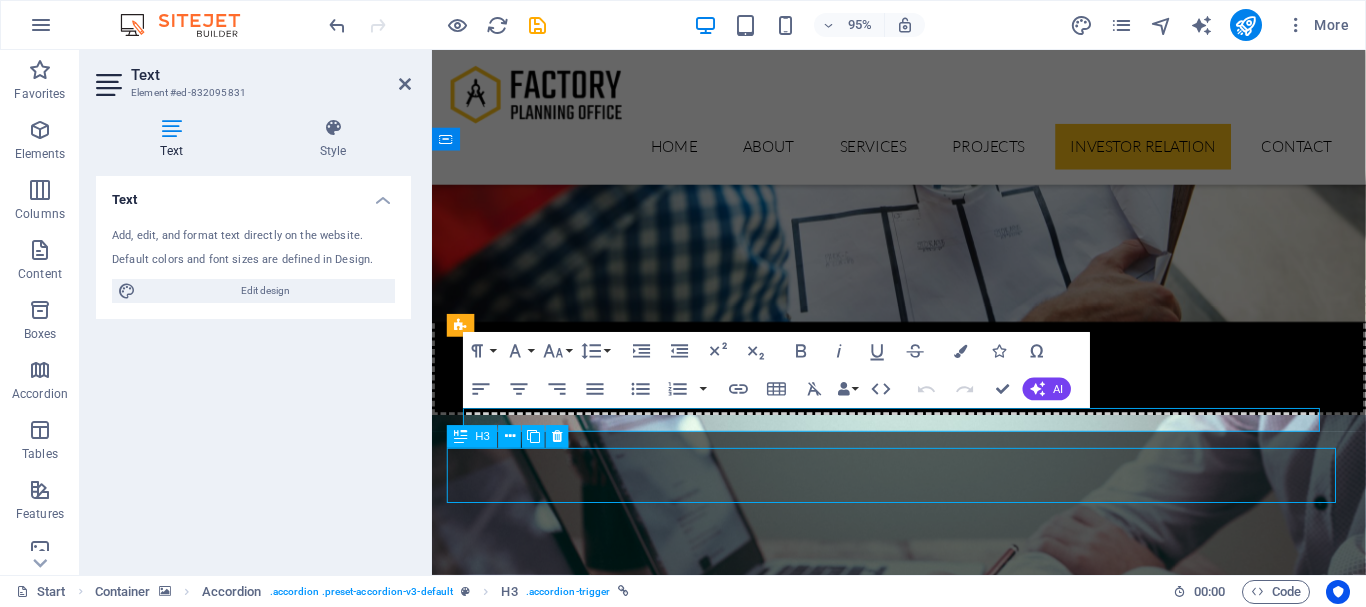 scroll, scrollTop: 5040, scrollLeft: 0, axis: vertical 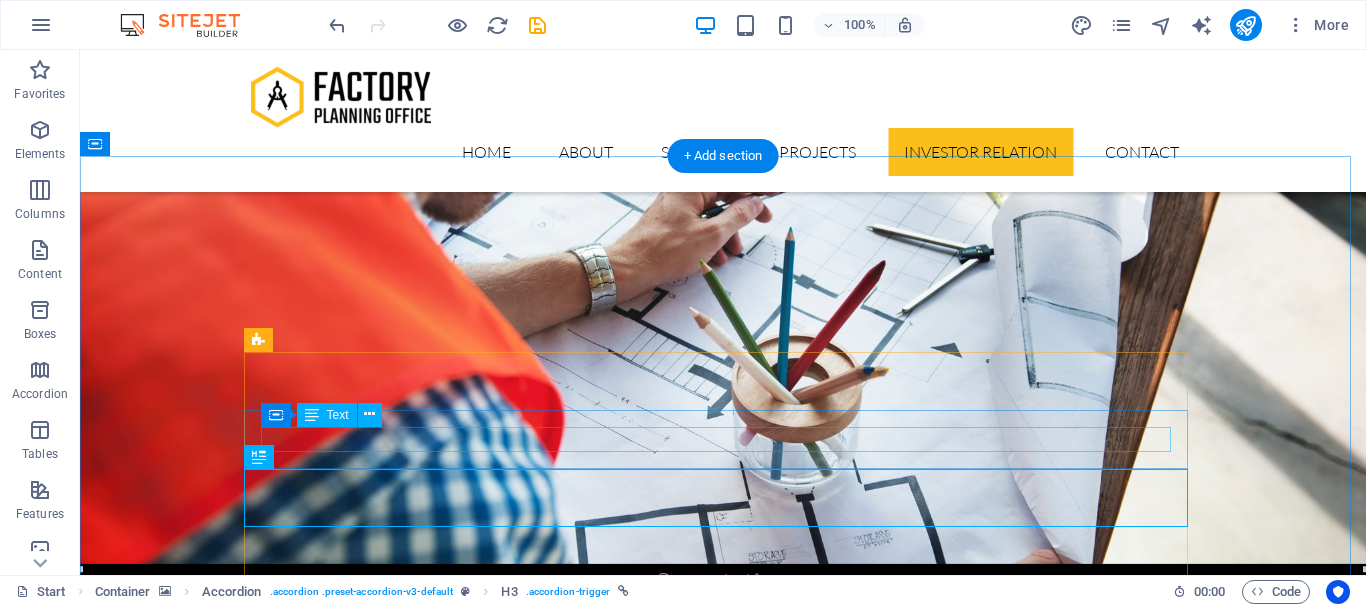 click on "Annual Report 2024-25" at bounding box center (723, 5753) 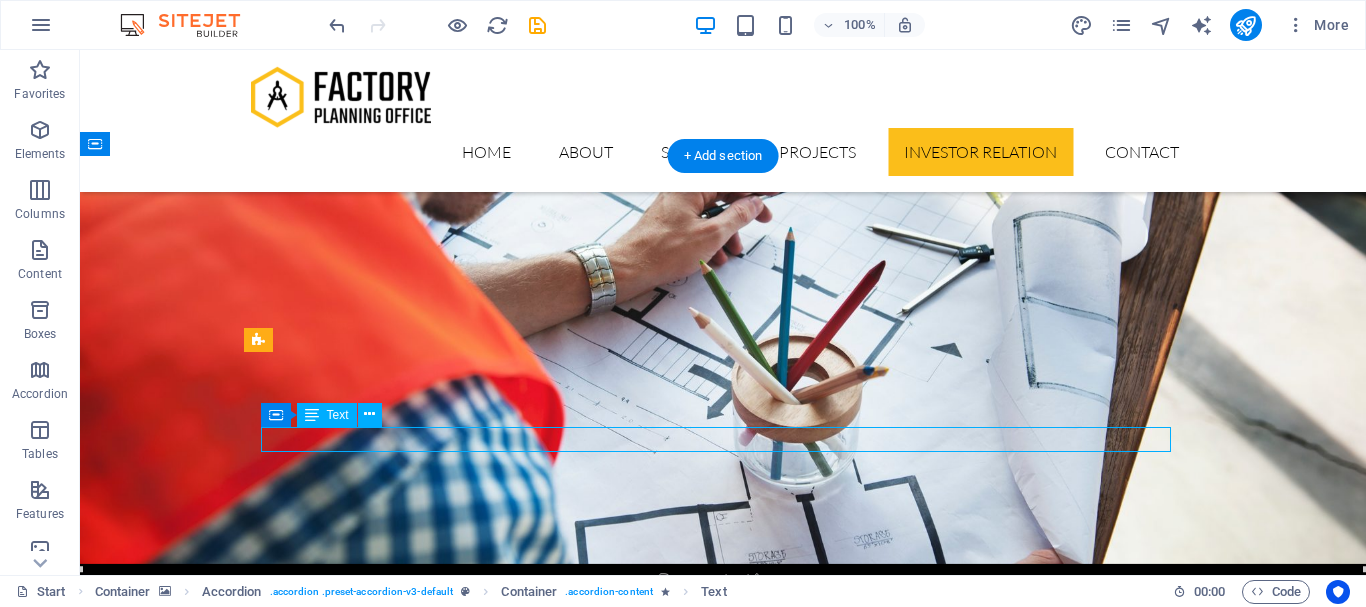click on "Annual Report 2024-25" at bounding box center [723, 5753] 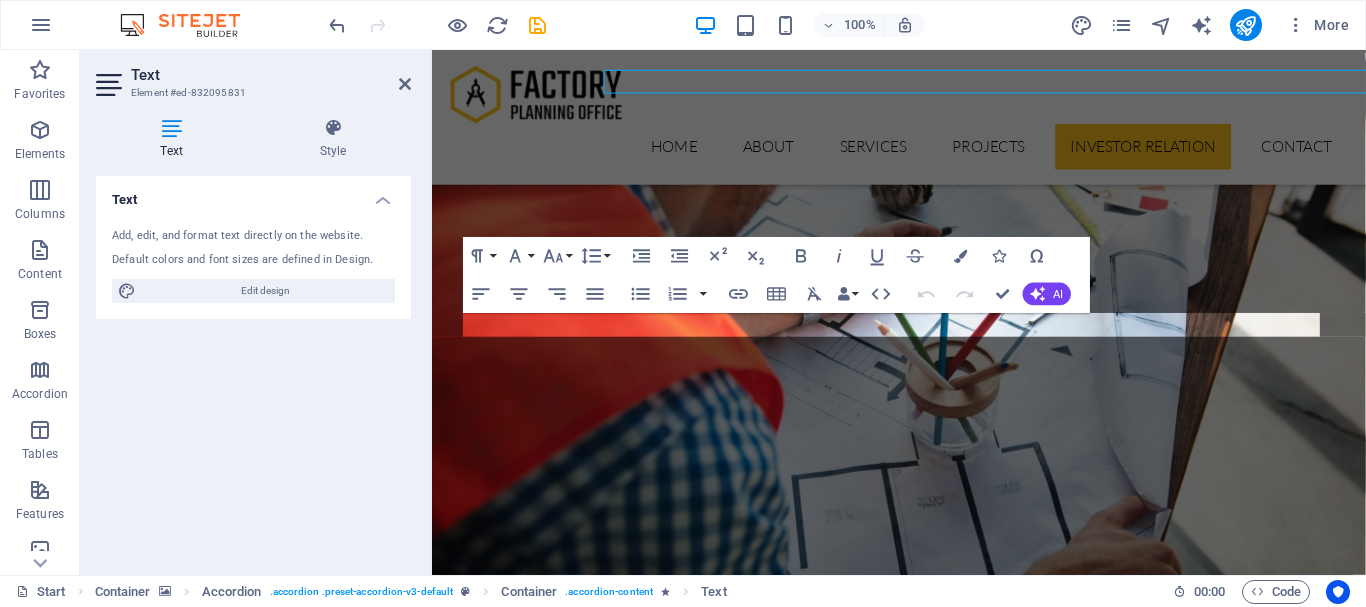 scroll, scrollTop: 5396, scrollLeft: 0, axis: vertical 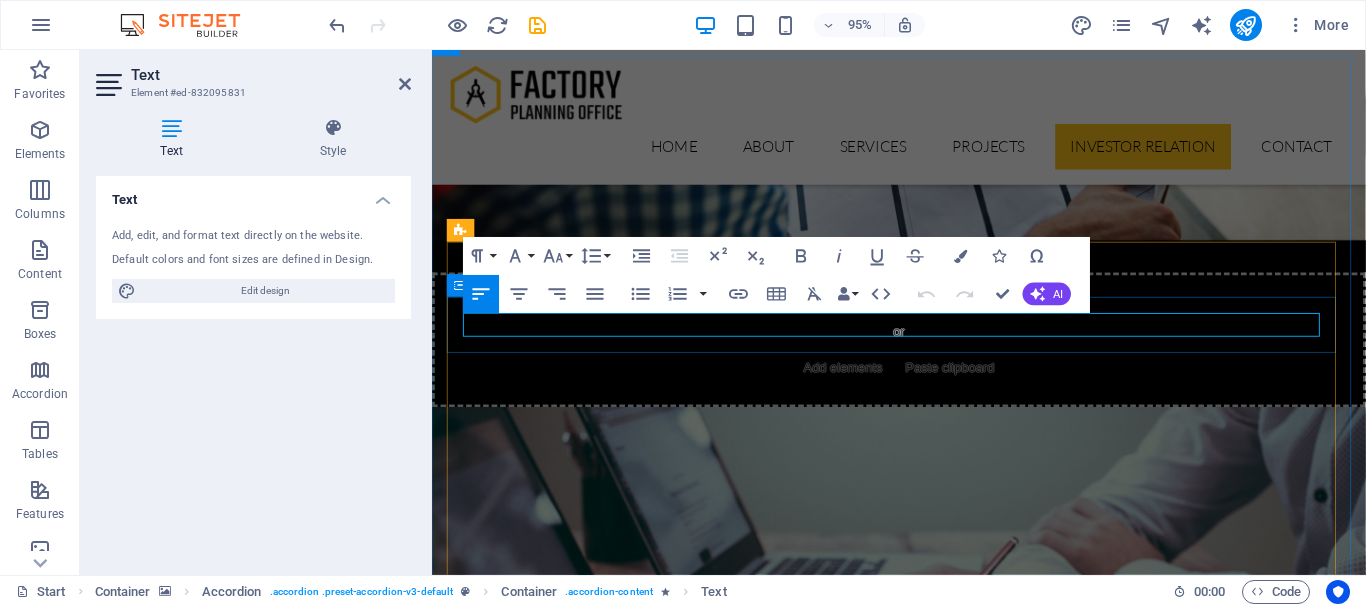 drag, startPoint x: 635, startPoint y: 337, endPoint x: 463, endPoint y: 340, distance: 172.02615 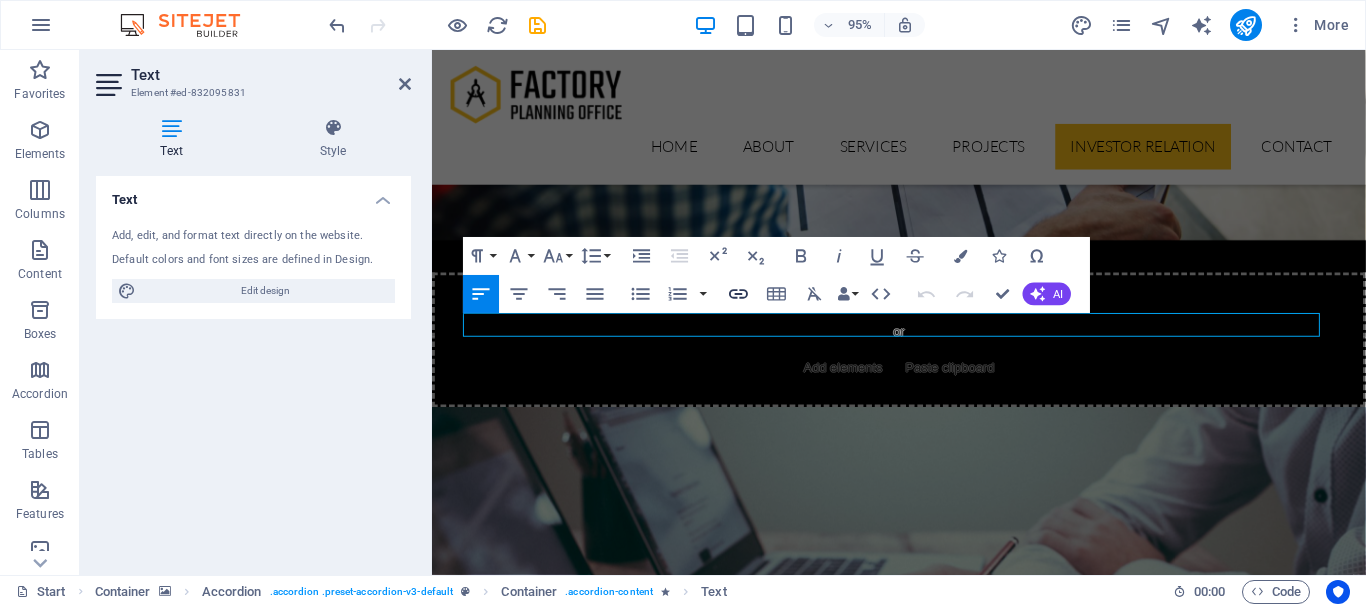click 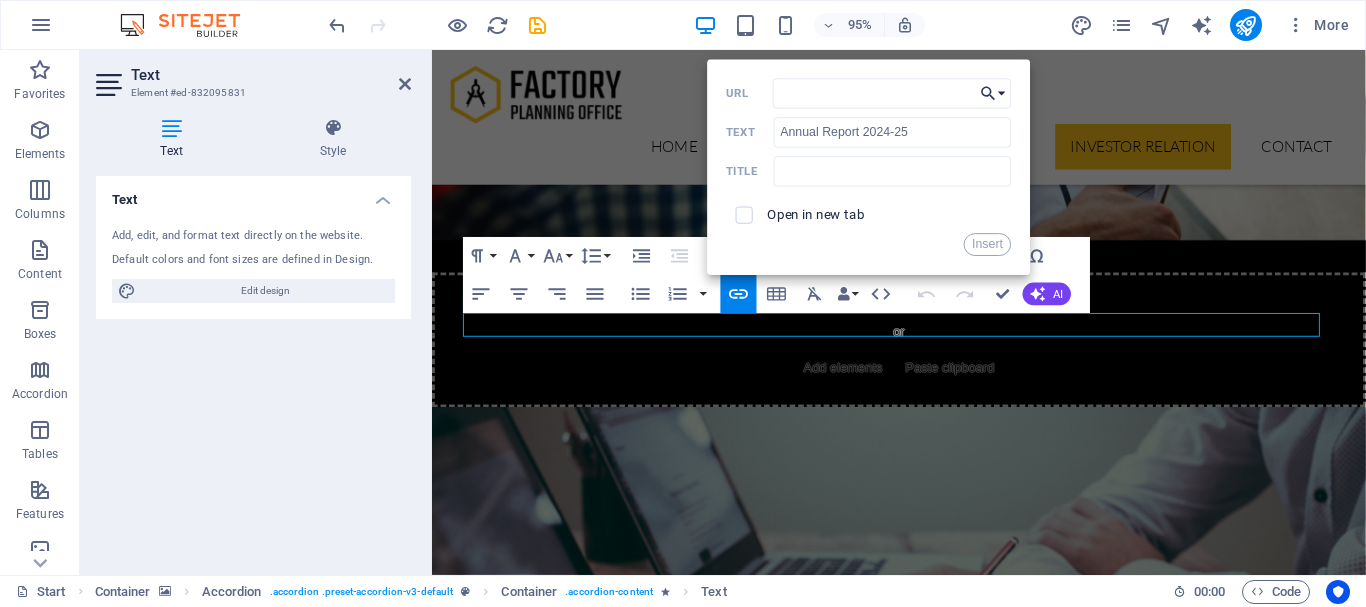 click on "Choose Link" at bounding box center (994, 93) 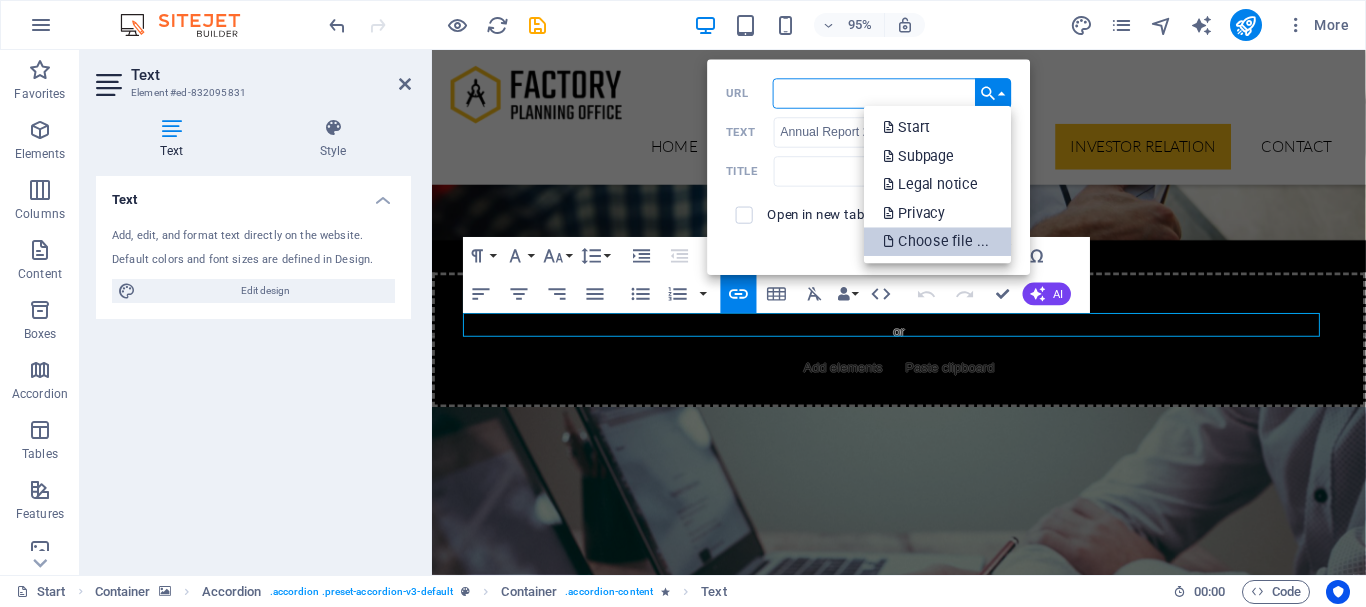 click on "Choose file ..." at bounding box center [938, 241] 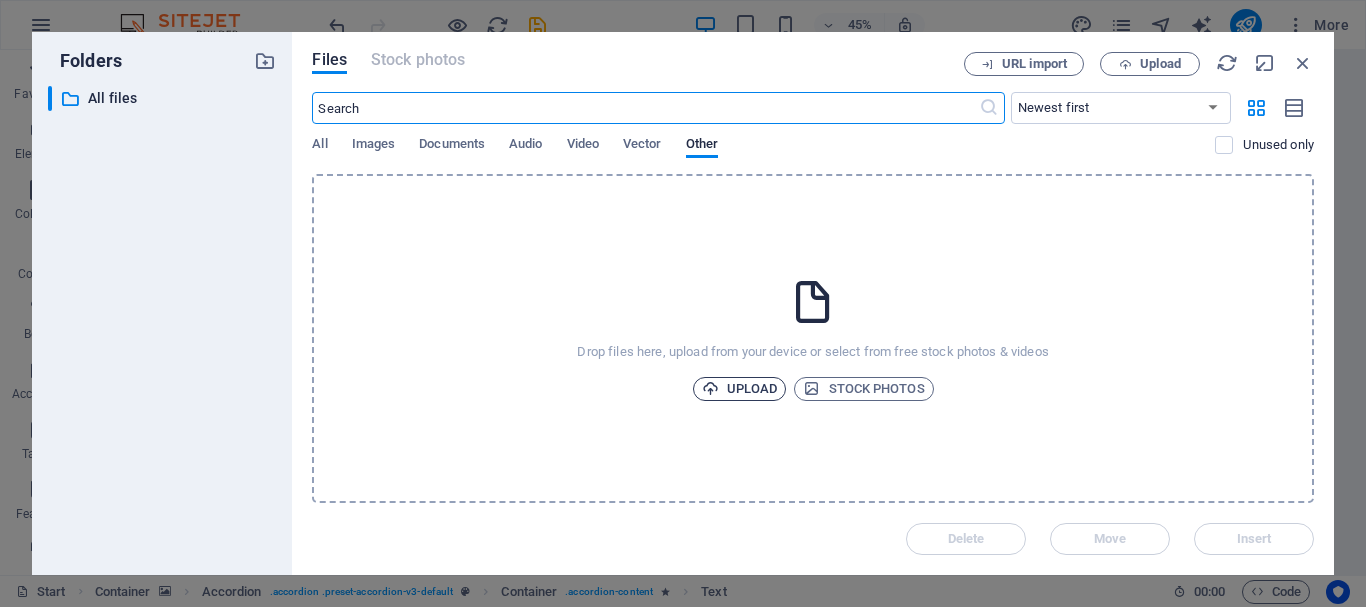 click on "Upload" at bounding box center [740, 389] 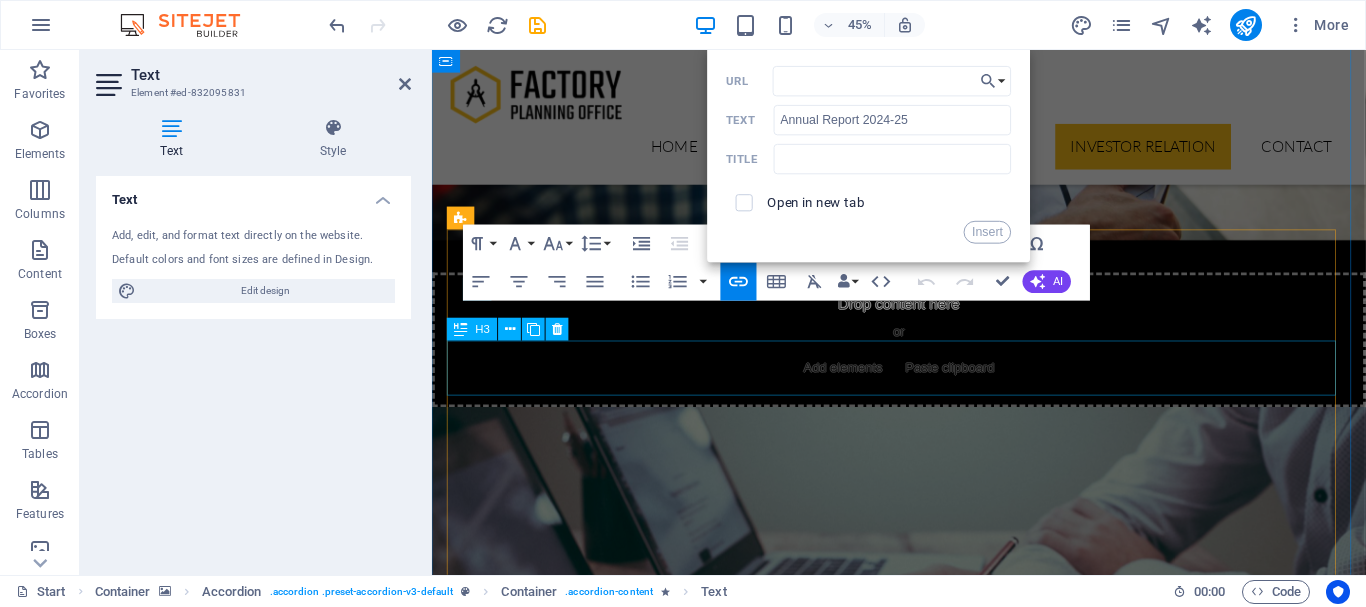 scroll, scrollTop: 5409, scrollLeft: 0, axis: vertical 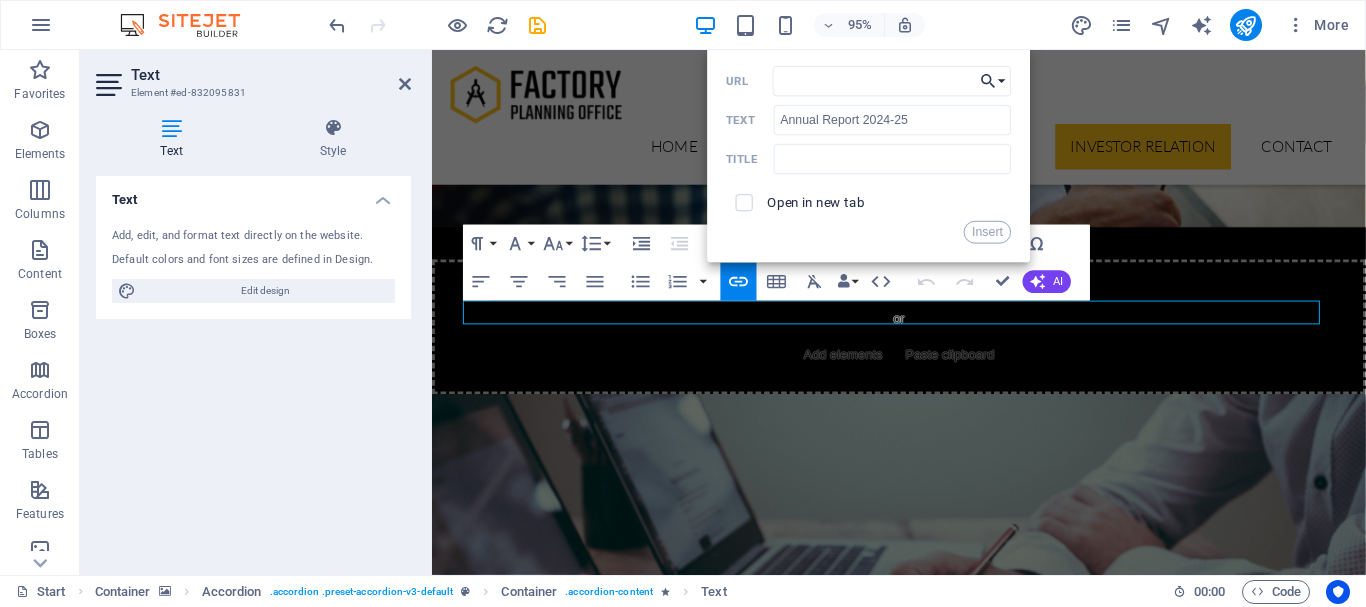 click on "Choose Link" at bounding box center [994, 81] 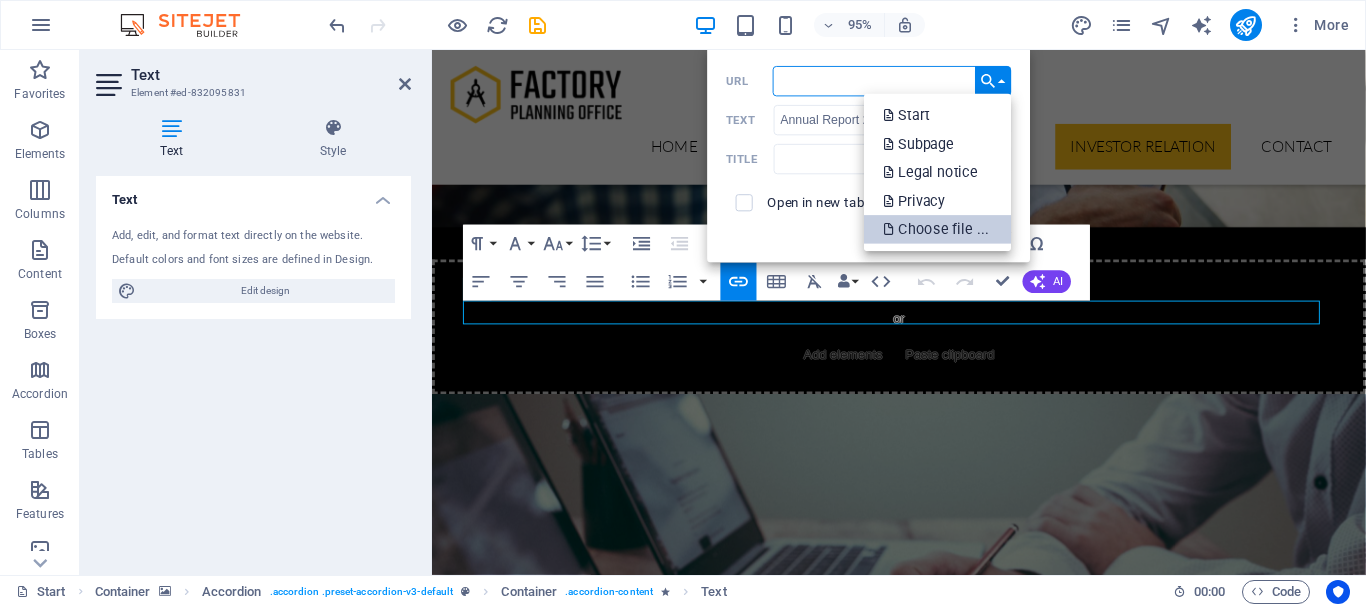 click on "Choose file ..." at bounding box center [938, 229] 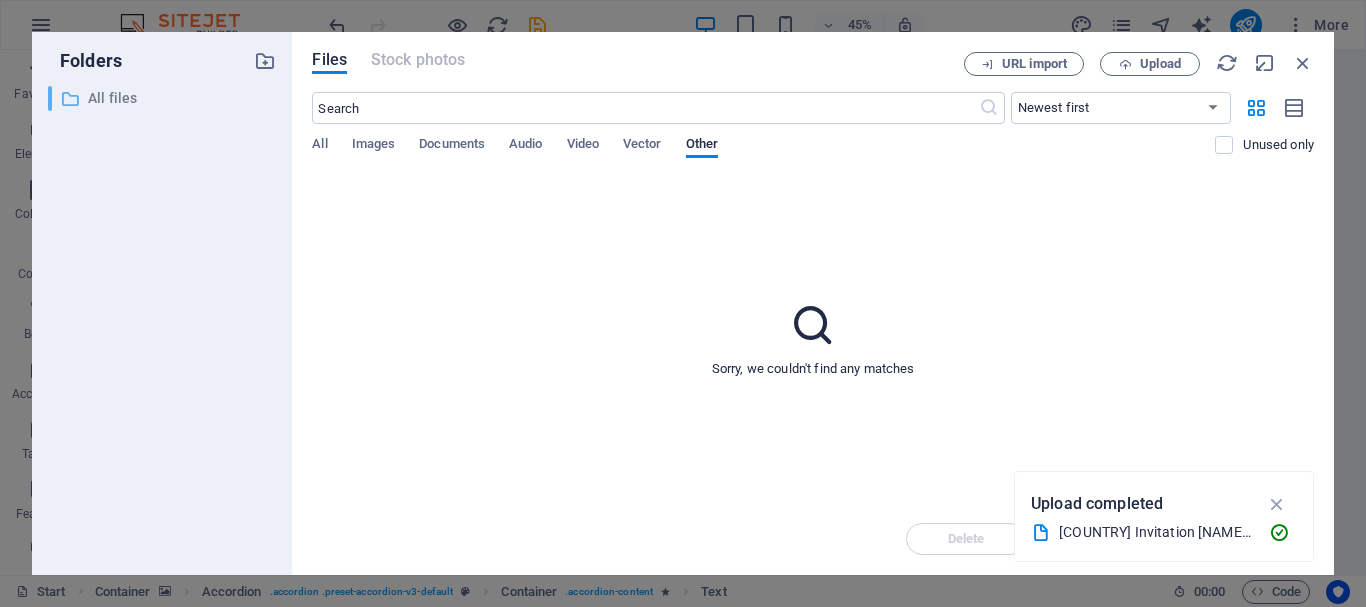 click on "All files" at bounding box center (164, 98) 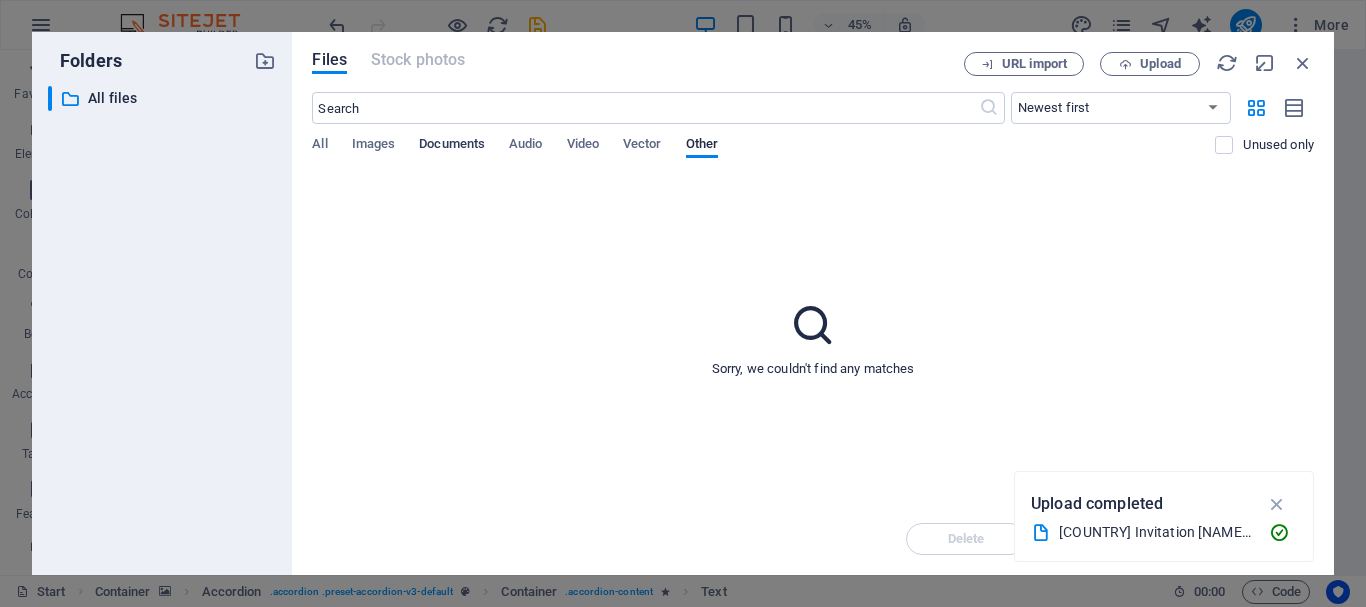 click on "Documents" at bounding box center [452, 146] 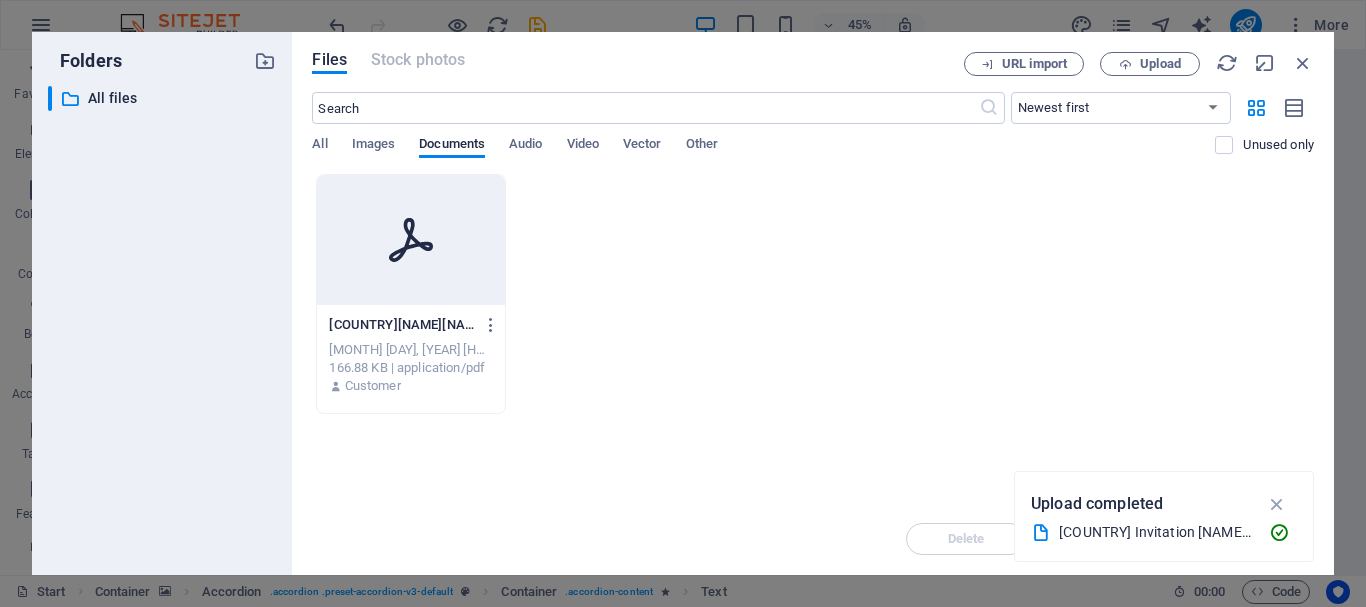 click 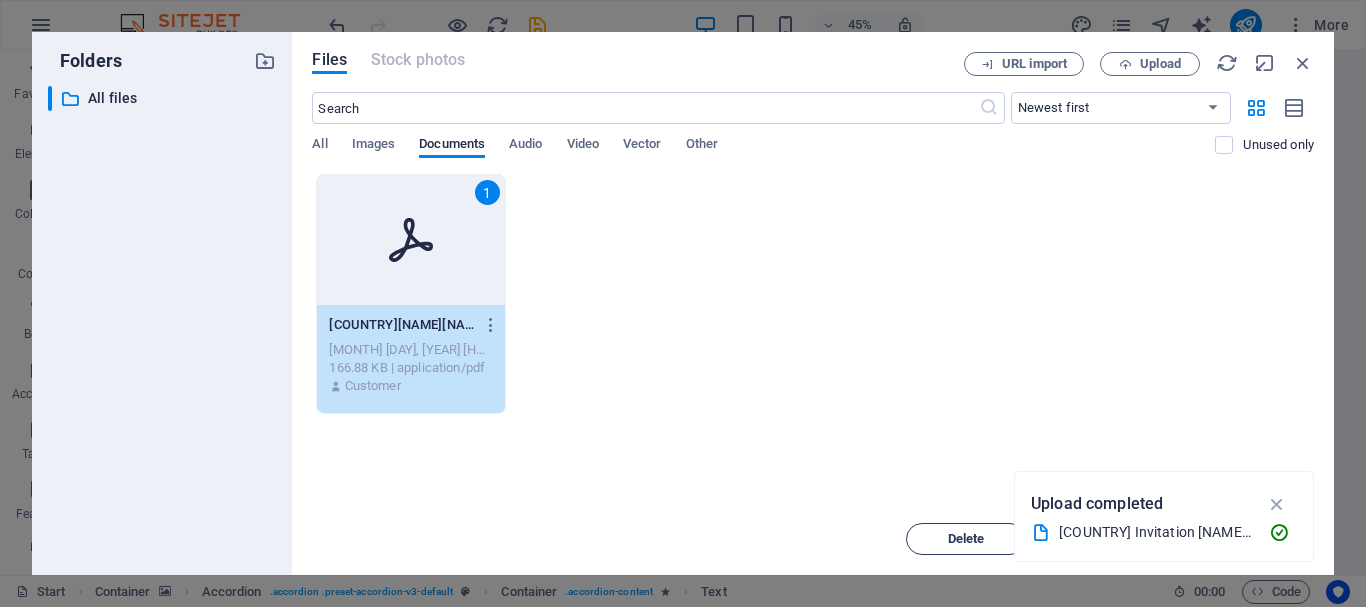 click on "Delete" at bounding box center (966, 539) 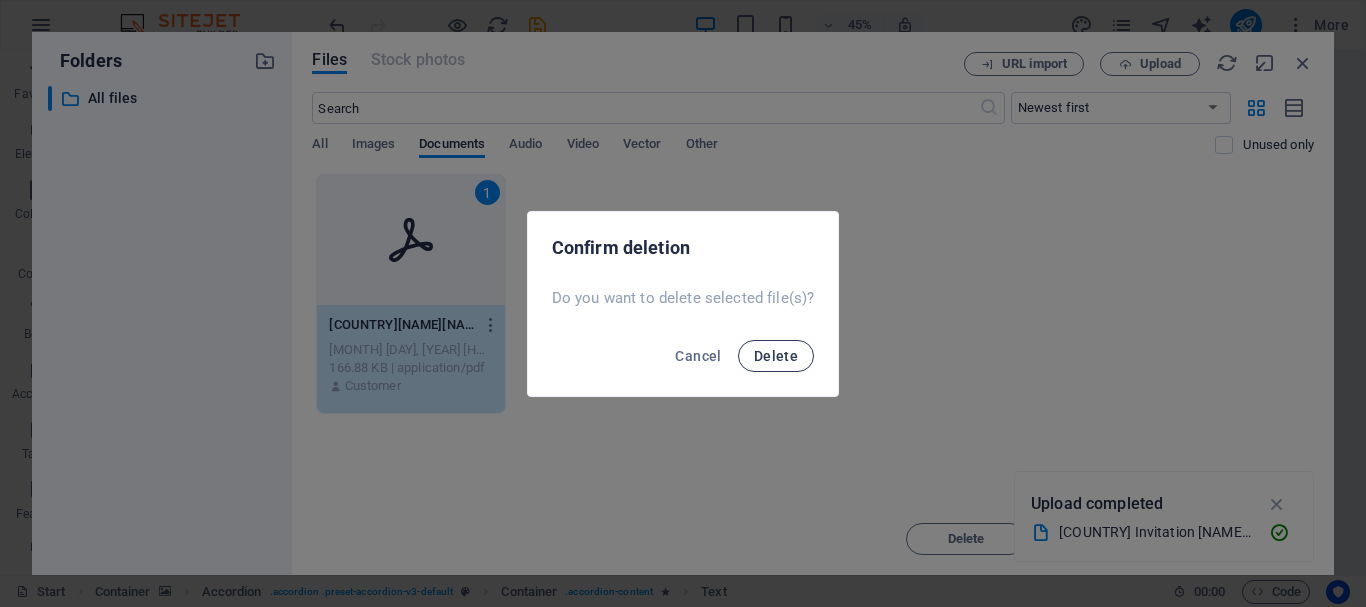 click on "Delete" at bounding box center [776, 356] 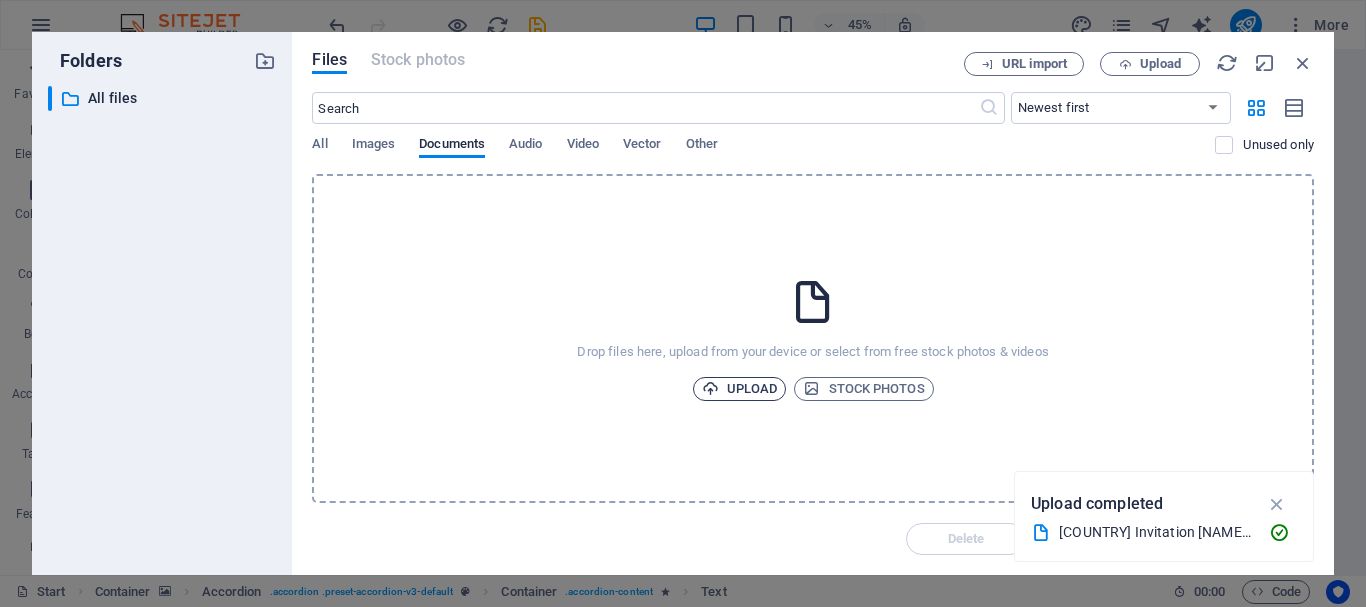click on "Upload" at bounding box center (740, 389) 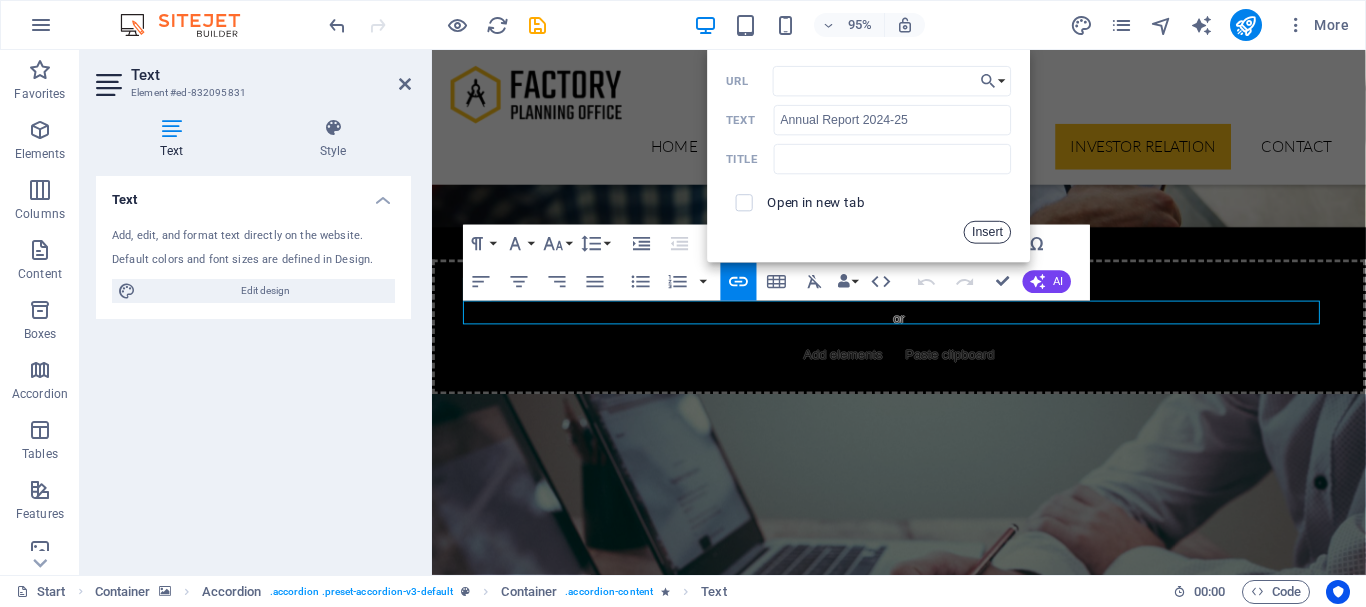 click on "Insert" at bounding box center (988, 232) 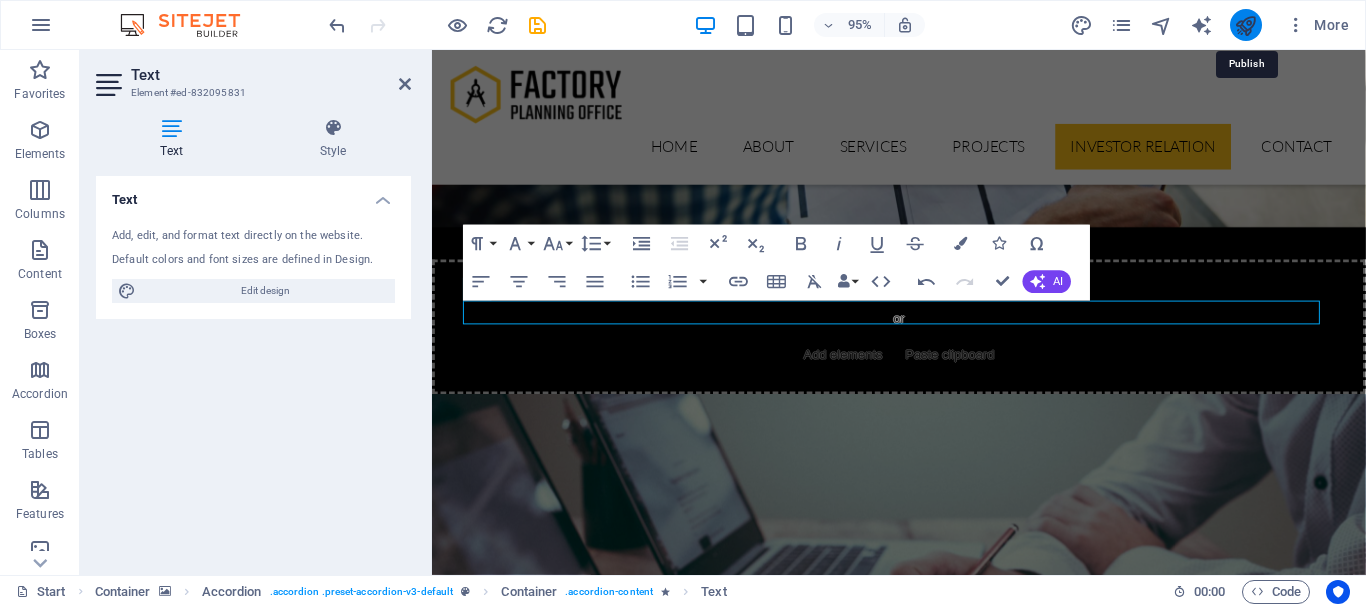 click at bounding box center (1245, 25) 